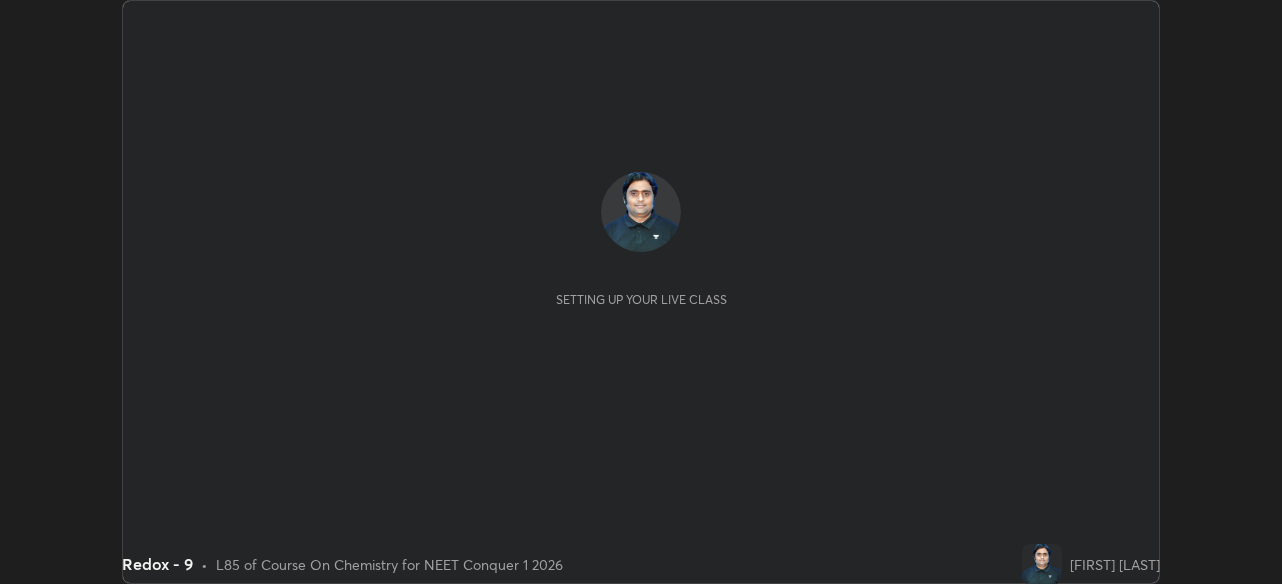 scroll, scrollTop: 0, scrollLeft: 0, axis: both 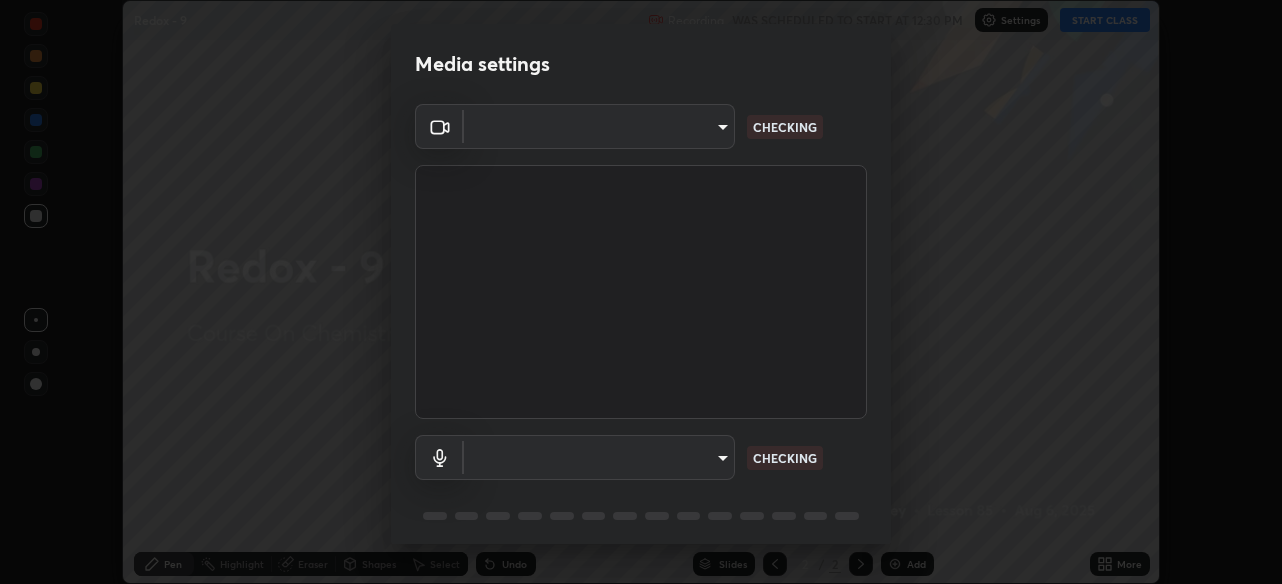 type on "28ae8228e1889e27b3560ed02dc6dc73f4b031919add1df3b3d257722d80b483" 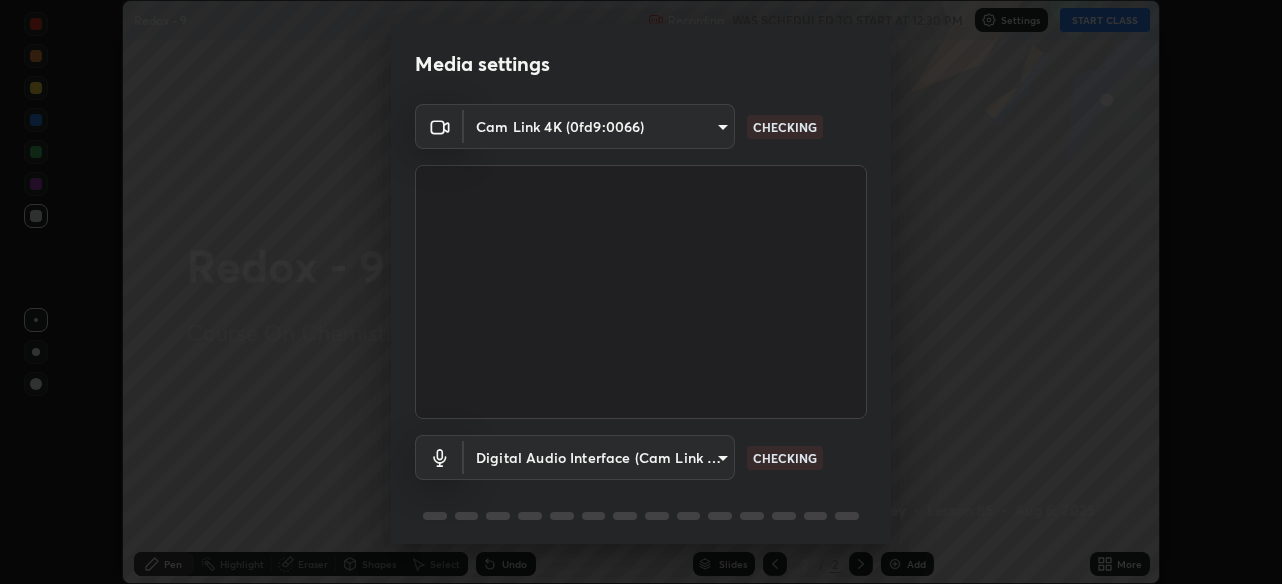 click on "Erase all Redox - 9 Recording WAS SCHEDULED TO START AT  12:30 PM Settings START CLASS Setting up your live class Redox - 9 • L85 of Course On Chemistry for NEET Conquer 1 2026 [FIRST] [LAST] Pen Highlight Eraser Shapes Select Undo Slides 2 / 2 Add More No doubts shared Encourage your learners to ask a doubt for better clarity Report an issue Reason for reporting Buffering Chat not working Audio - Video sync issue Educator video quality low ​ Attach an image Report Media settings Cam Link 4K (0fd9:0066) 28ae8228e1889e27b3560ed02dc6dc73f4b031919add1df3b3d257722d80b483 CHECKING Digital Audio Interface (Cam Link 4K) f41bdf31f9cee4d3a2e2d73385c93911221b57b7c020636f80d5b143a78dd37a CHECKING 1 / 5 Next" at bounding box center [641, 292] 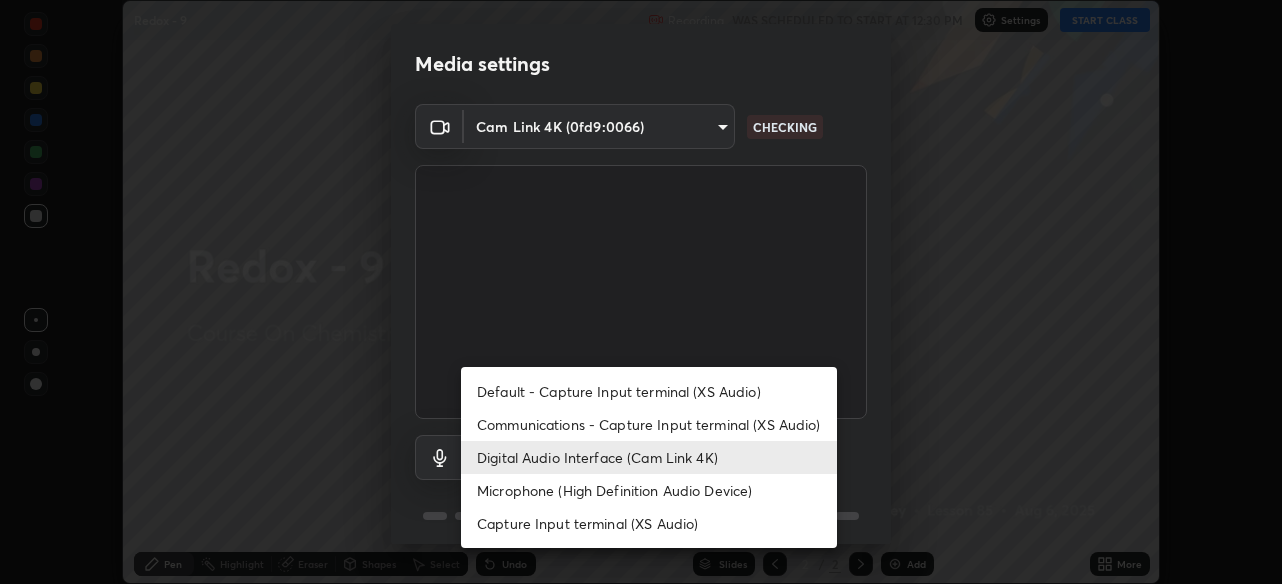 click on "Communications - Capture Input terminal (XS Audio)" at bounding box center [649, 424] 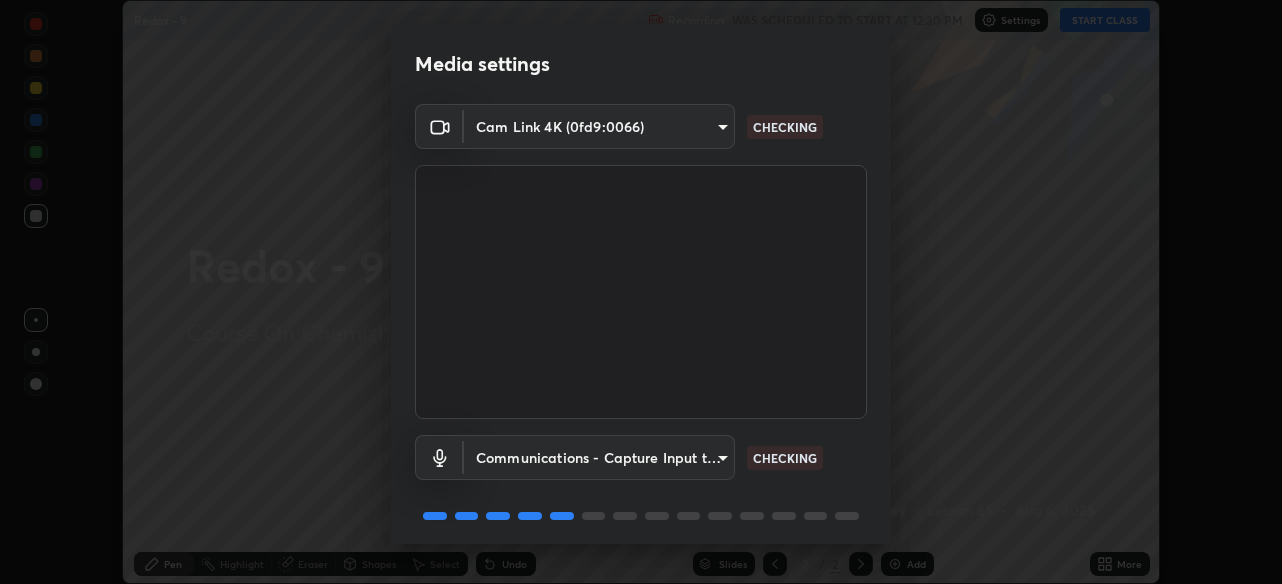 click on "Erase all Redox - 9 Recording WAS SCHEDULED TO START AT  12:30 PM Settings START CLASS Setting up your live class Redox - 9 • L85 of Course On Chemistry for NEET Conquer 1 2026 [FIRST] [LAST] Pen Highlight Eraser Shapes Select Undo Slides 2 / 2 Add More No doubts shared Encourage your learners to ask a doubt for better clarity Report an issue Reason for reporting Buffering Chat not working Audio - Video sync issue Educator video quality low ​ Attach an image Report Media settings Cam Link 4K (0fd9:0066) 28ae8228e1889e27b3560ed02dc6dc73f4b031919add1df3b3d257722d80b483 CHECKING Communications - Capture Input terminal (XS Audio) communications CHECKING 1 / 5 Next" at bounding box center [641, 292] 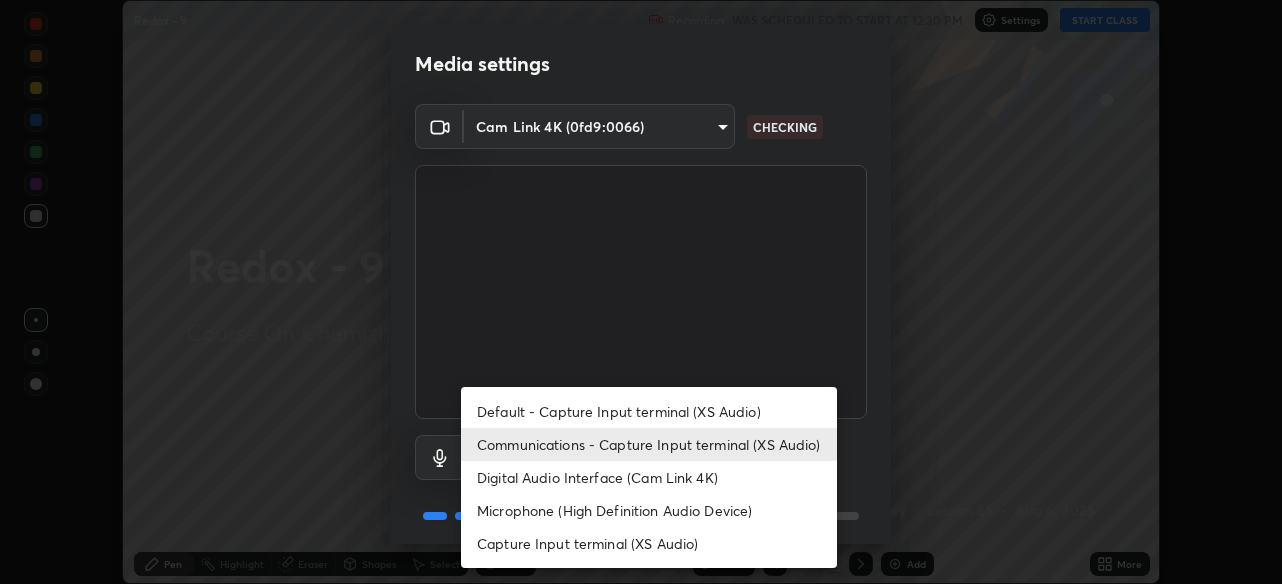 click on "Digital Audio Interface (Cam Link 4K)" at bounding box center (649, 477) 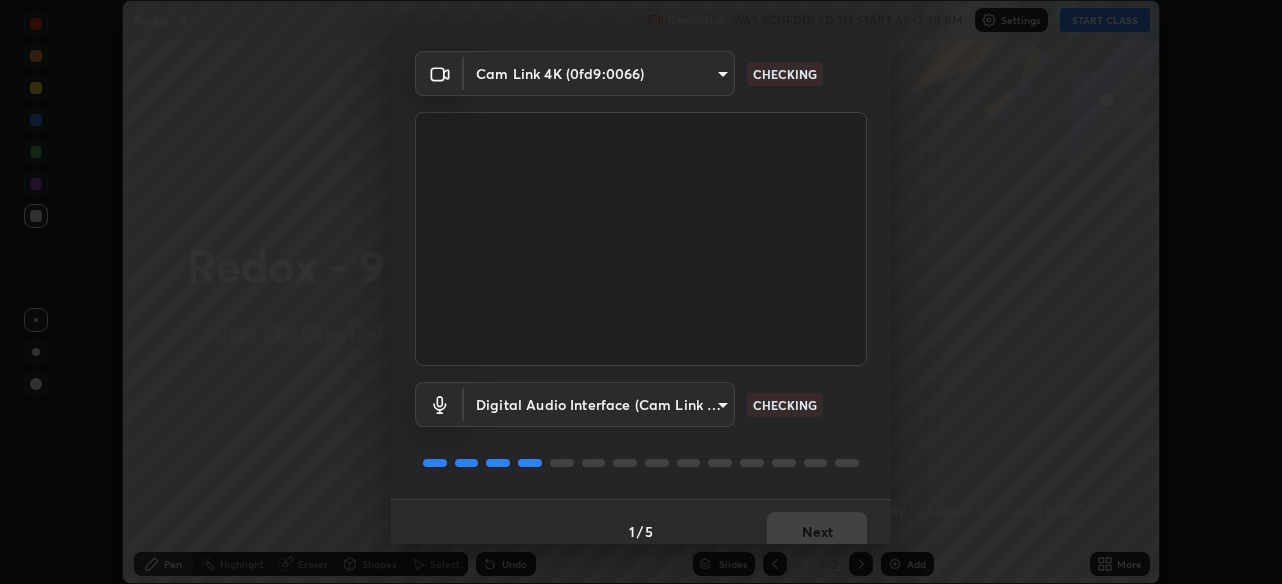 scroll, scrollTop: 72, scrollLeft: 0, axis: vertical 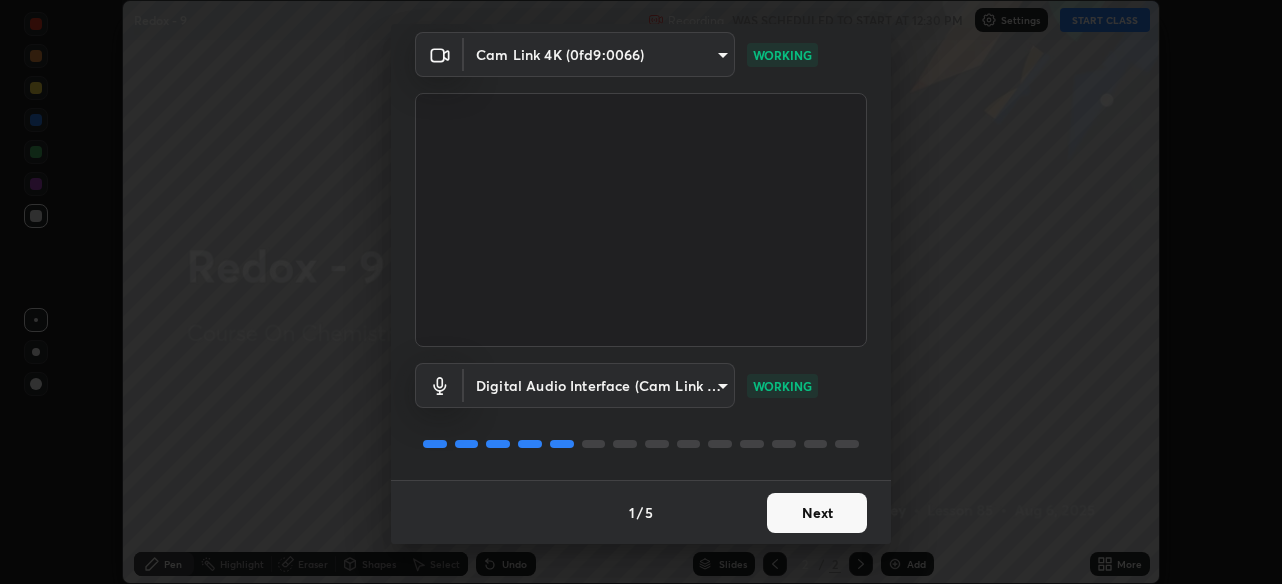 click on "Next" at bounding box center [817, 513] 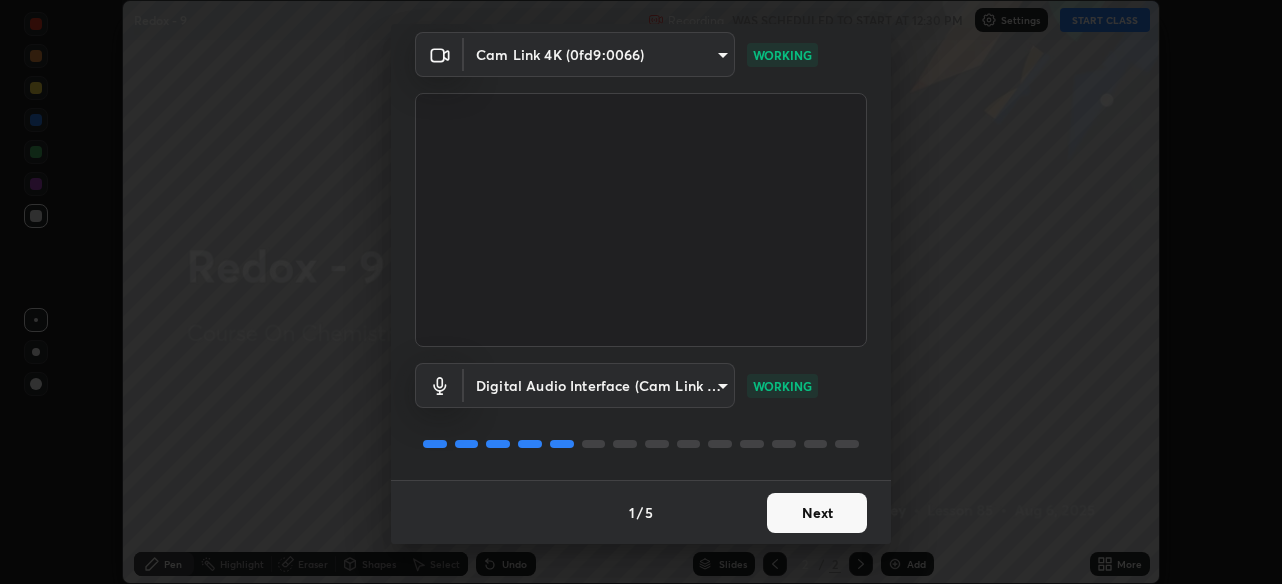 scroll, scrollTop: 0, scrollLeft: 0, axis: both 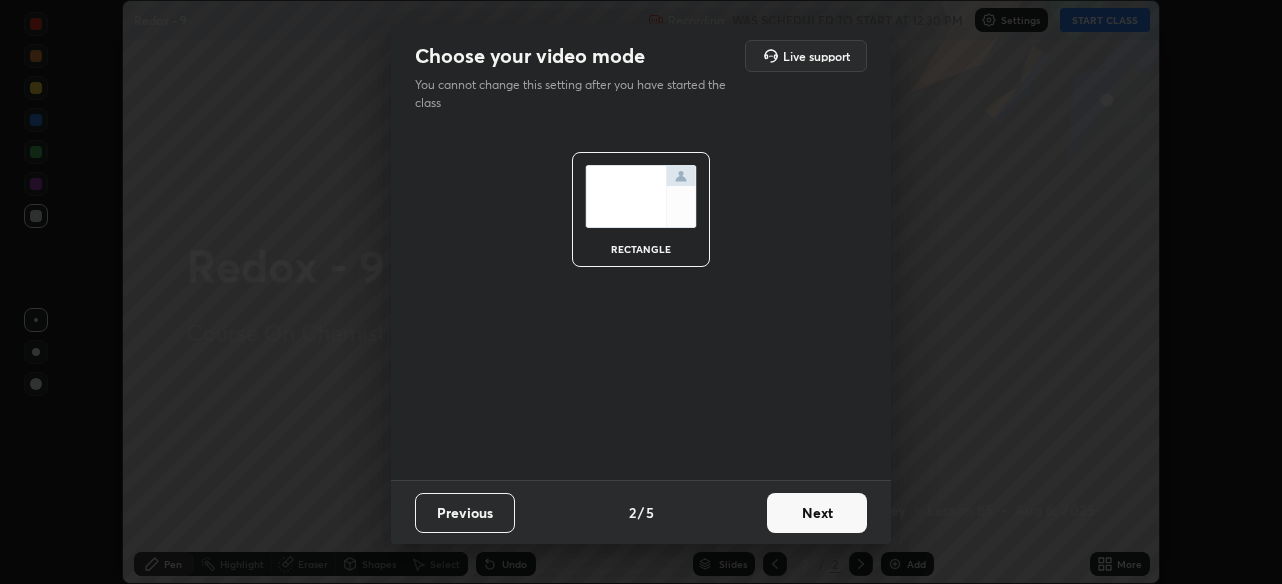 click on "Next" at bounding box center (817, 513) 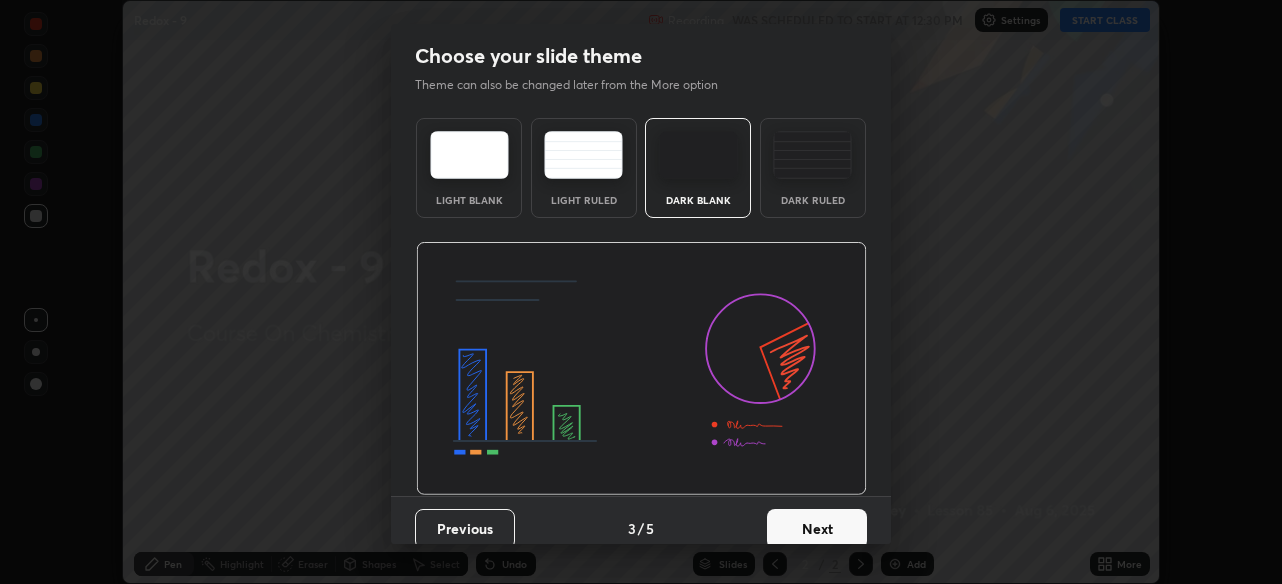 click on "Next" at bounding box center (817, 529) 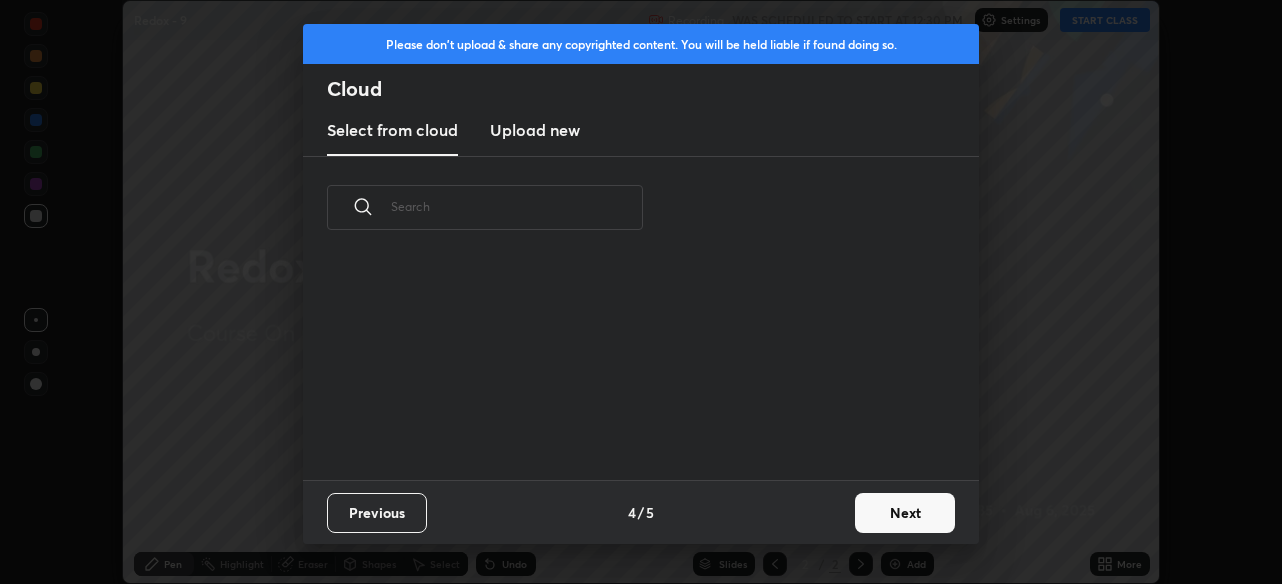 click on "Next" at bounding box center (905, 513) 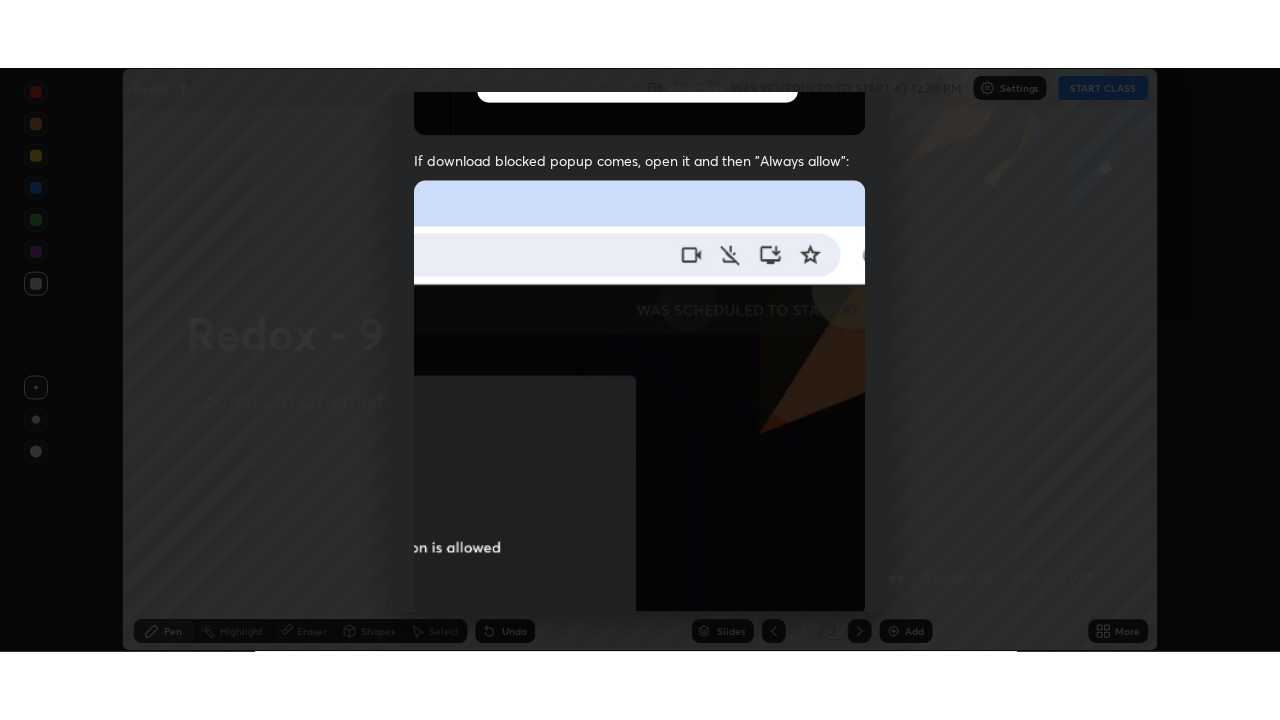 scroll, scrollTop: 480, scrollLeft: 0, axis: vertical 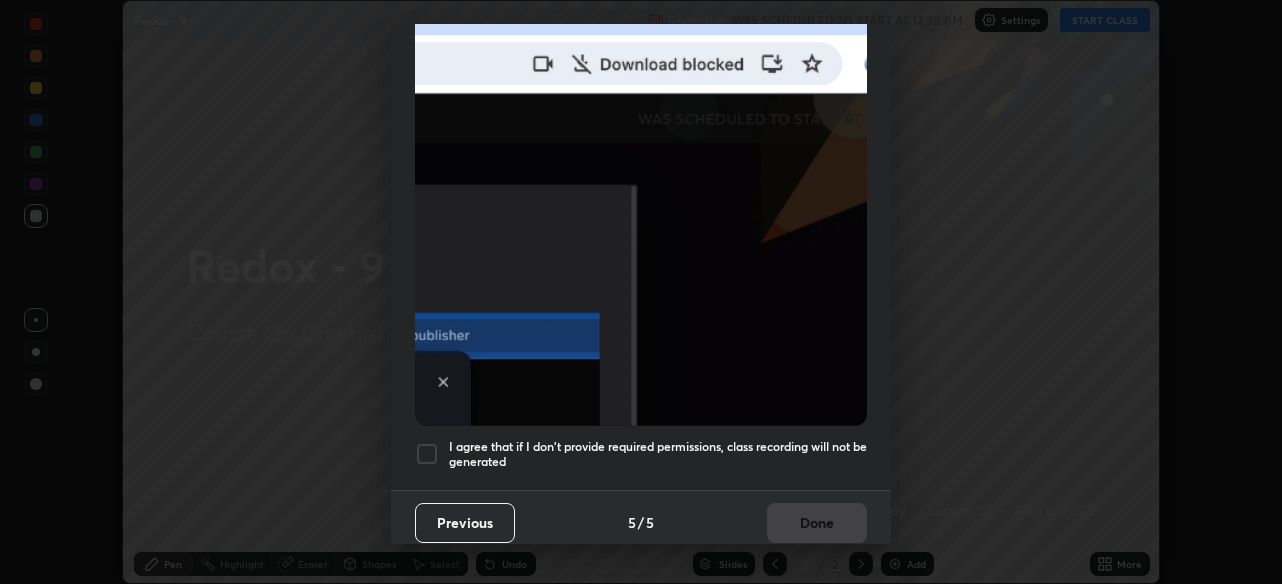 click on "I agree that if I don't provide required permissions, class recording will not be generated" at bounding box center [658, 454] 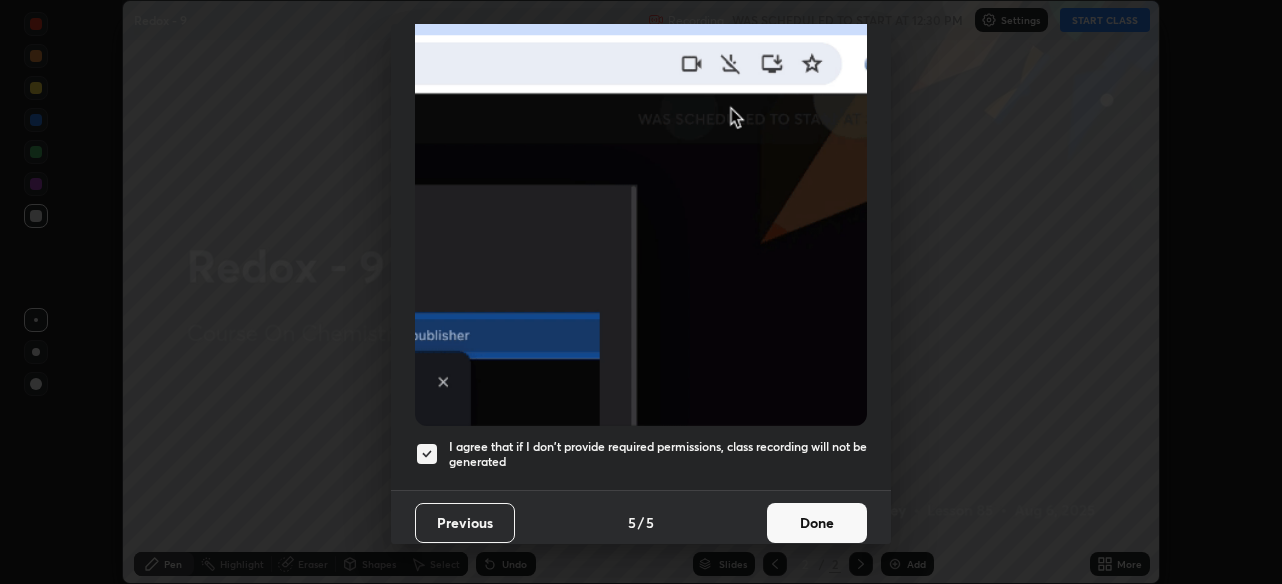 click on "Done" at bounding box center (817, 523) 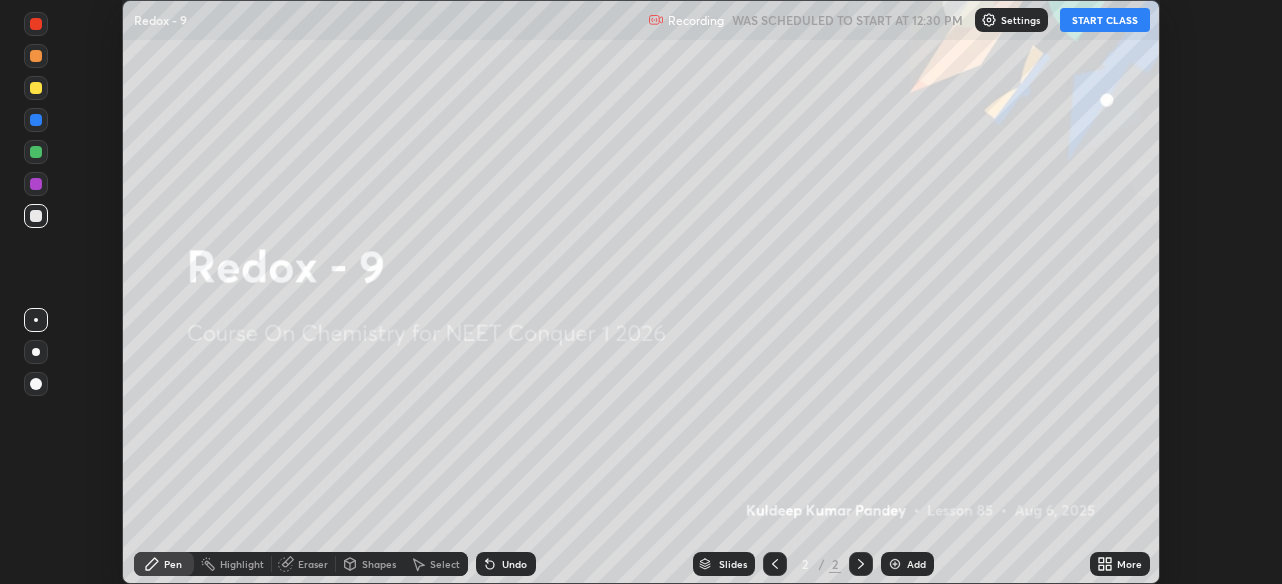 click on "START CLASS" at bounding box center (1105, 20) 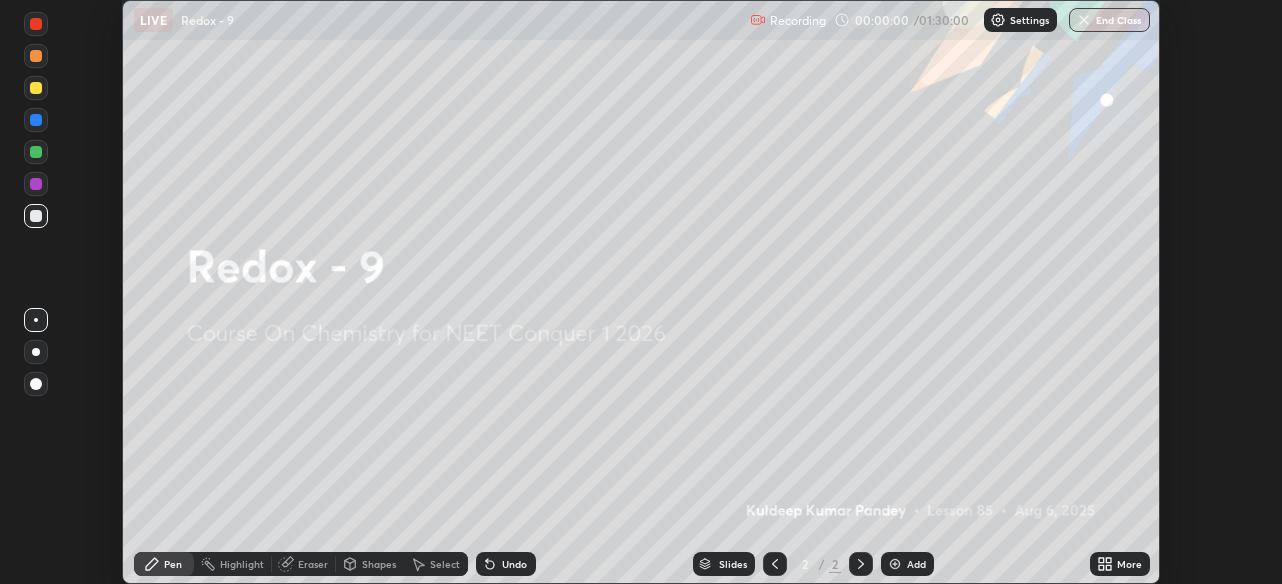 click on "More" at bounding box center (1129, 564) 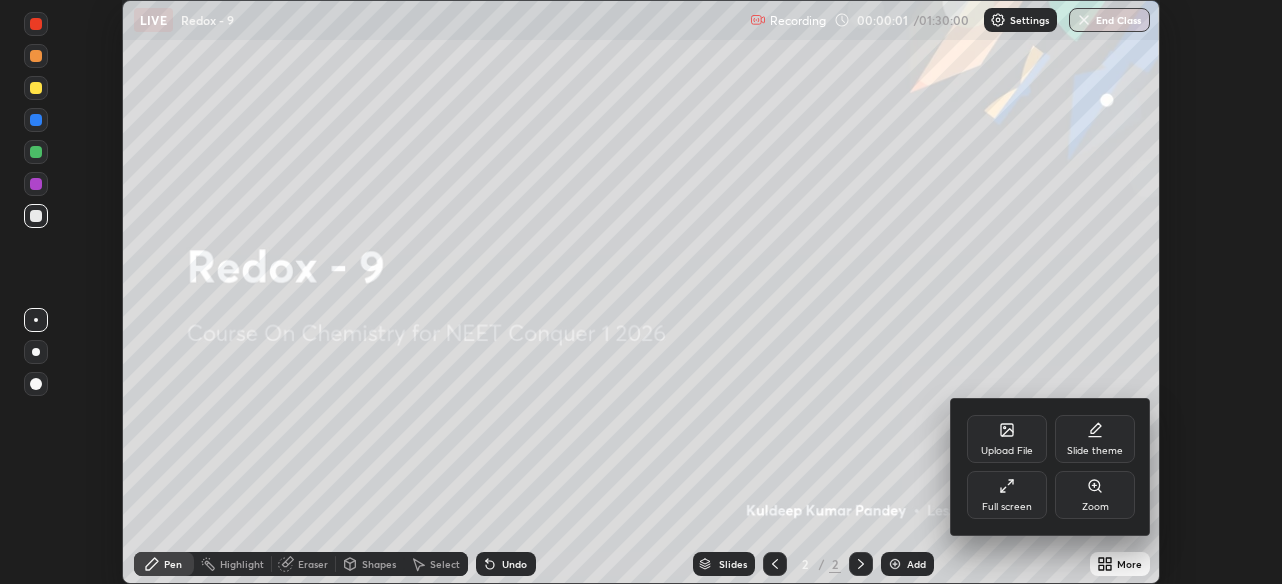 click on "Full screen" at bounding box center [1007, 507] 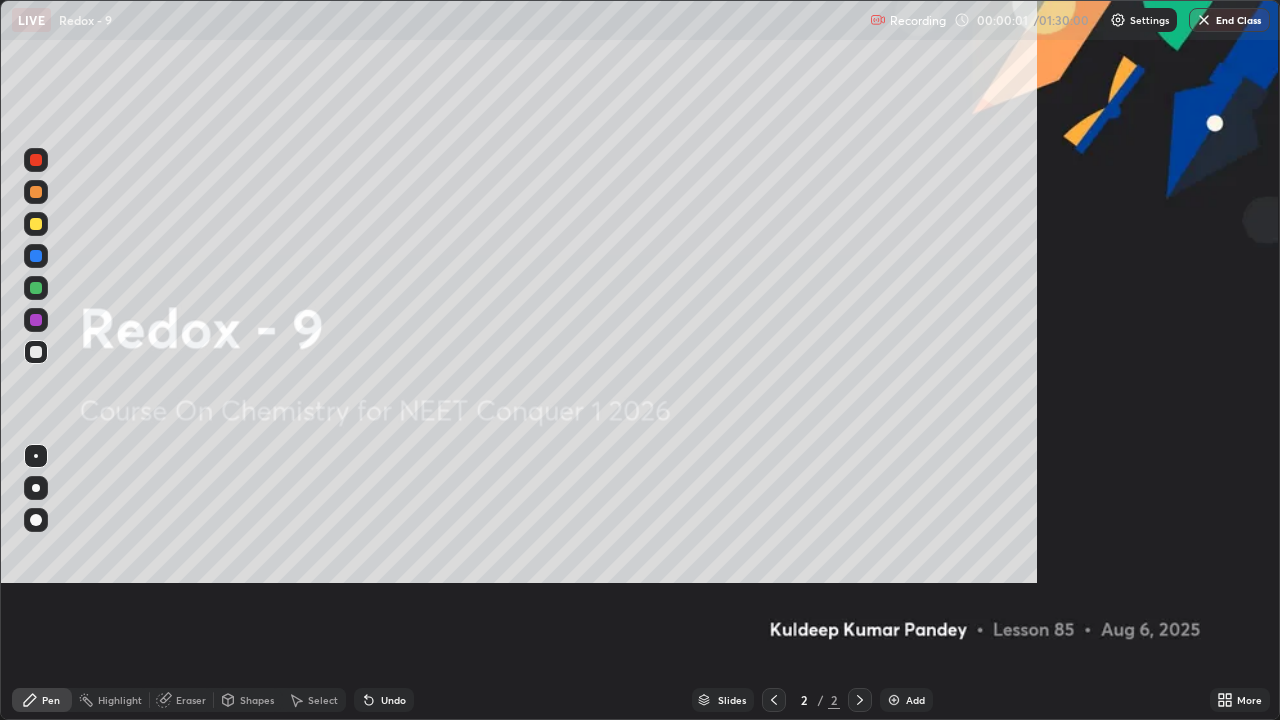 scroll, scrollTop: 99280, scrollLeft: 98720, axis: both 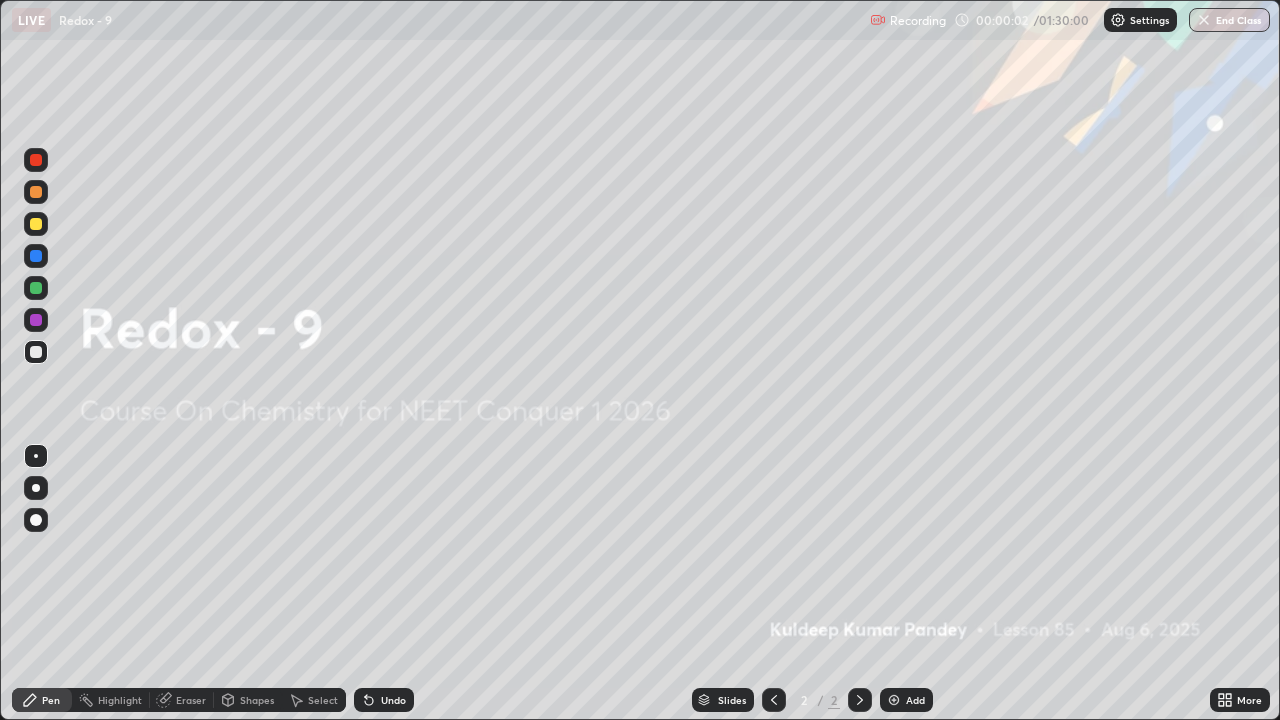 click at bounding box center (894, 700) 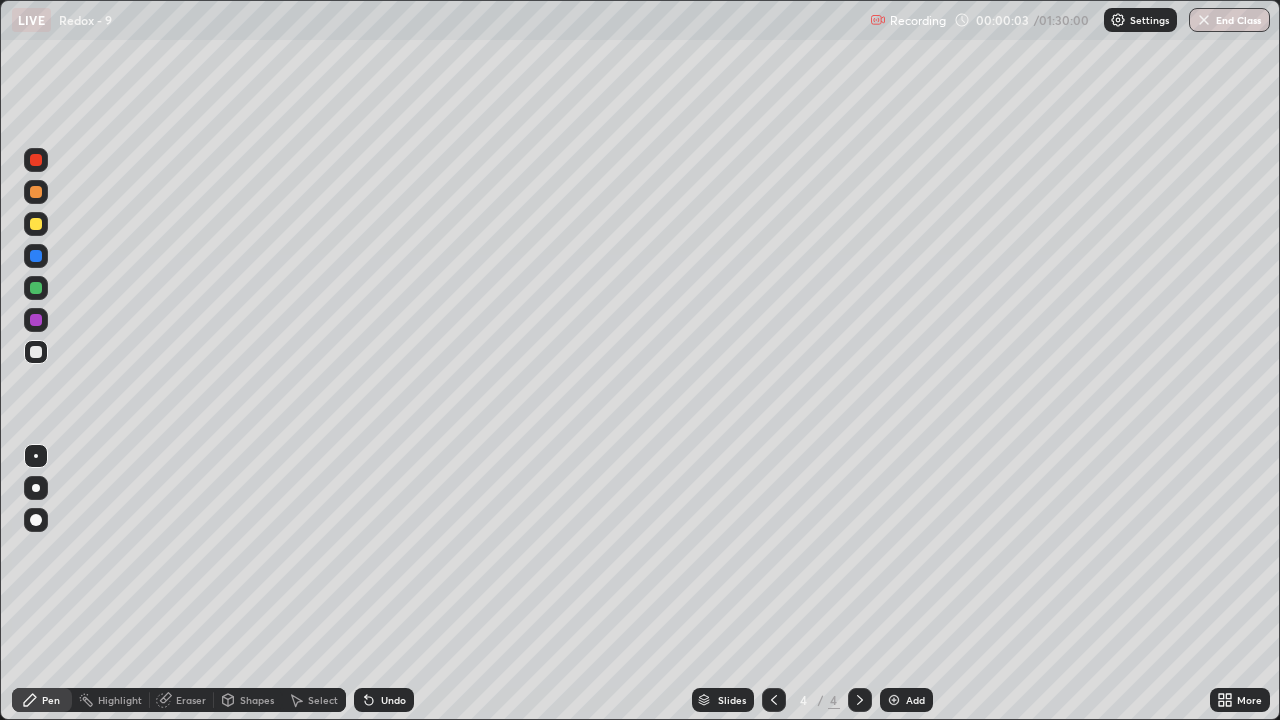 click at bounding box center [894, 700] 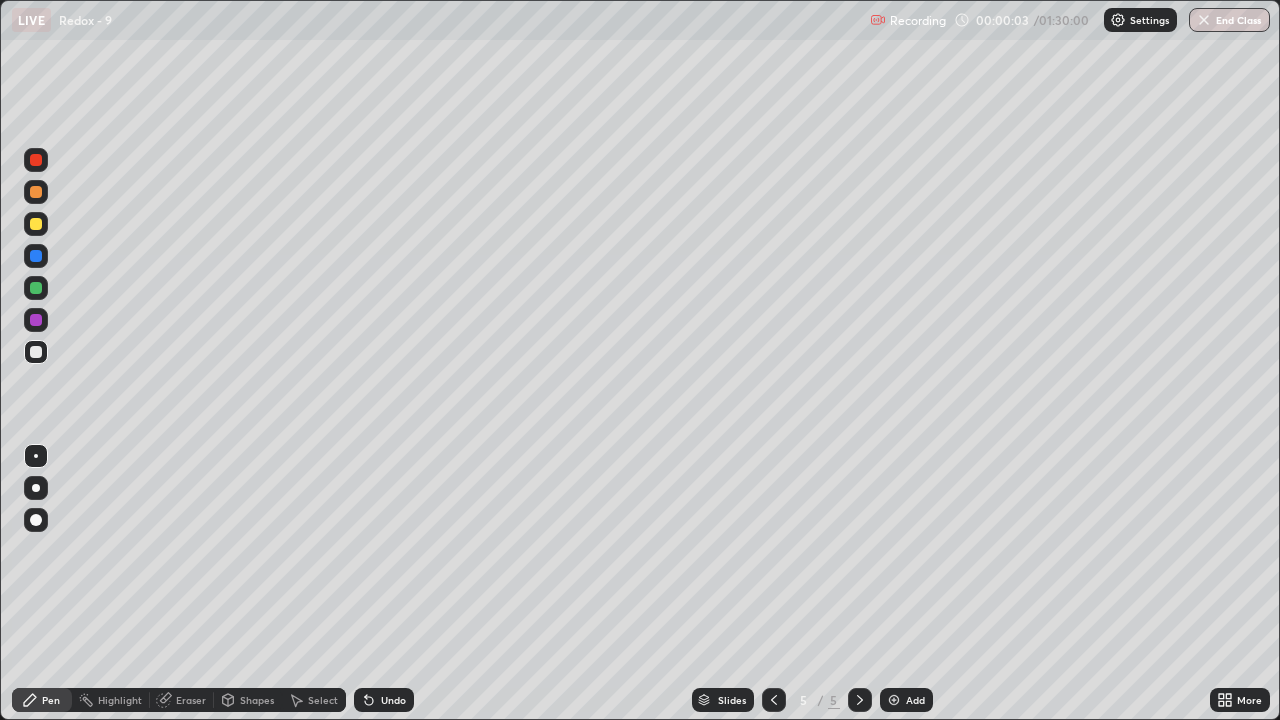 click at bounding box center [894, 700] 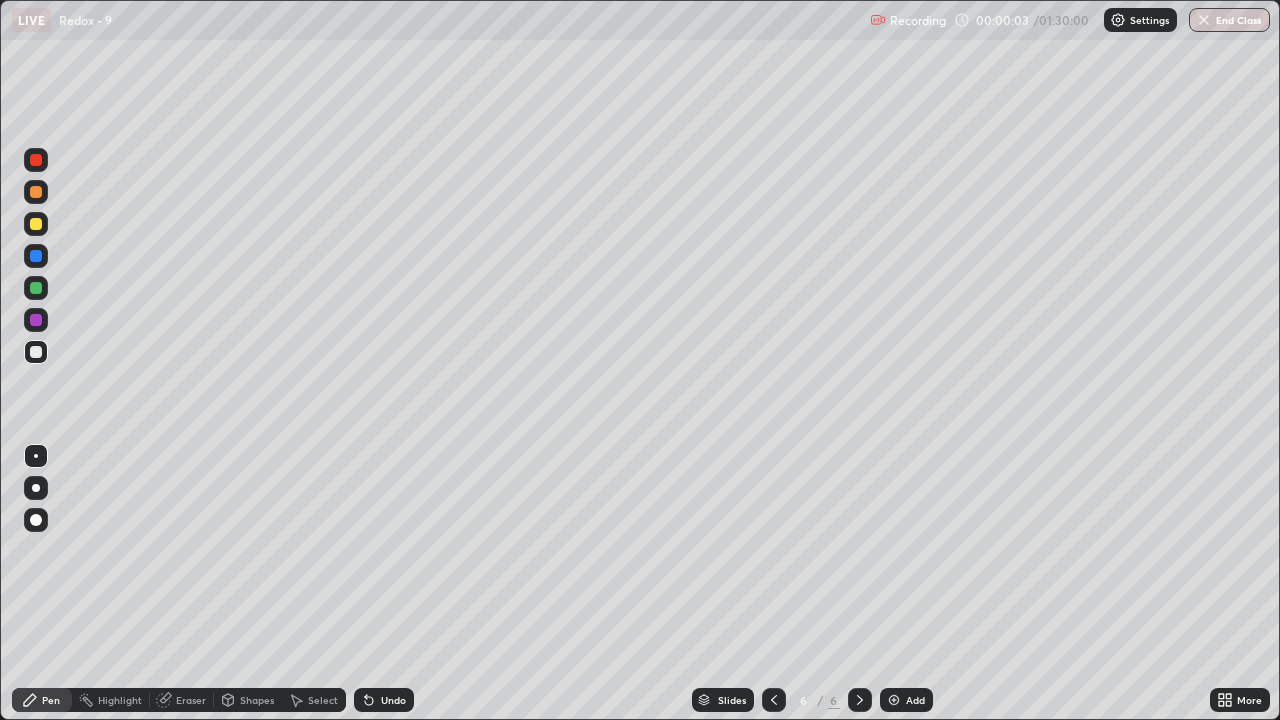 click at bounding box center [894, 700] 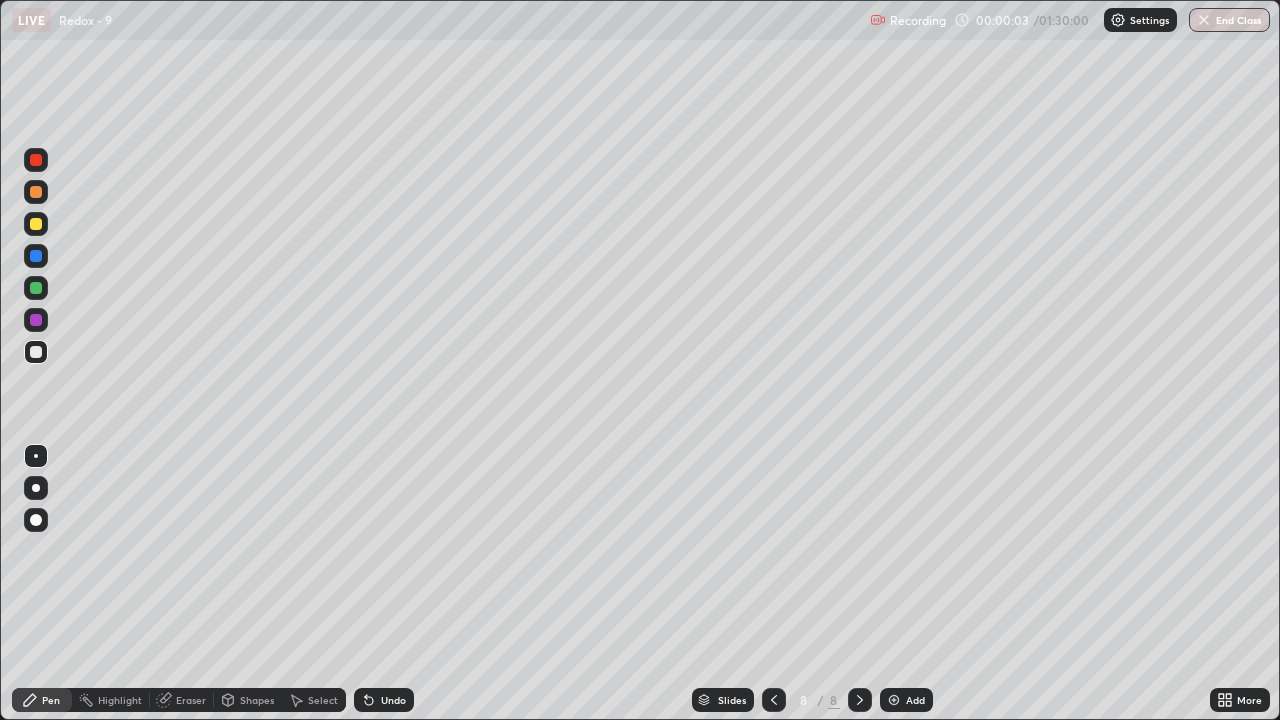 click at bounding box center [894, 700] 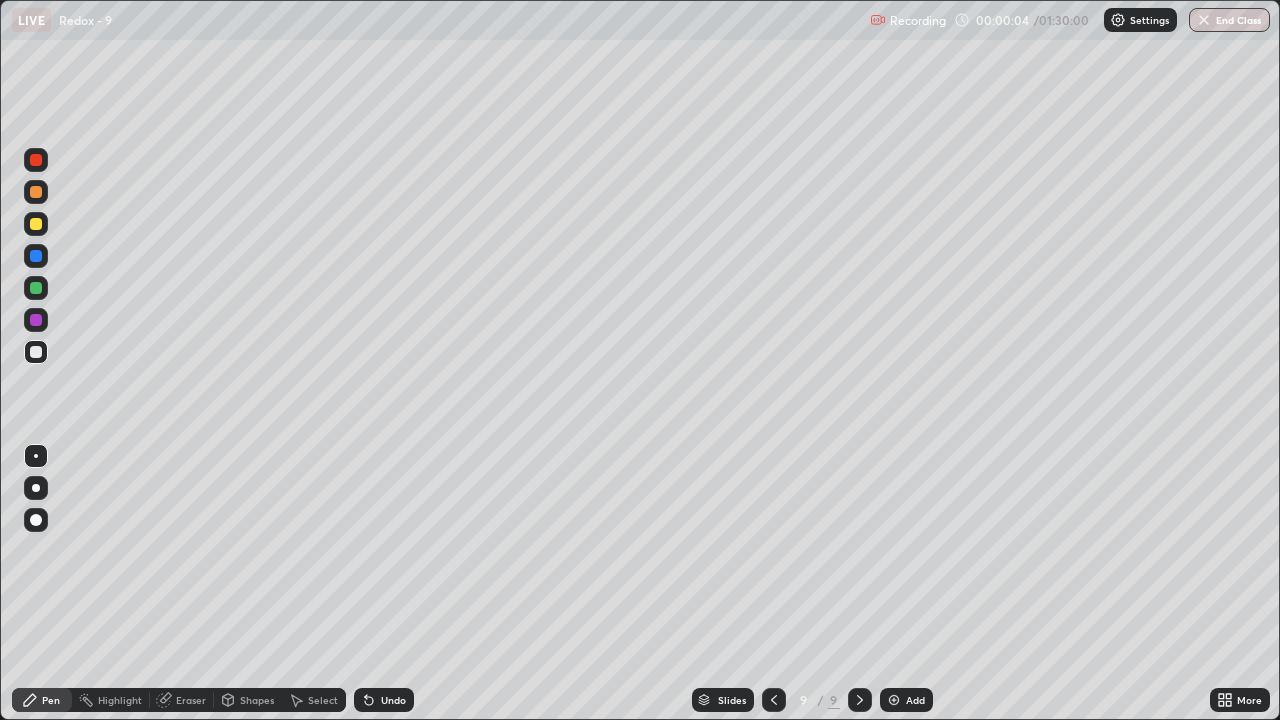 click at bounding box center (894, 700) 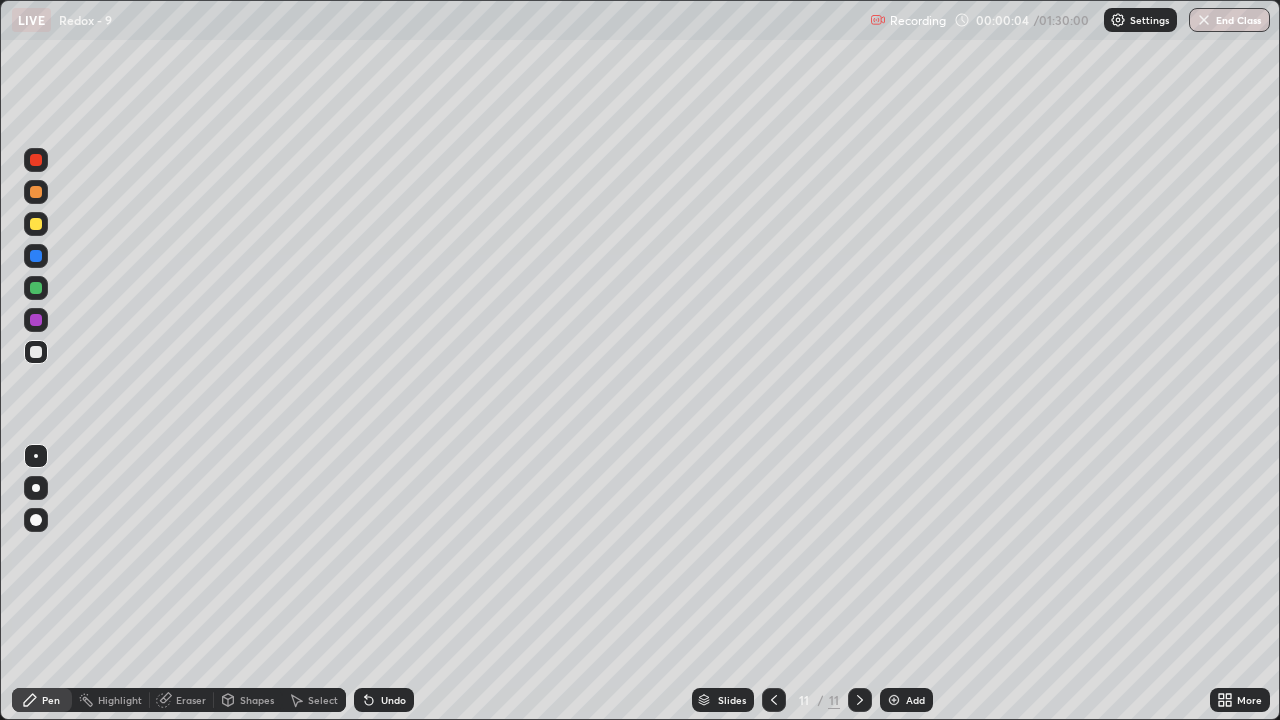 click on "Add" at bounding box center (906, 700) 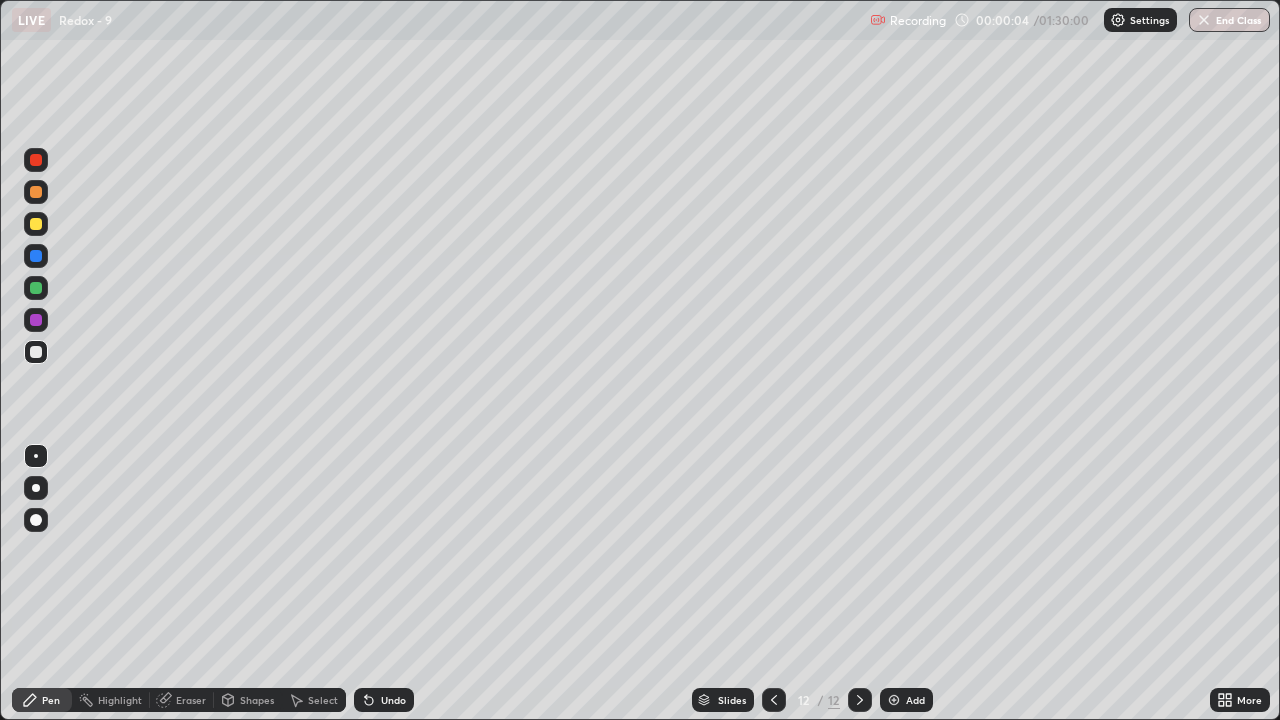 click at bounding box center [894, 700] 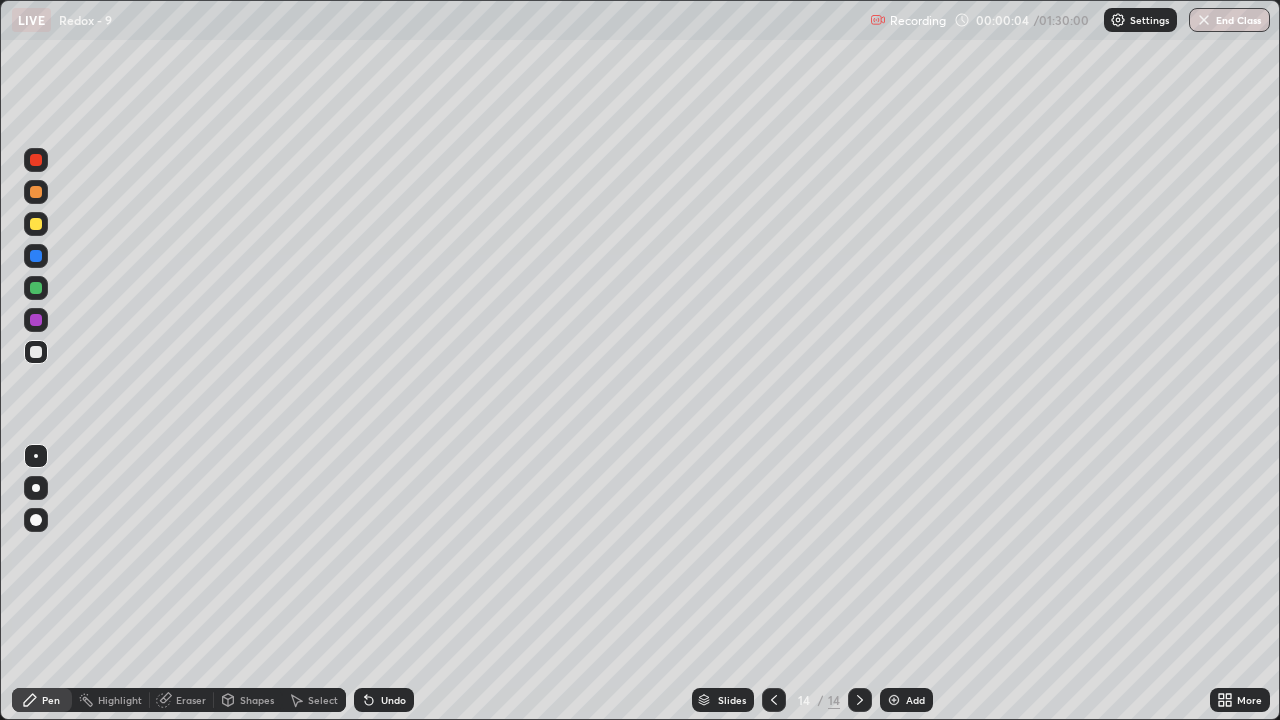click at bounding box center [894, 700] 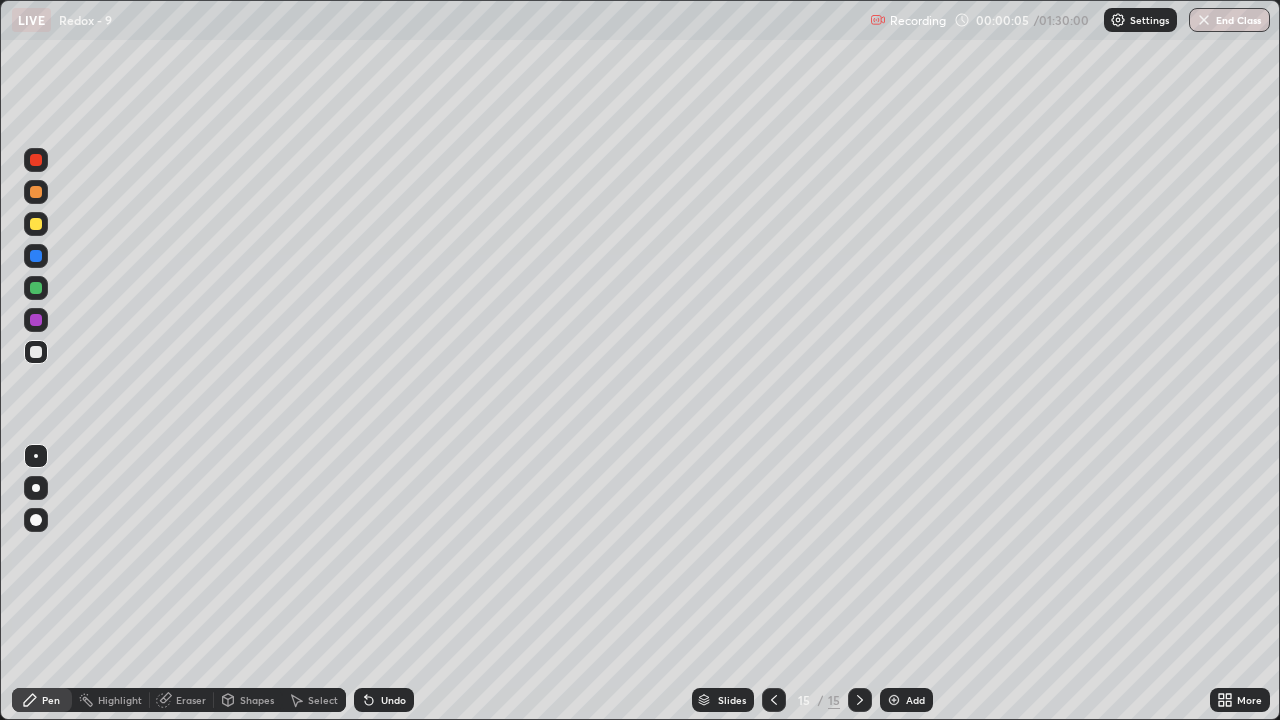 click on "Add" at bounding box center [906, 700] 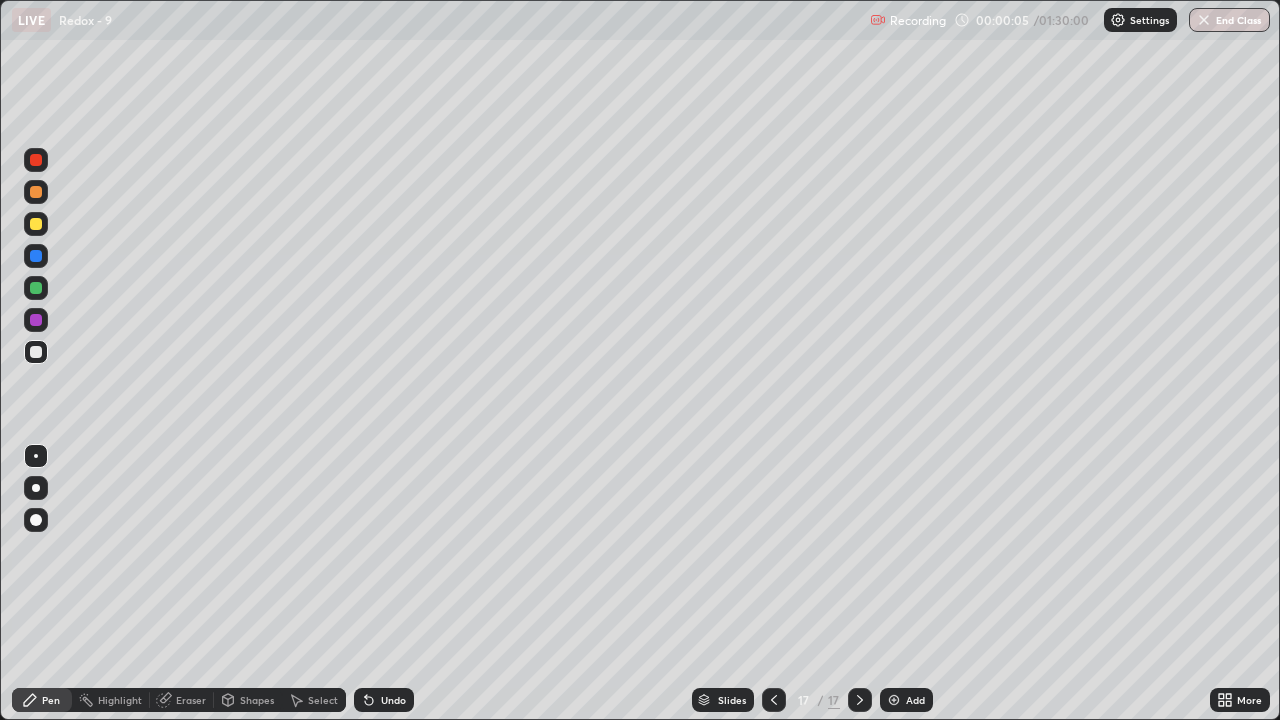 click at bounding box center [894, 700] 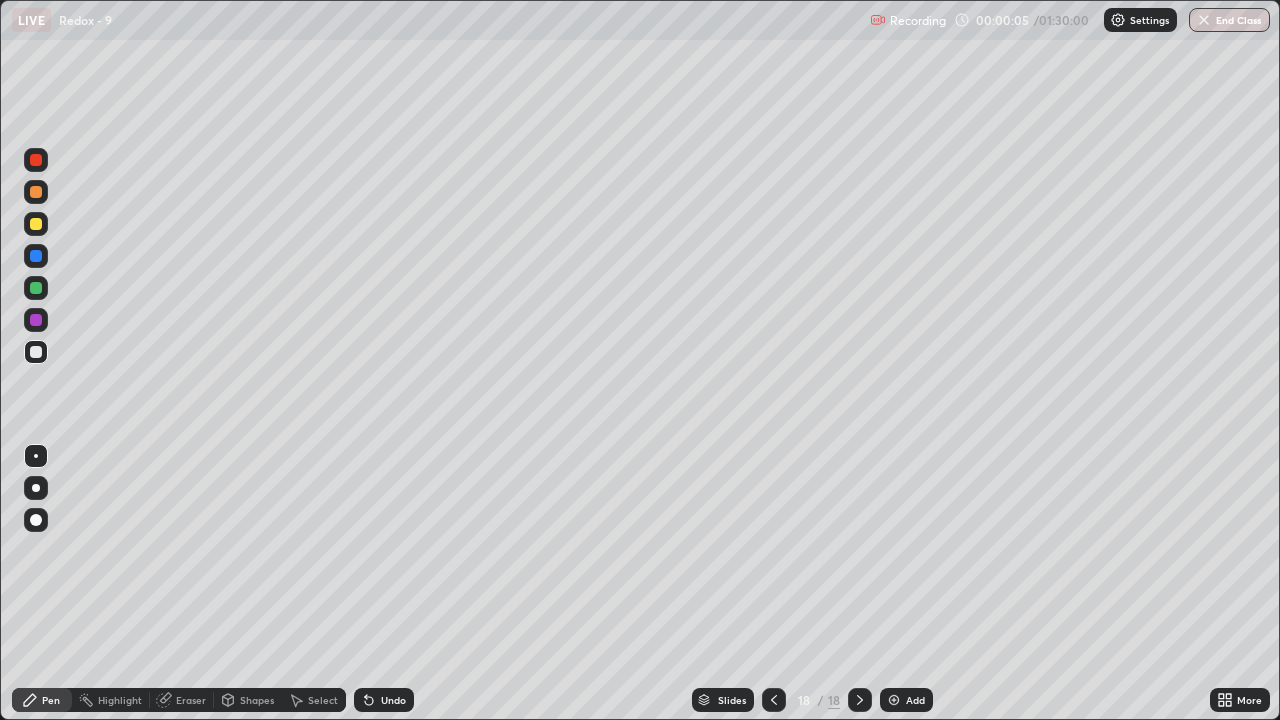click on "Add" at bounding box center [906, 700] 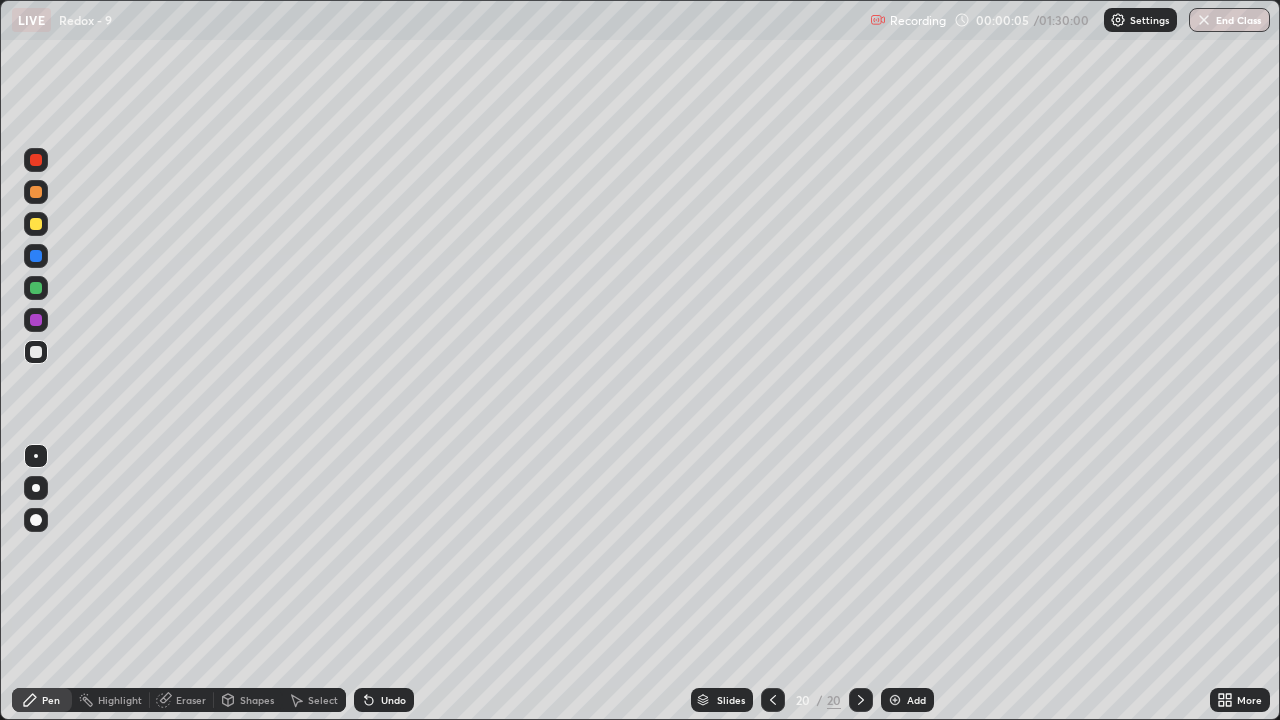 click on "Add" at bounding box center [907, 700] 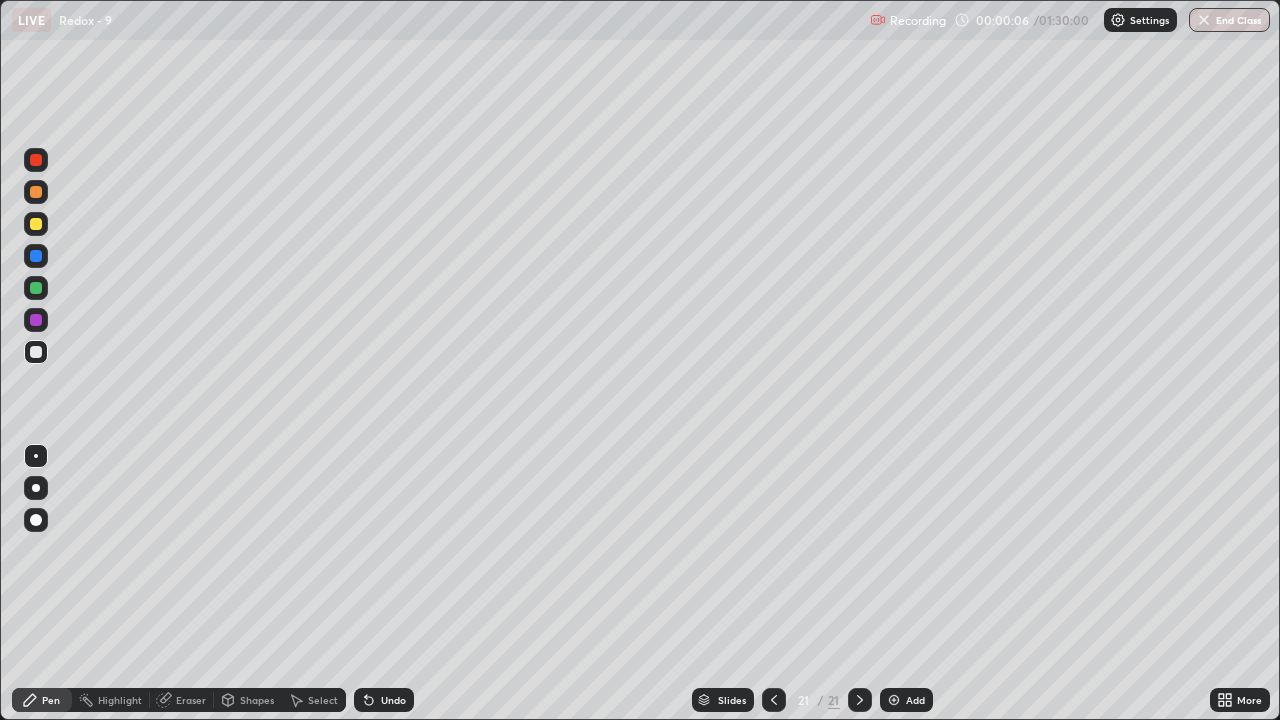 click at bounding box center [894, 700] 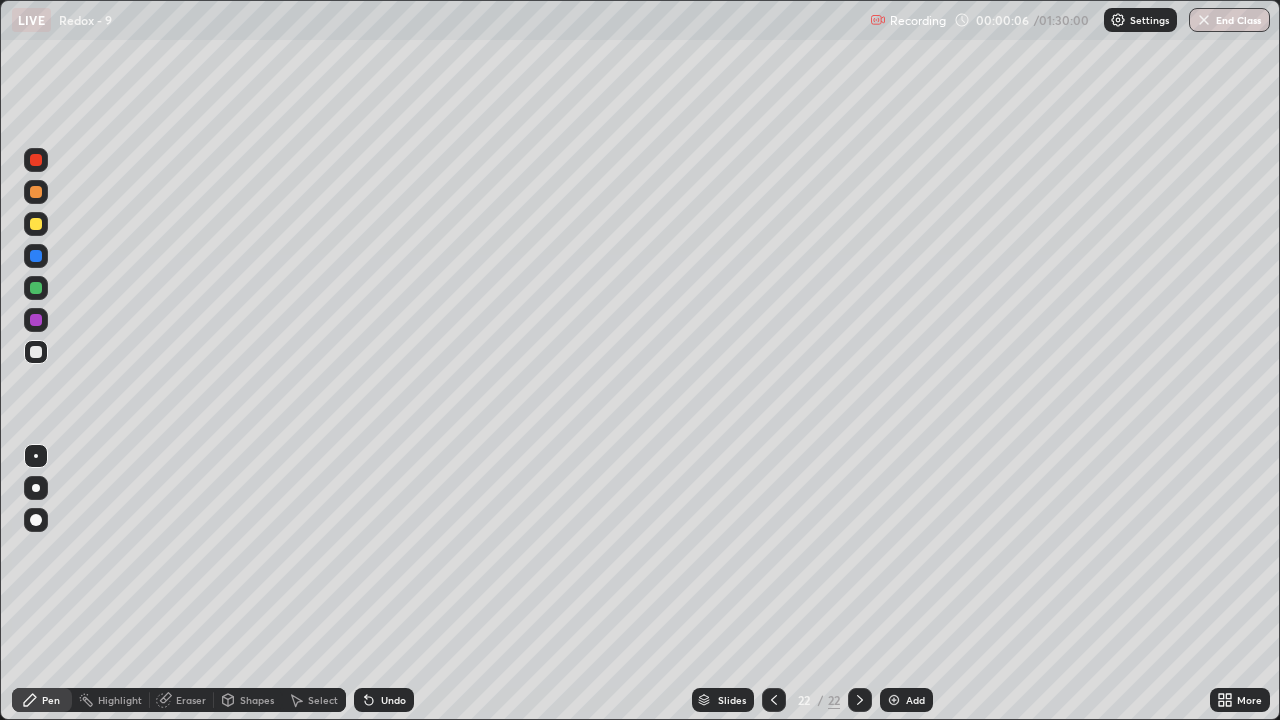 click on "Add" at bounding box center [906, 700] 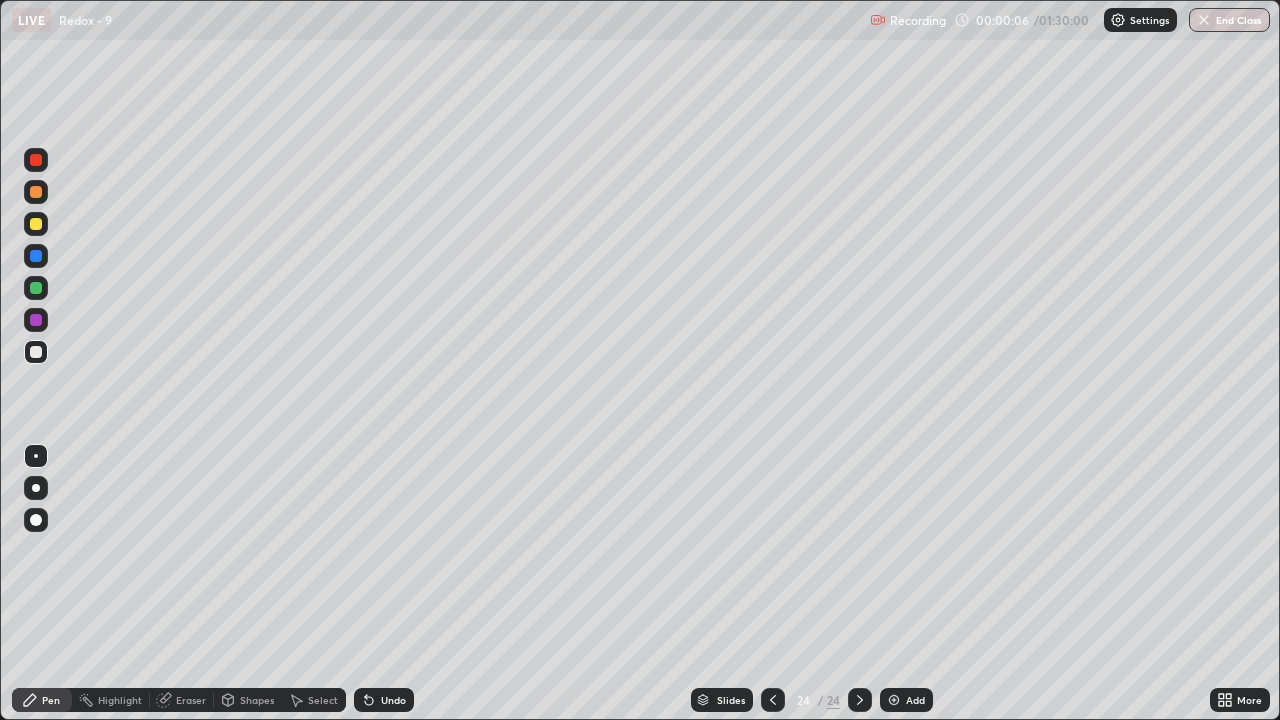 click at bounding box center [894, 700] 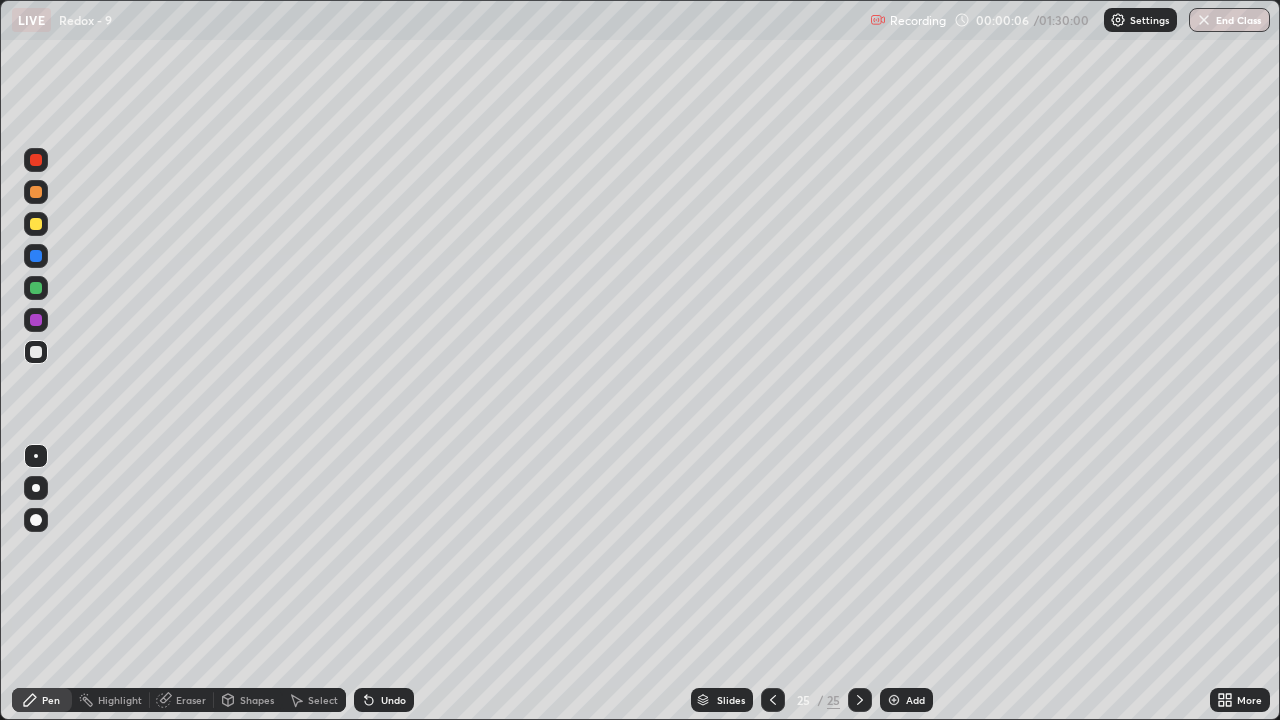 click at bounding box center (894, 700) 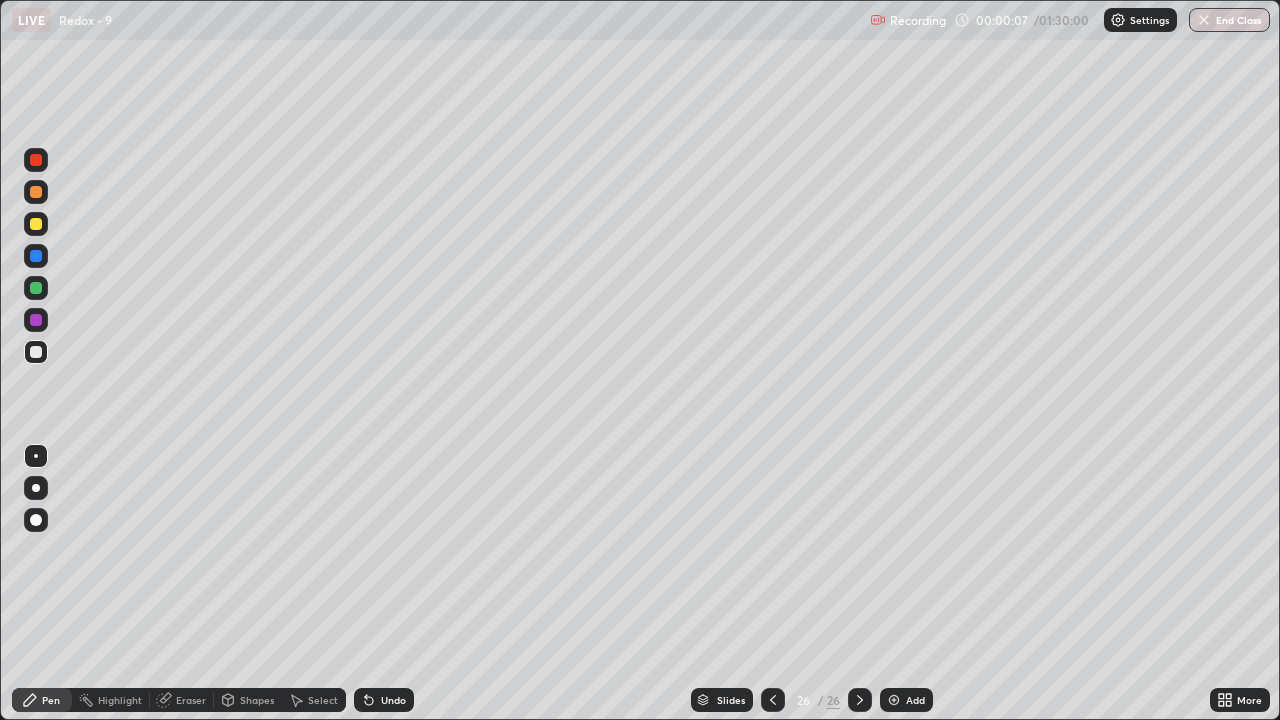 click at bounding box center [894, 700] 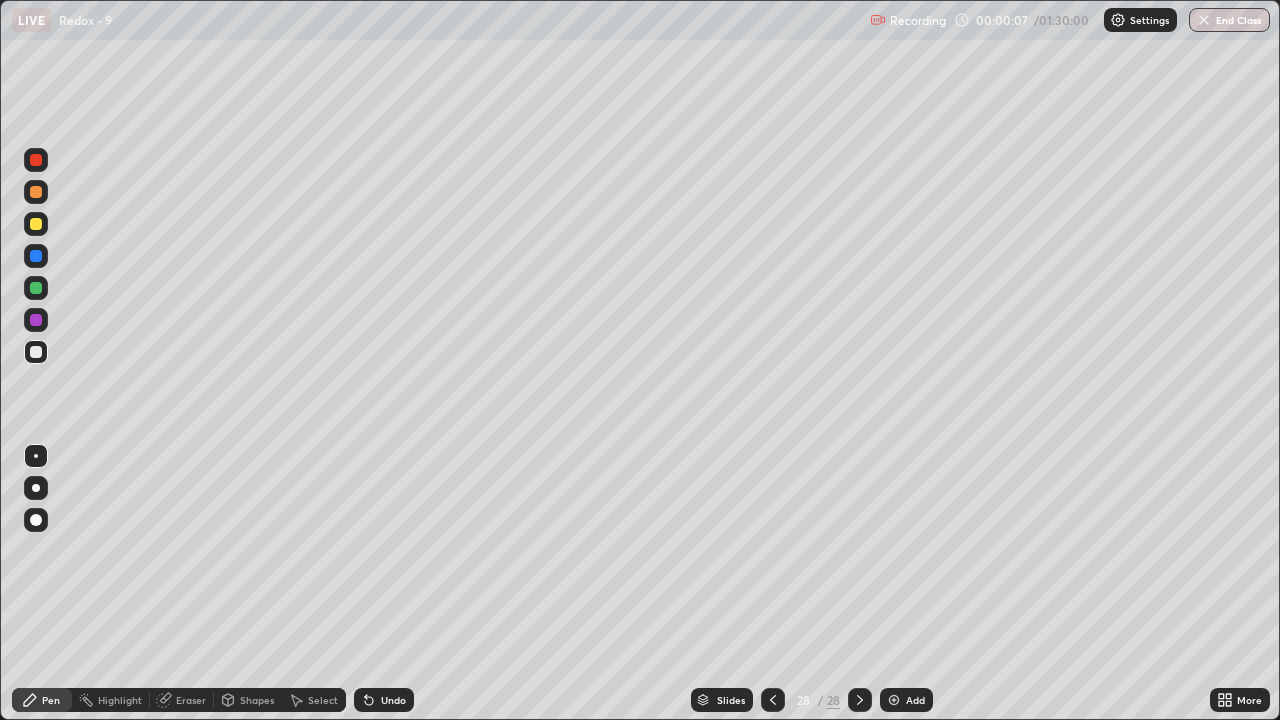 click at bounding box center [894, 700] 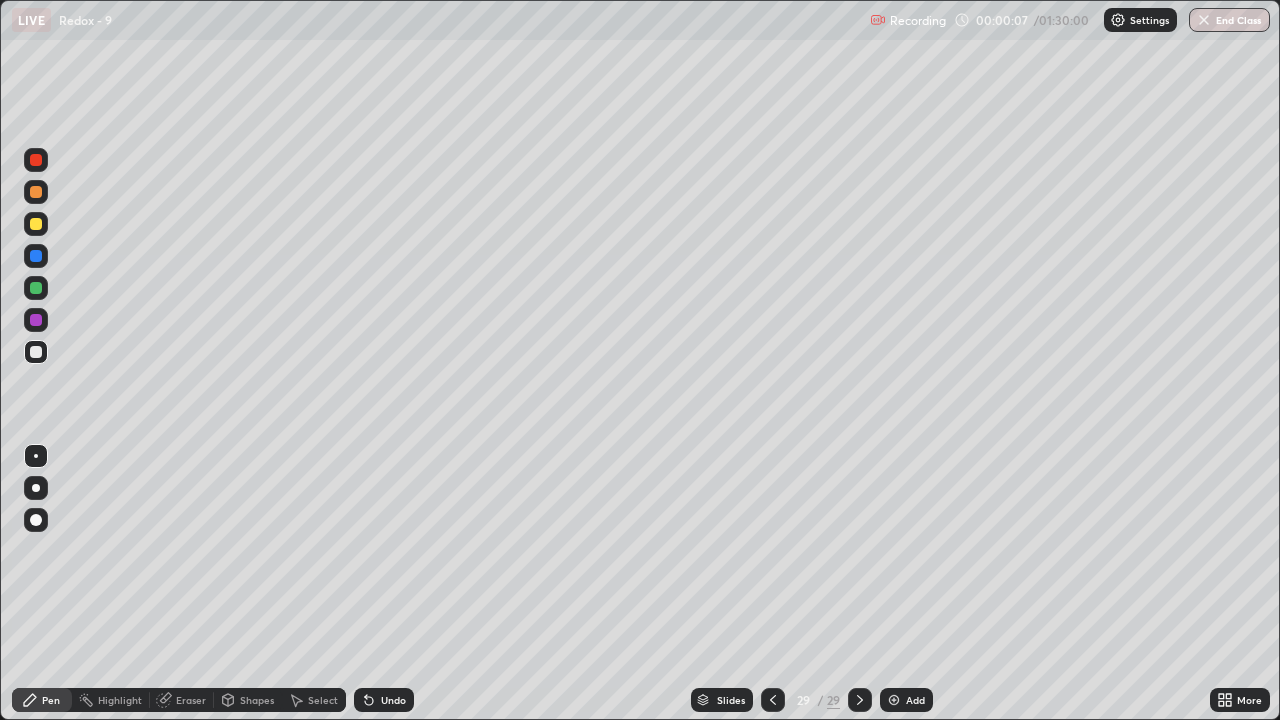 click at bounding box center [894, 700] 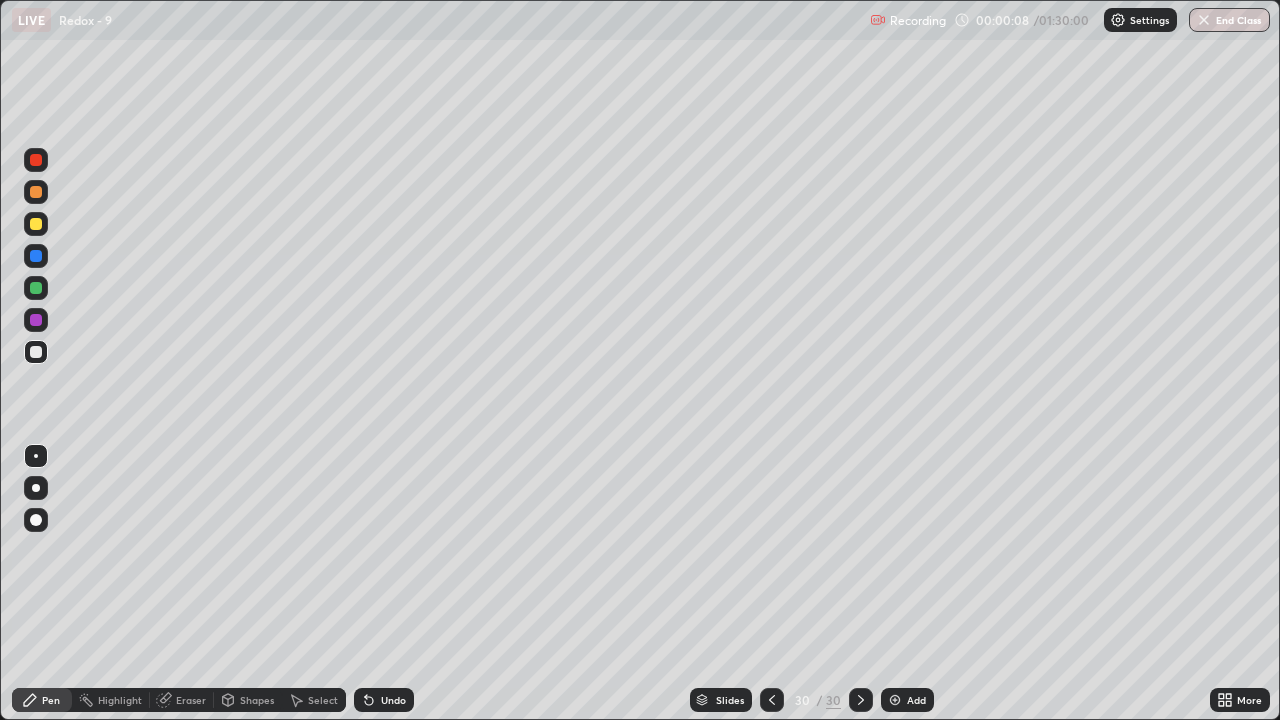 click at bounding box center (895, 700) 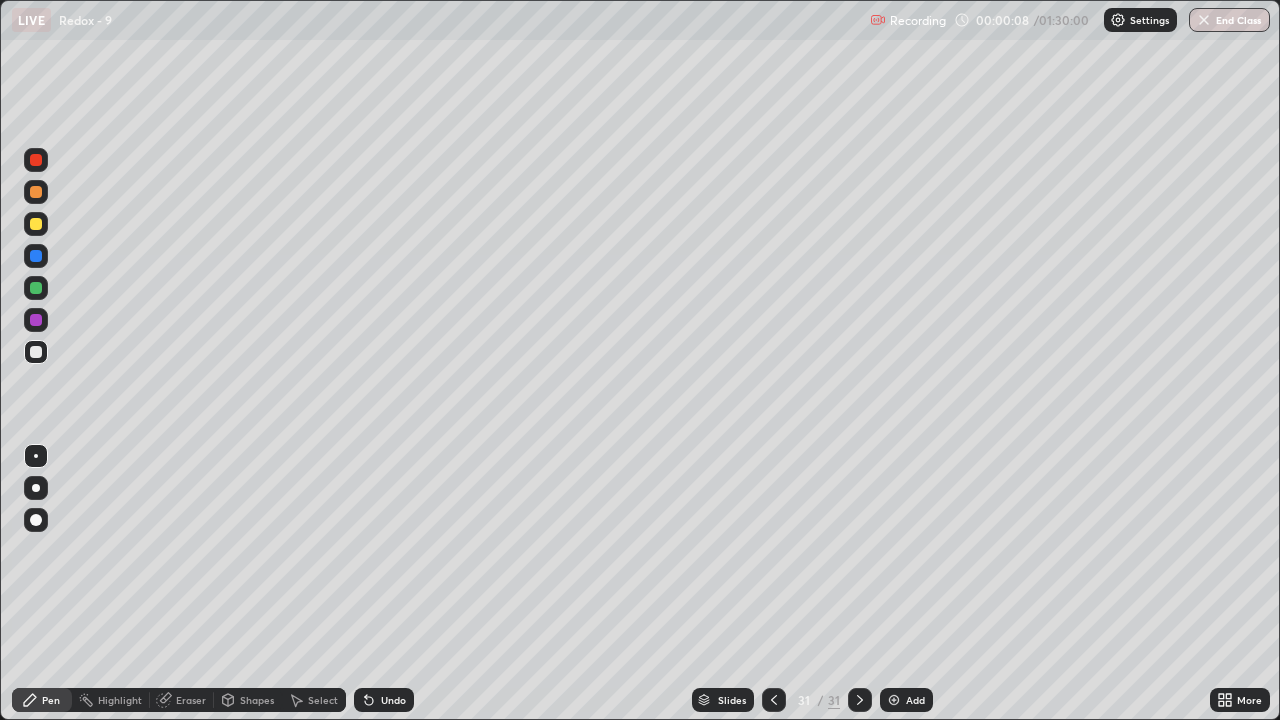 click at bounding box center (894, 700) 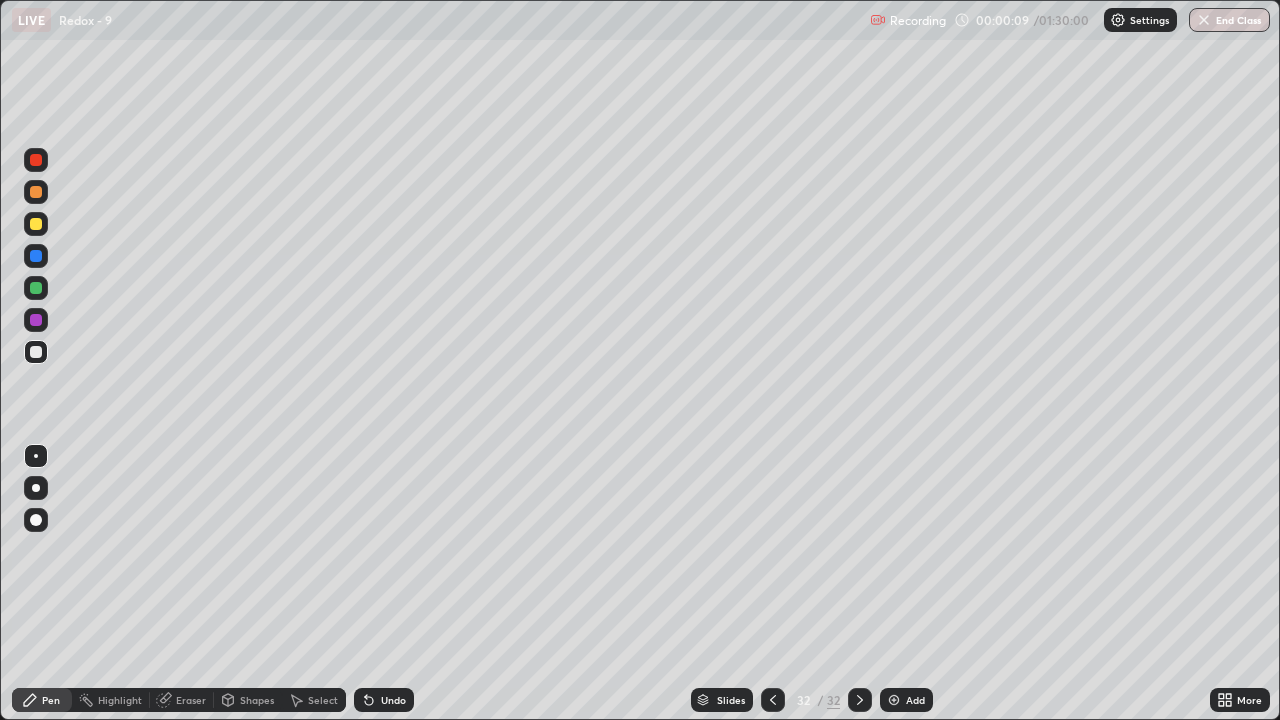 click 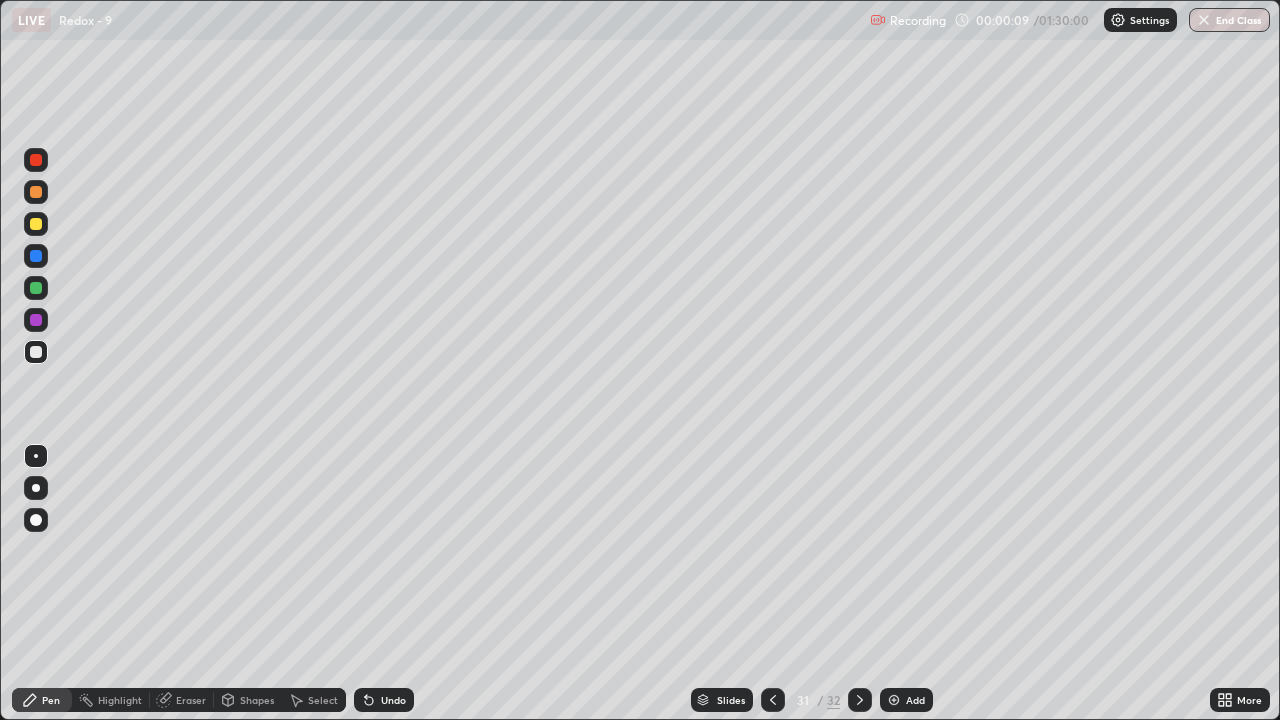 click 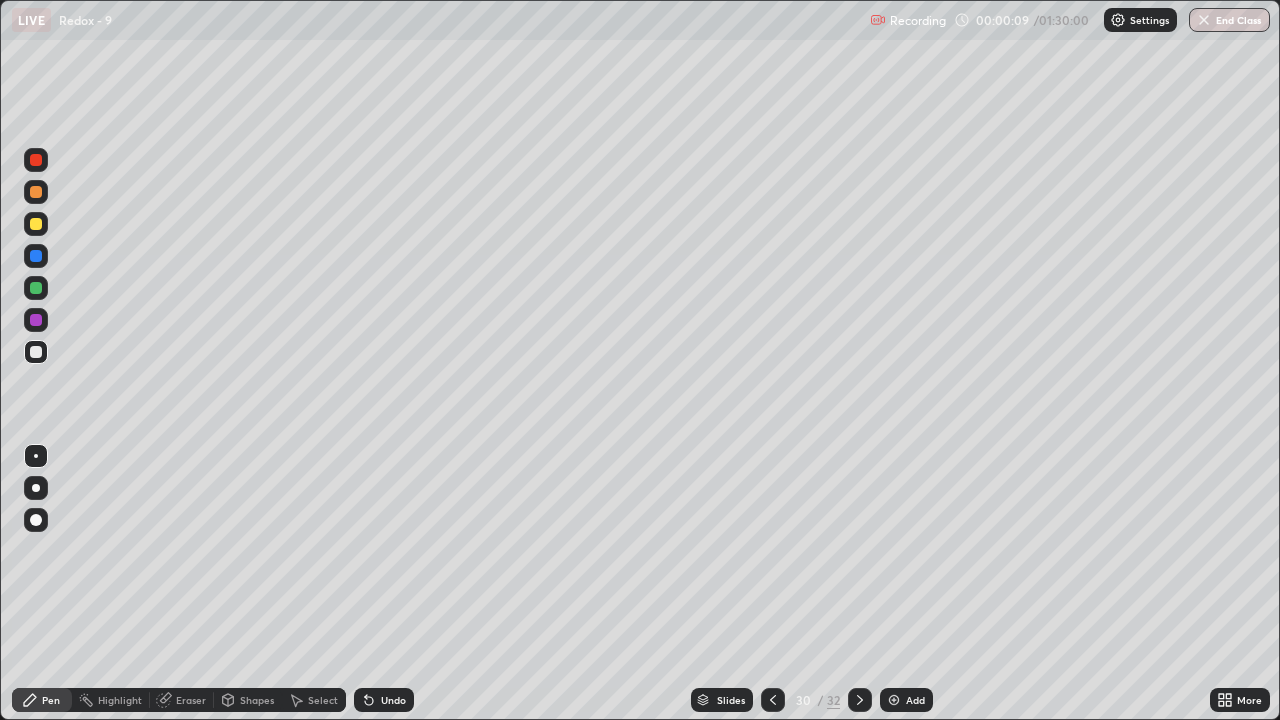 click 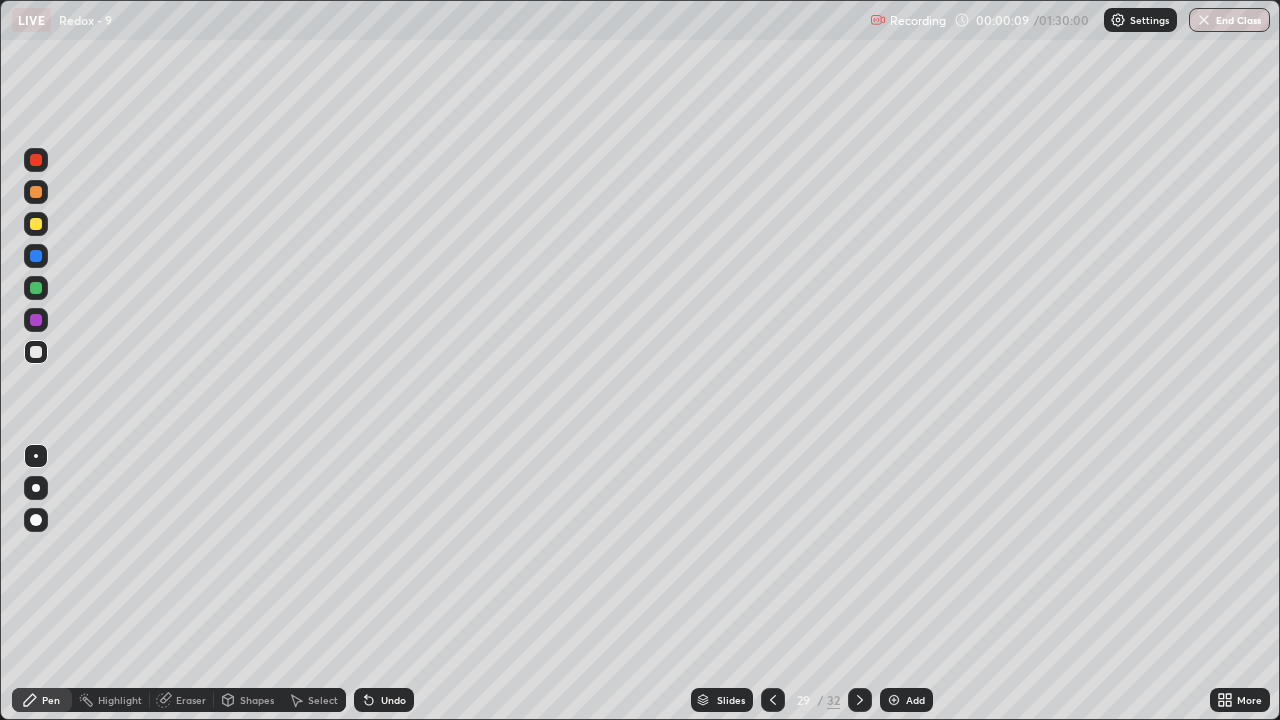 click 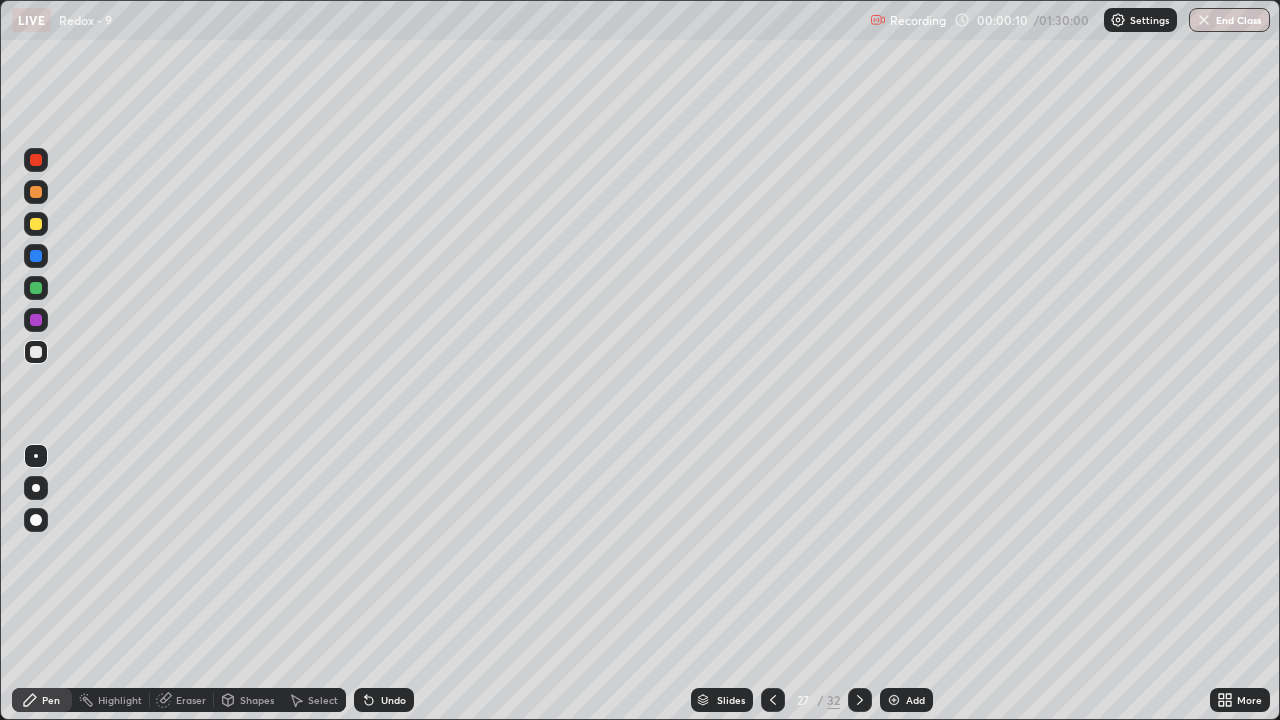 click 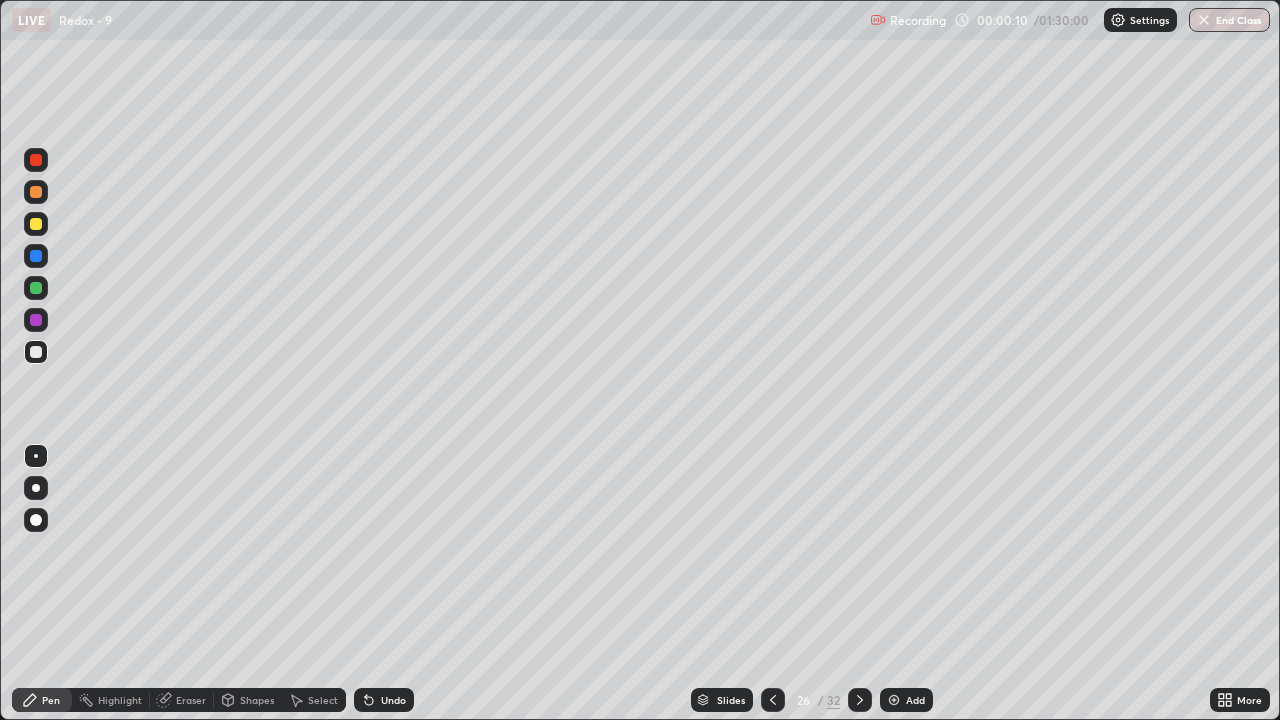 click 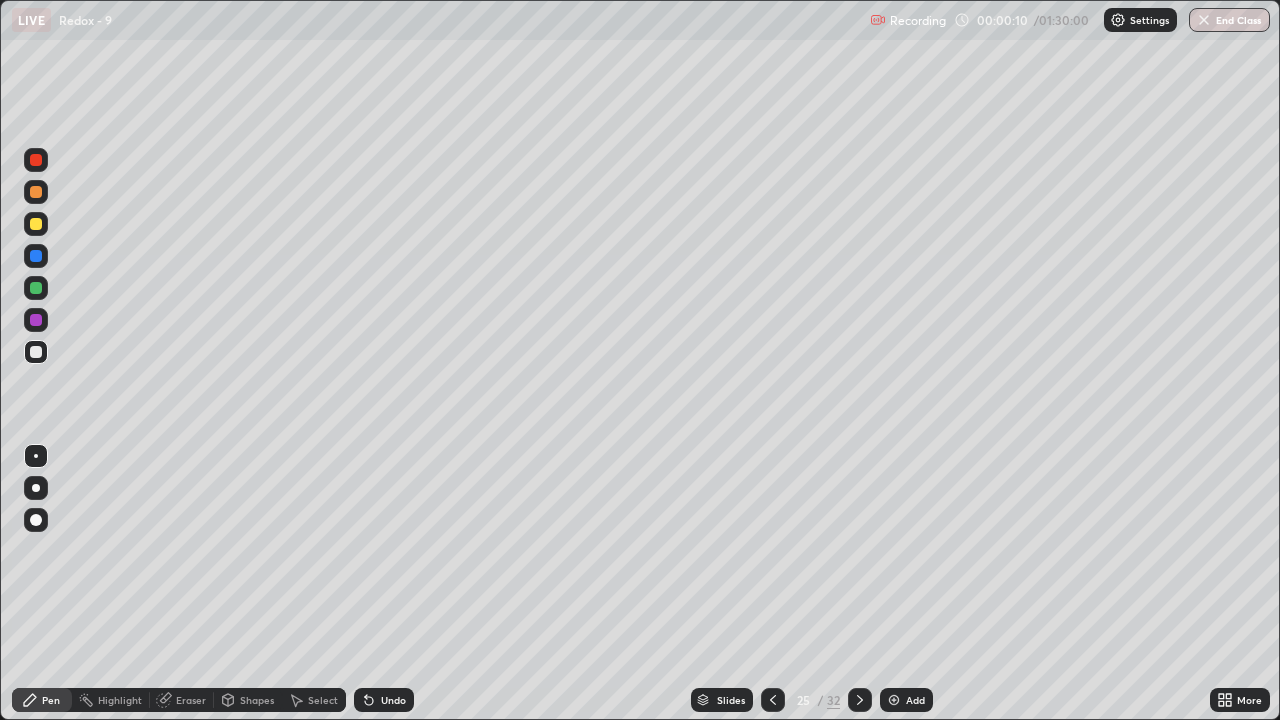 click 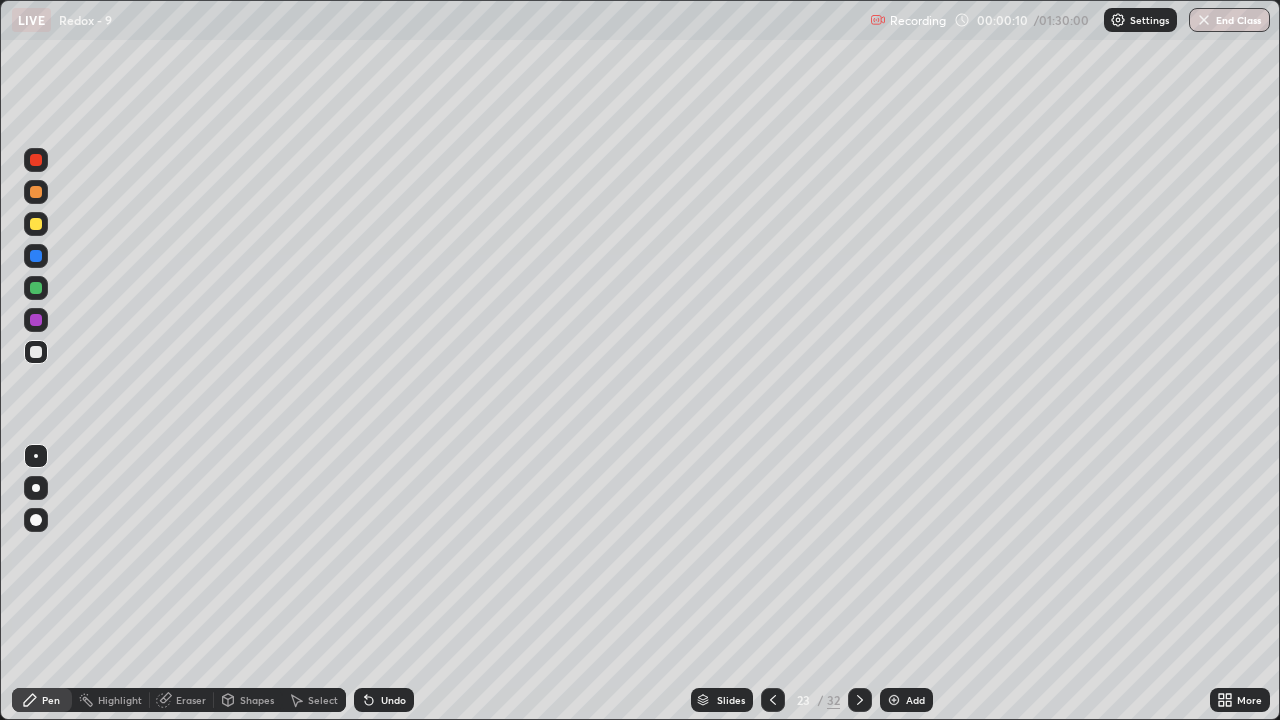 click 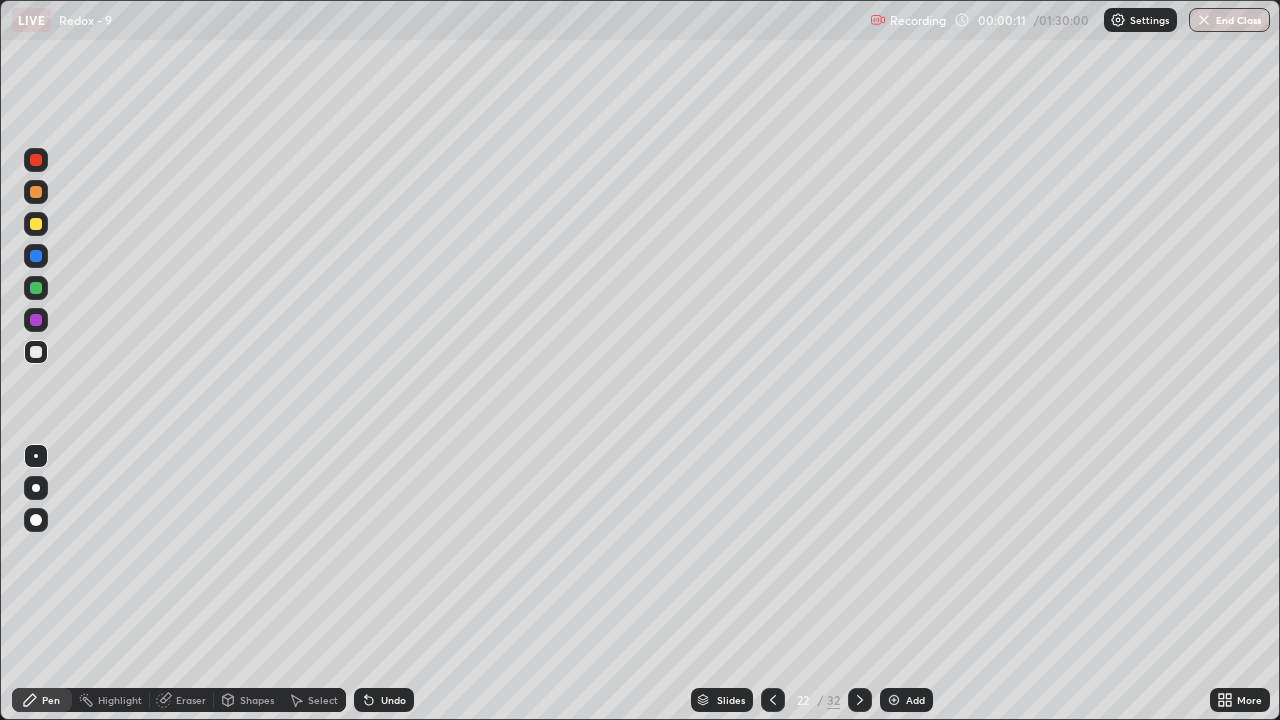 click 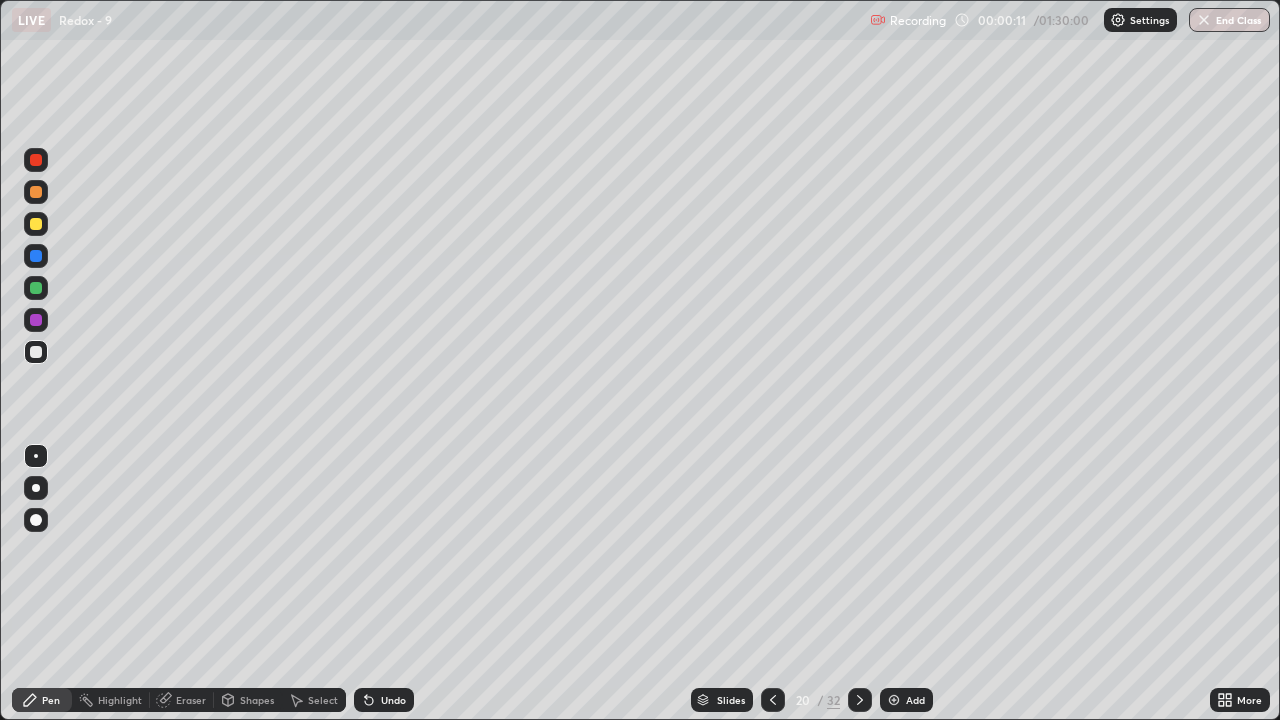 click 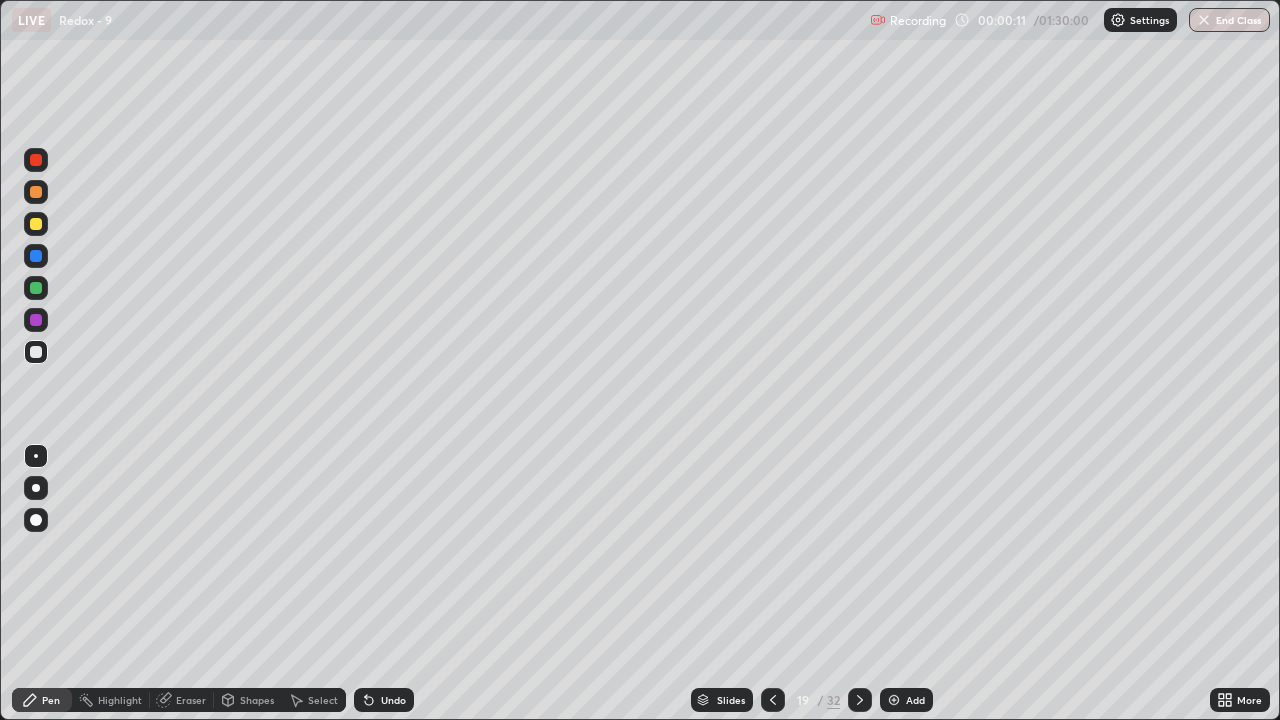 click 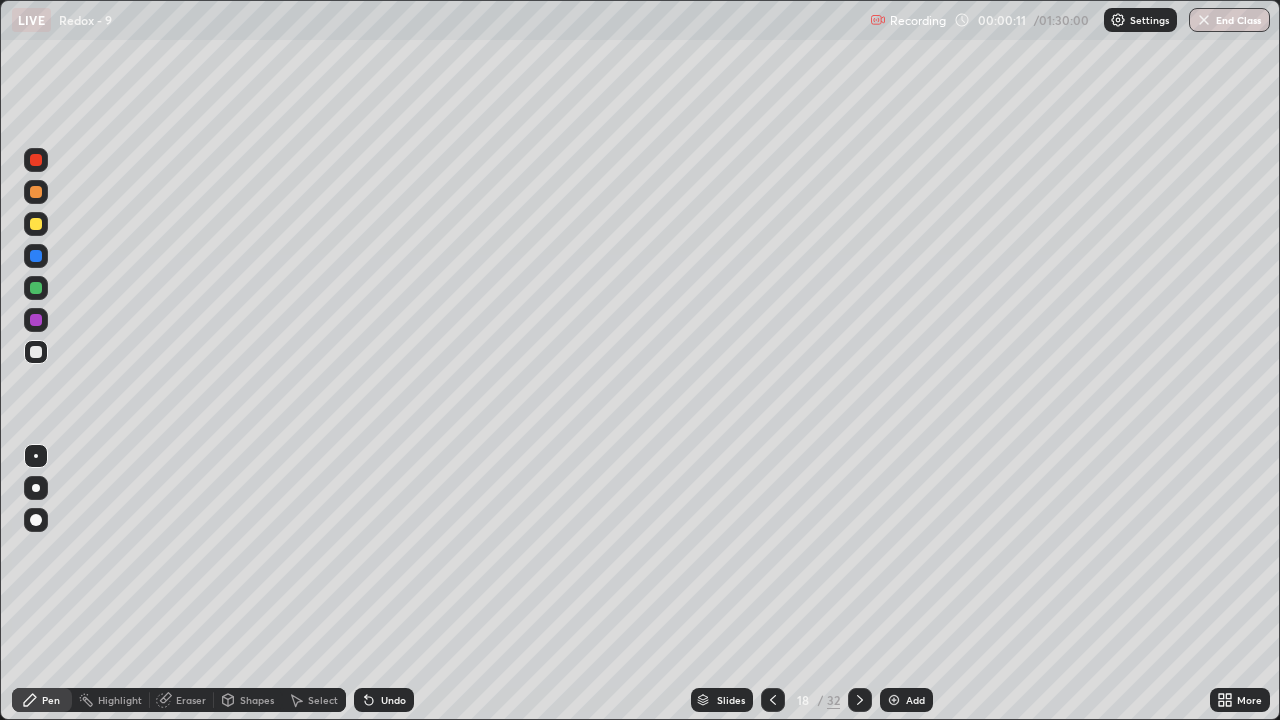 click 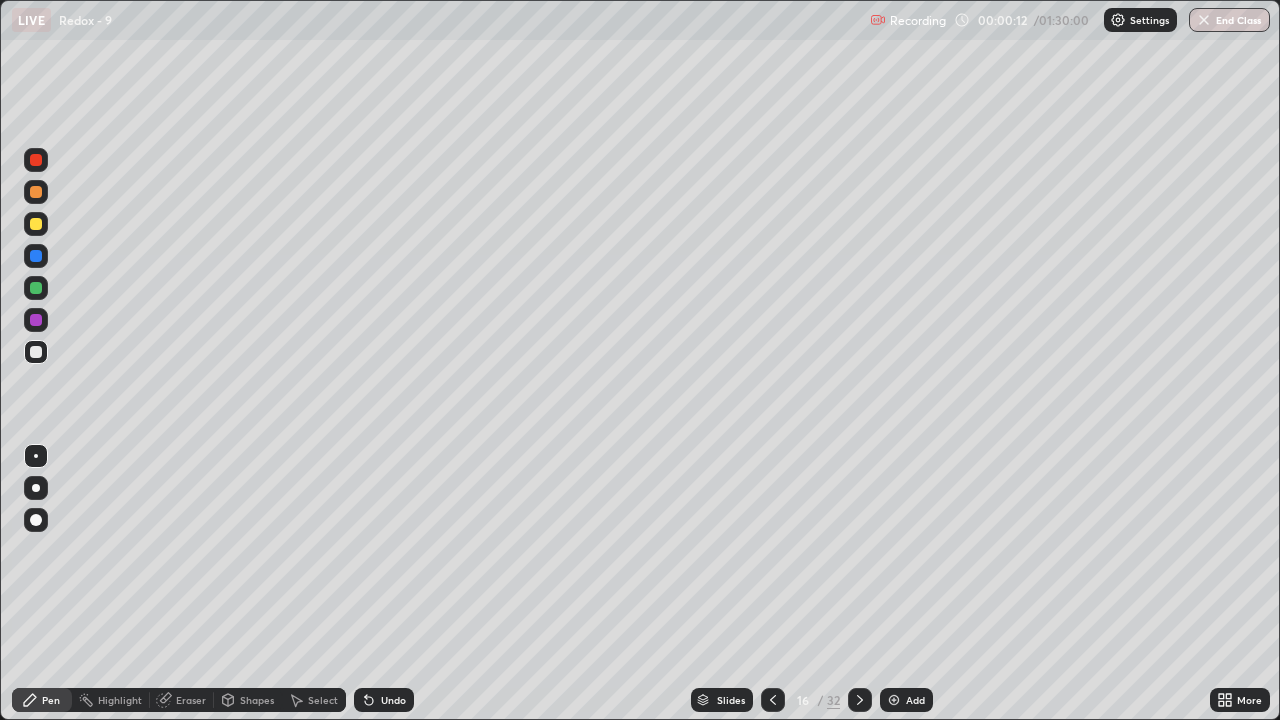 click 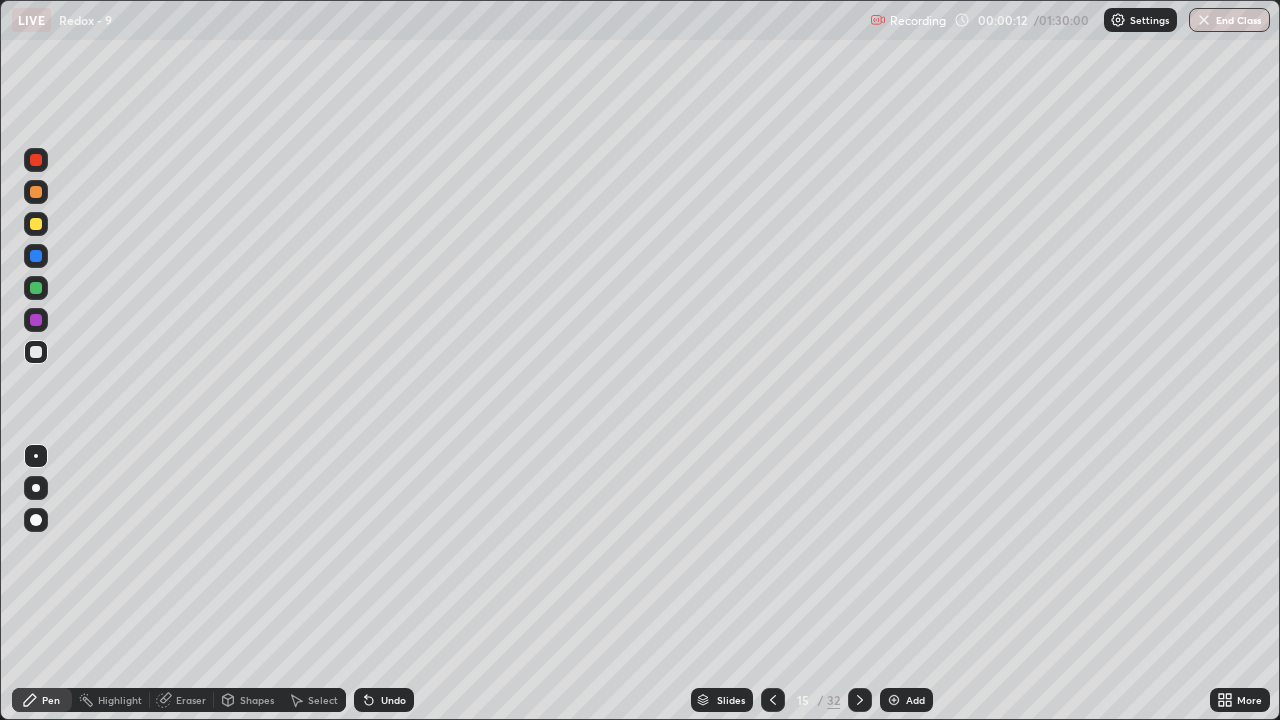 click 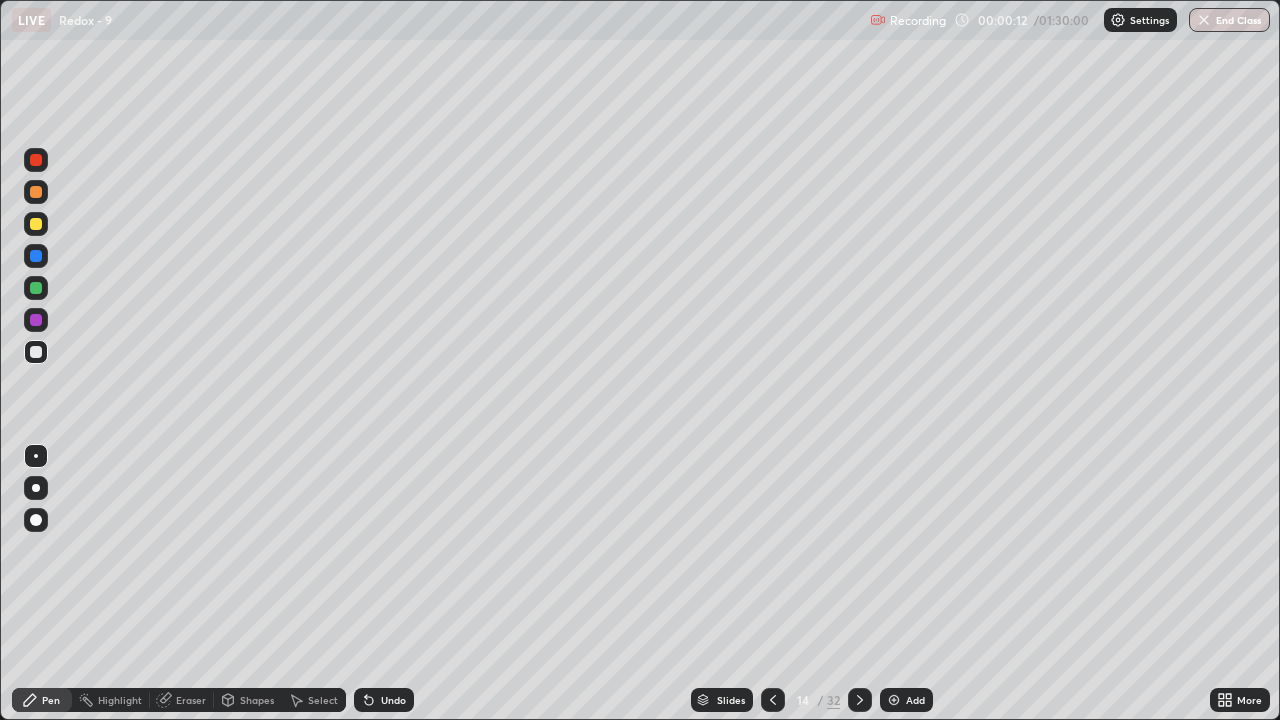 click 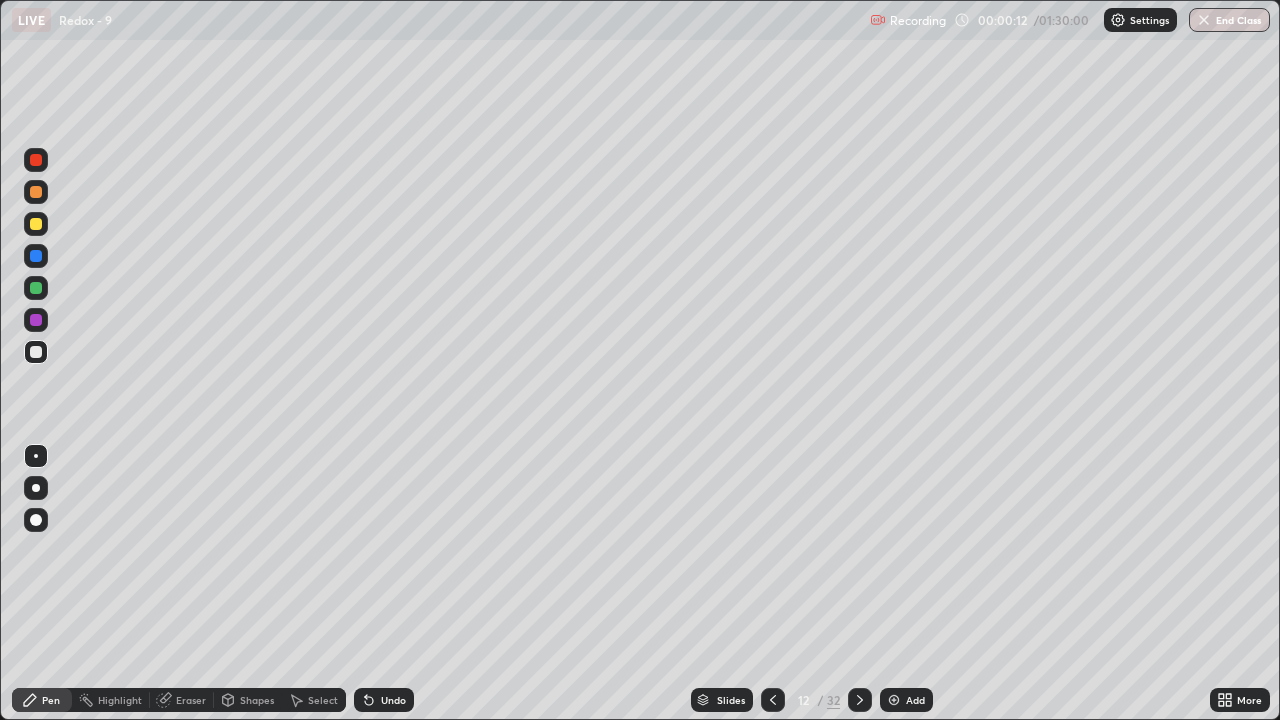 click 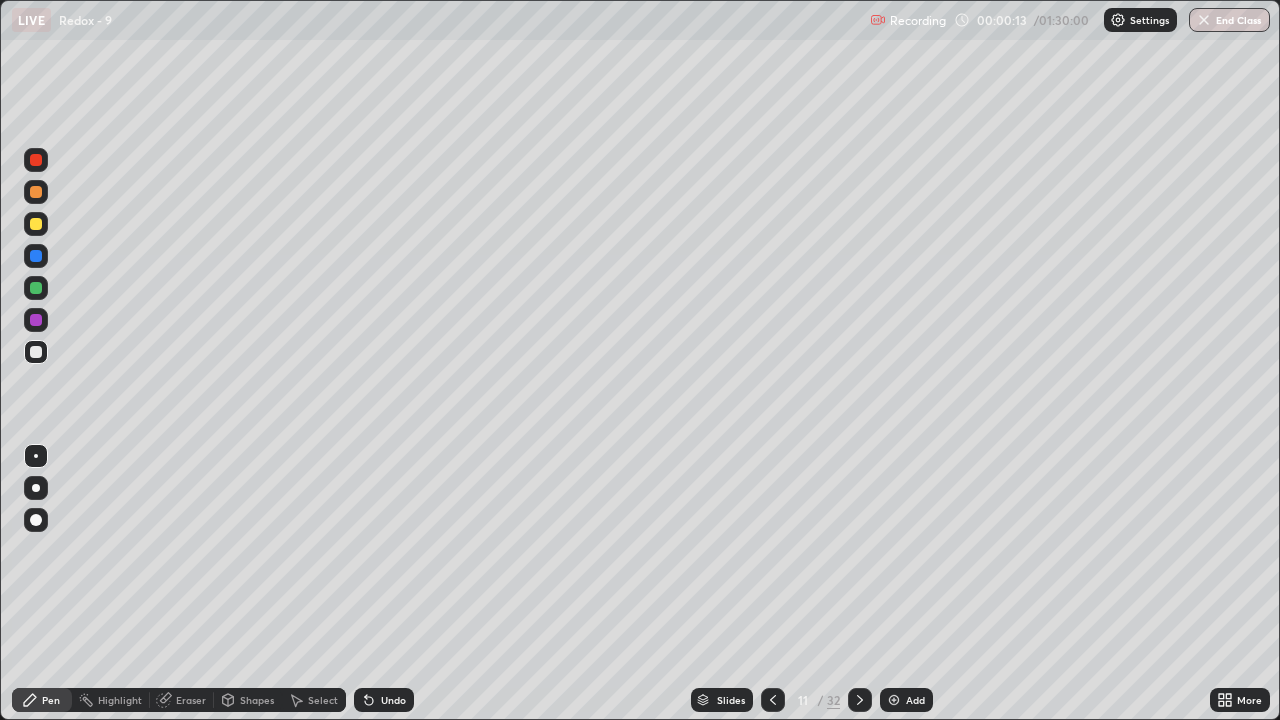 click 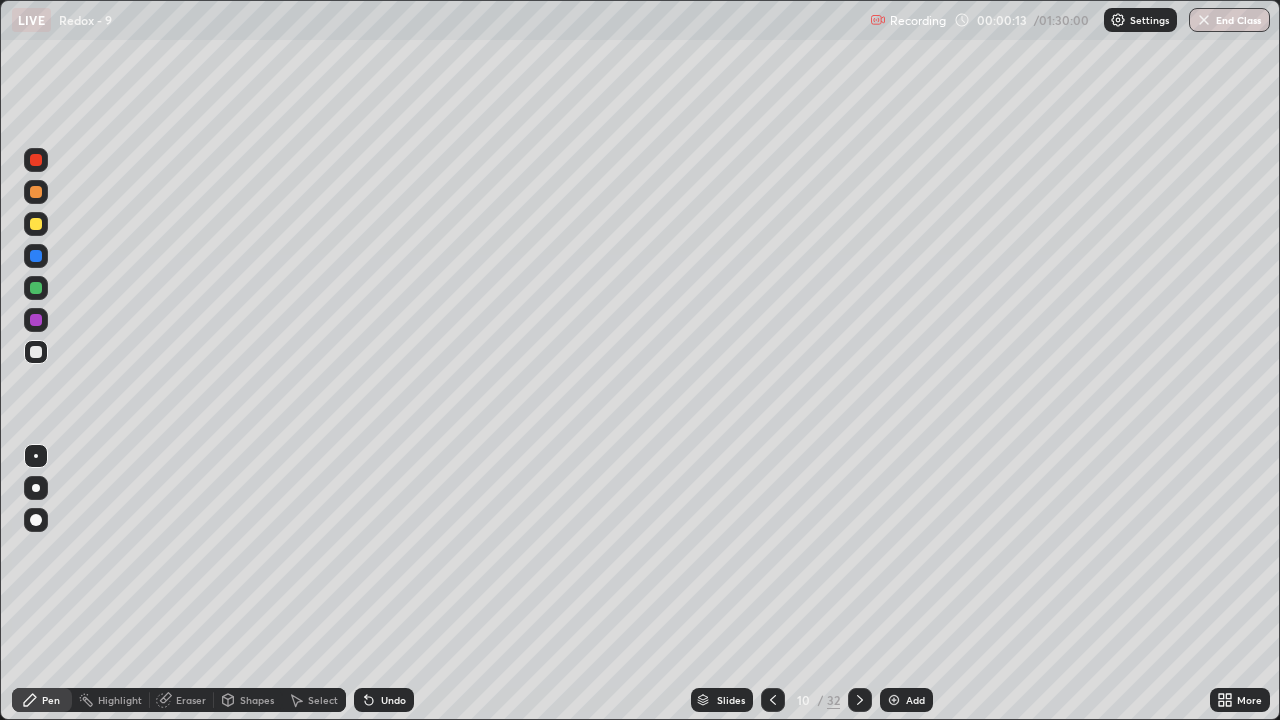 click 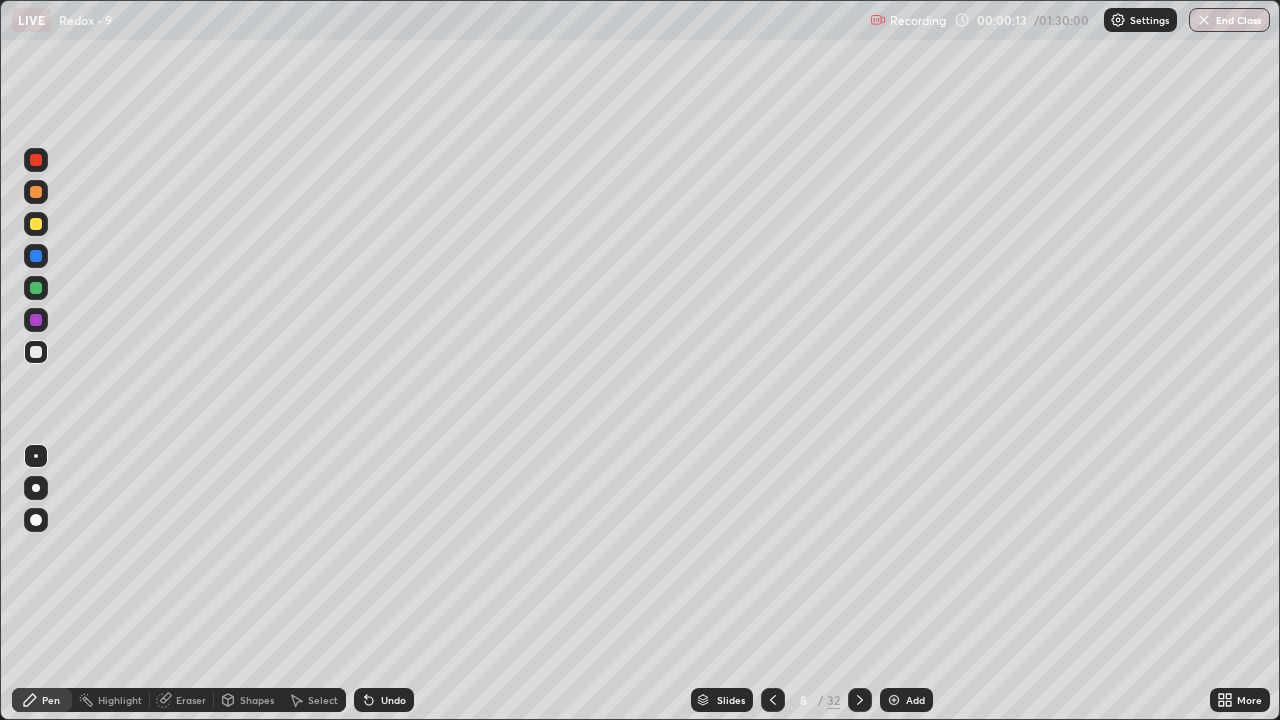 click 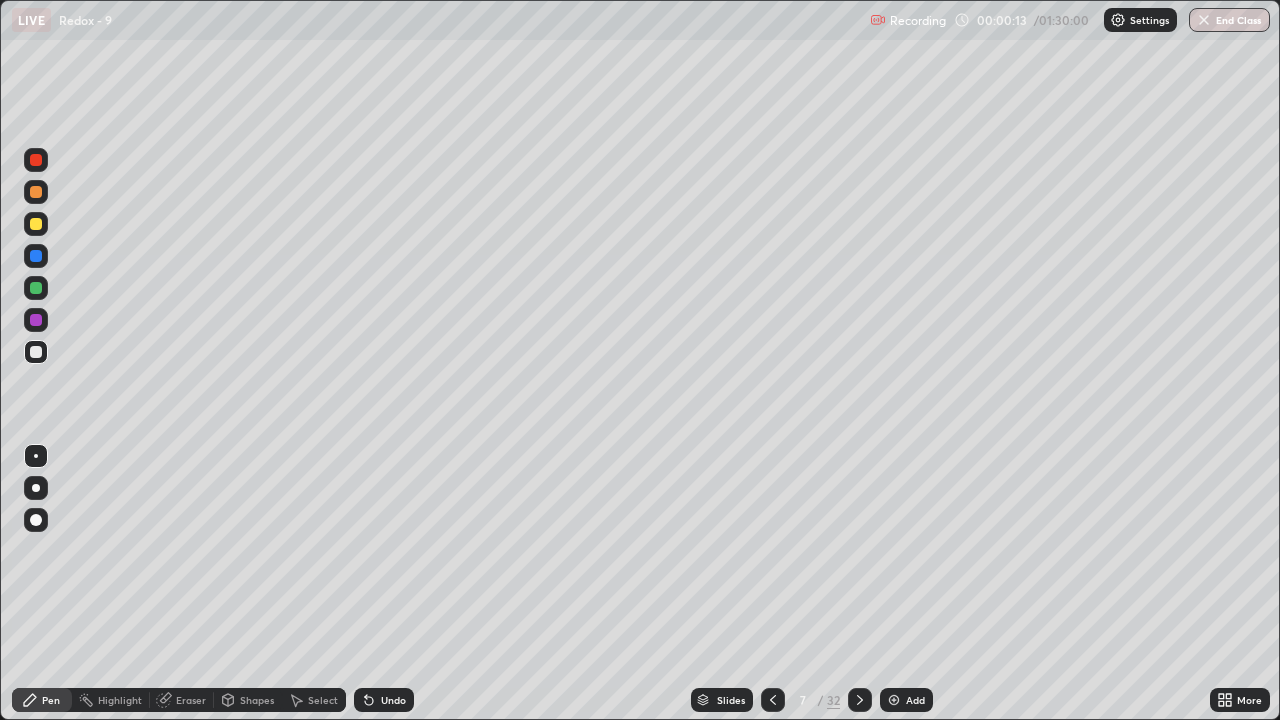 click 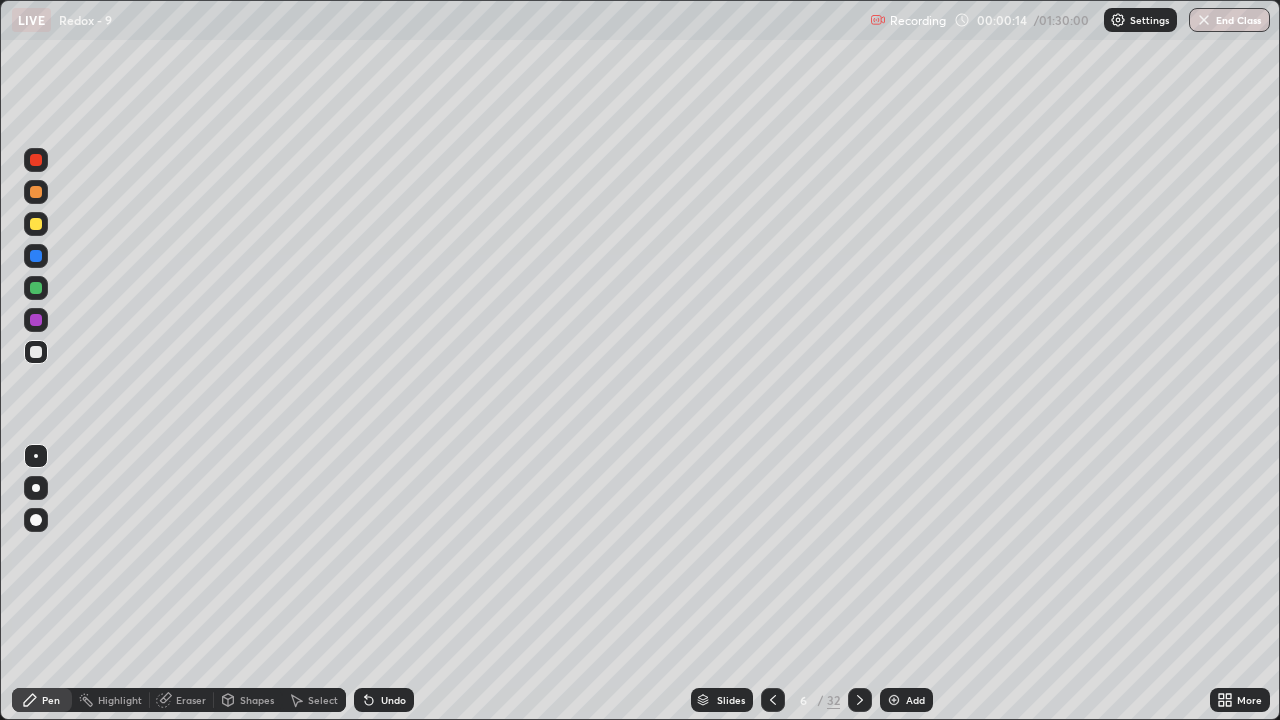 click 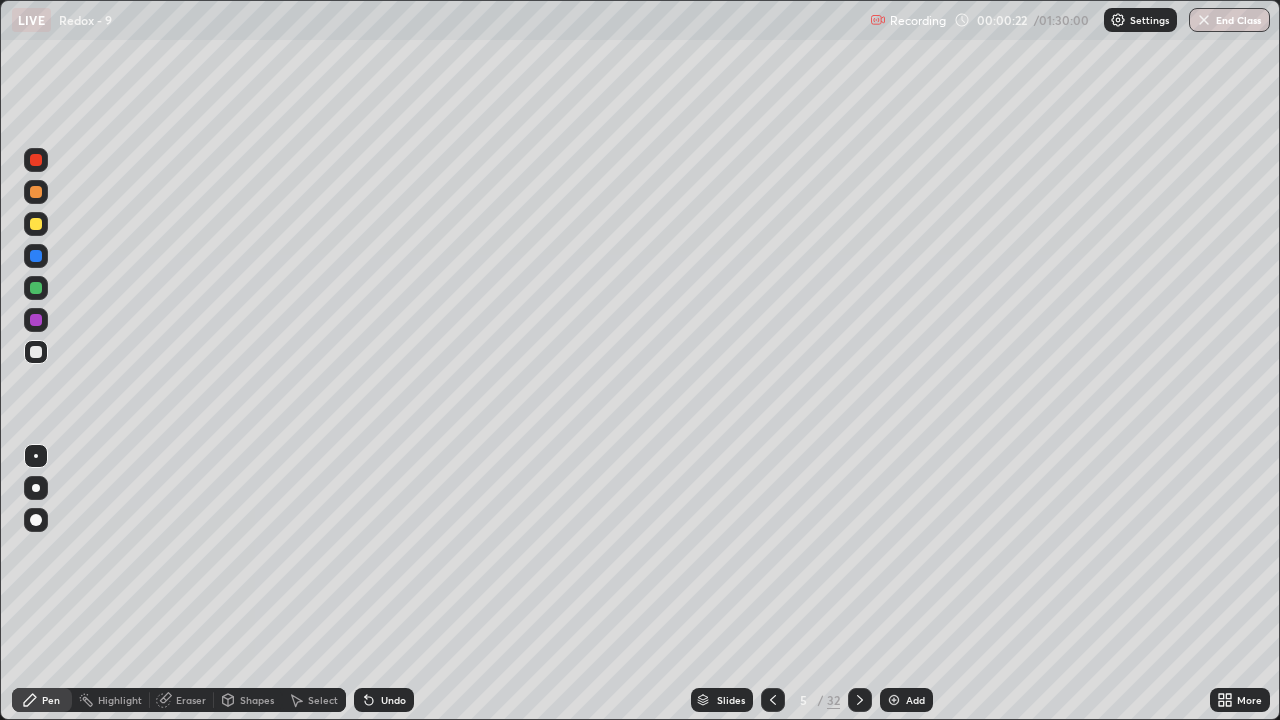 click at bounding box center [36, 488] 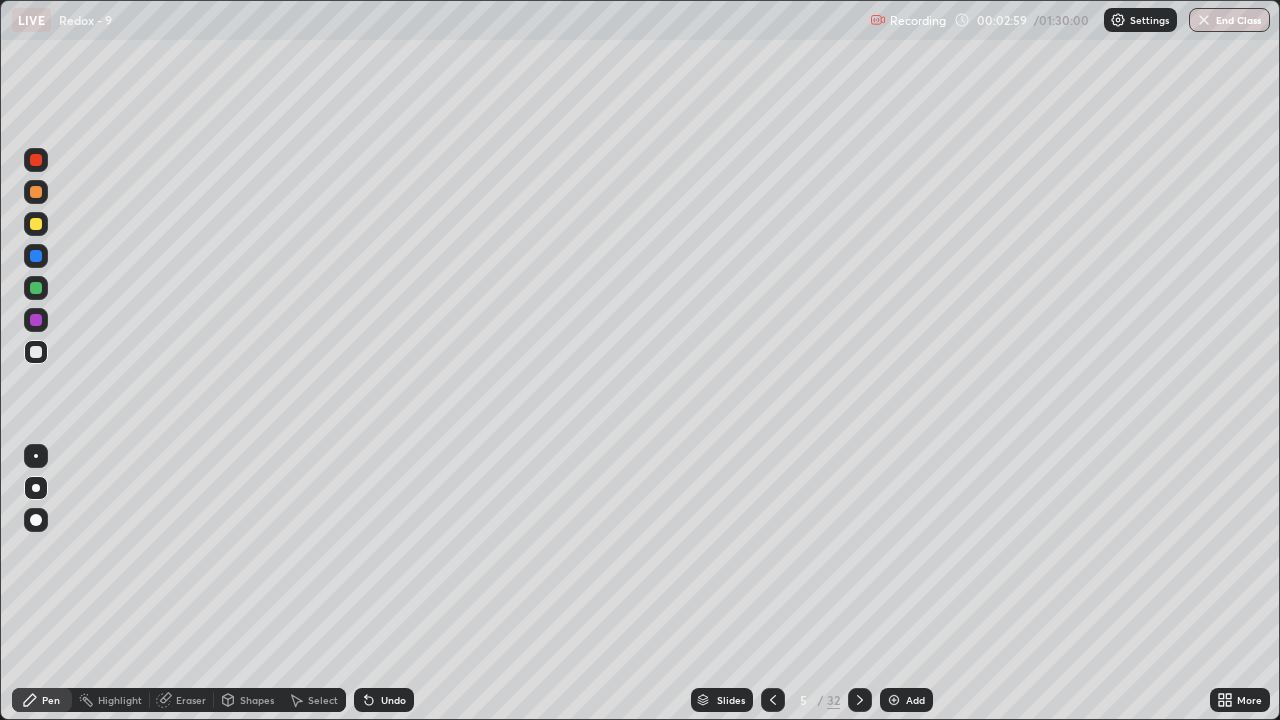 click 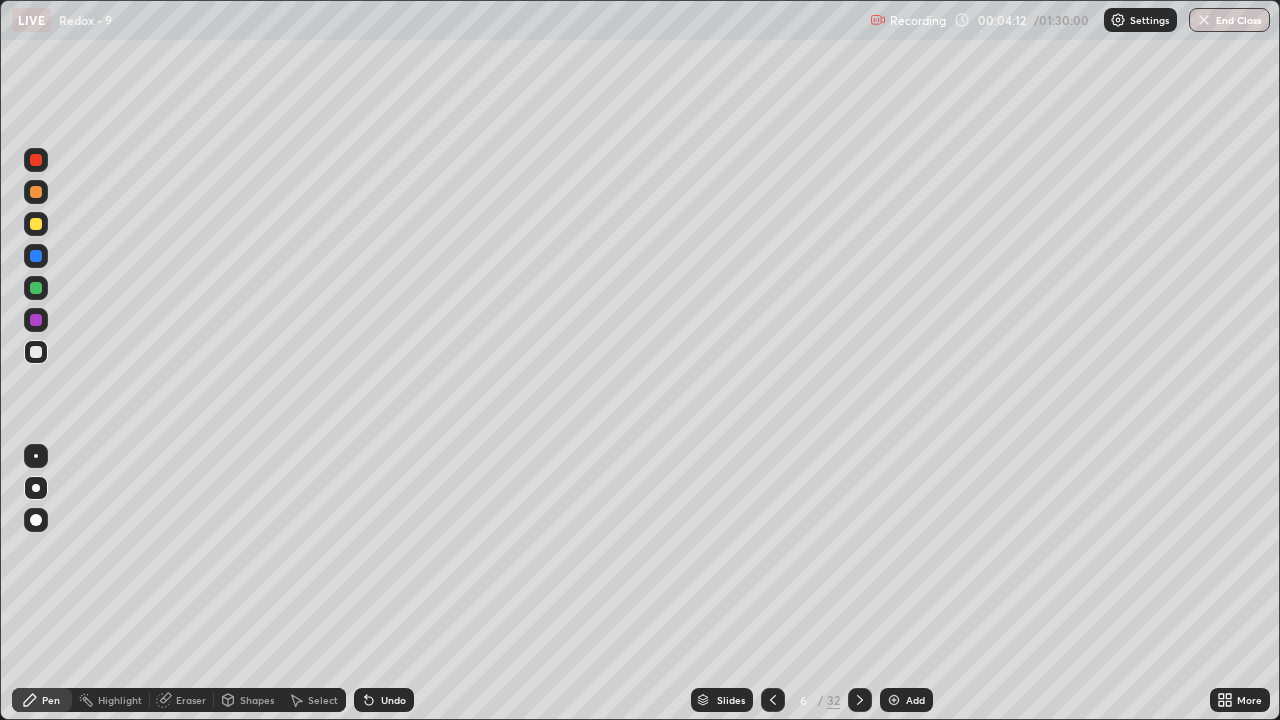 click on "Eraser" at bounding box center [191, 700] 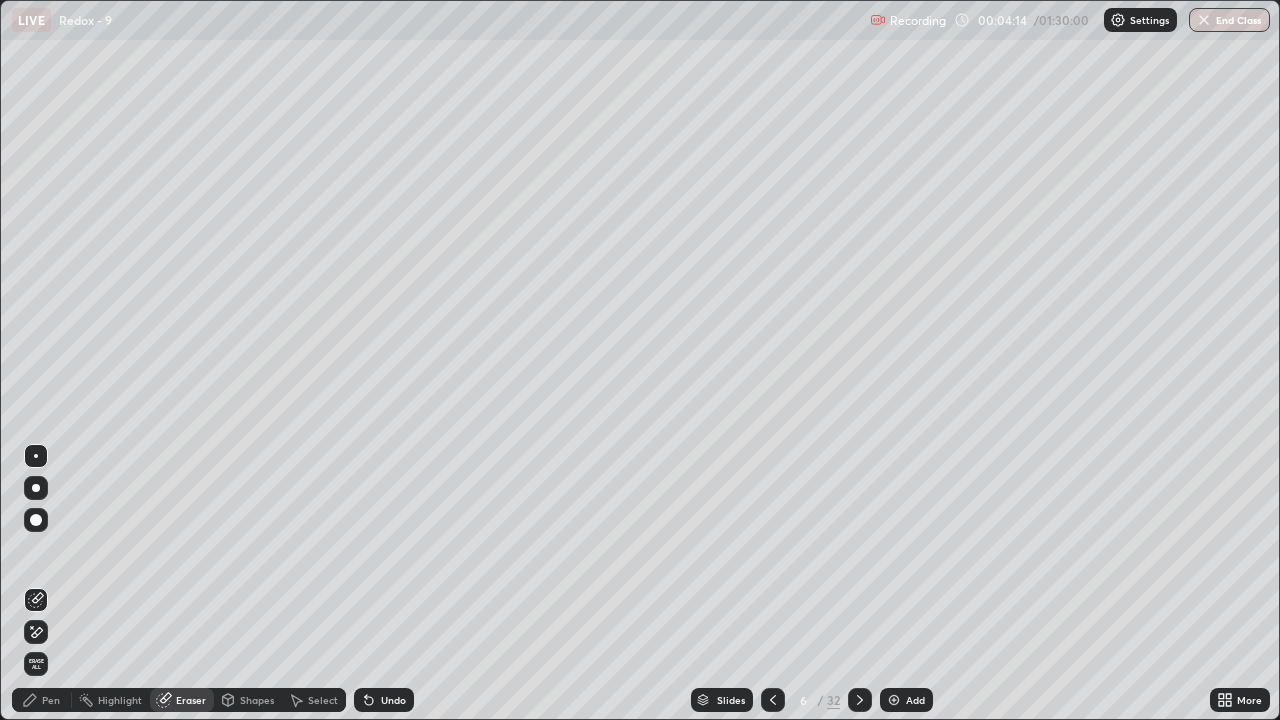 click on "Pen" at bounding box center [51, 700] 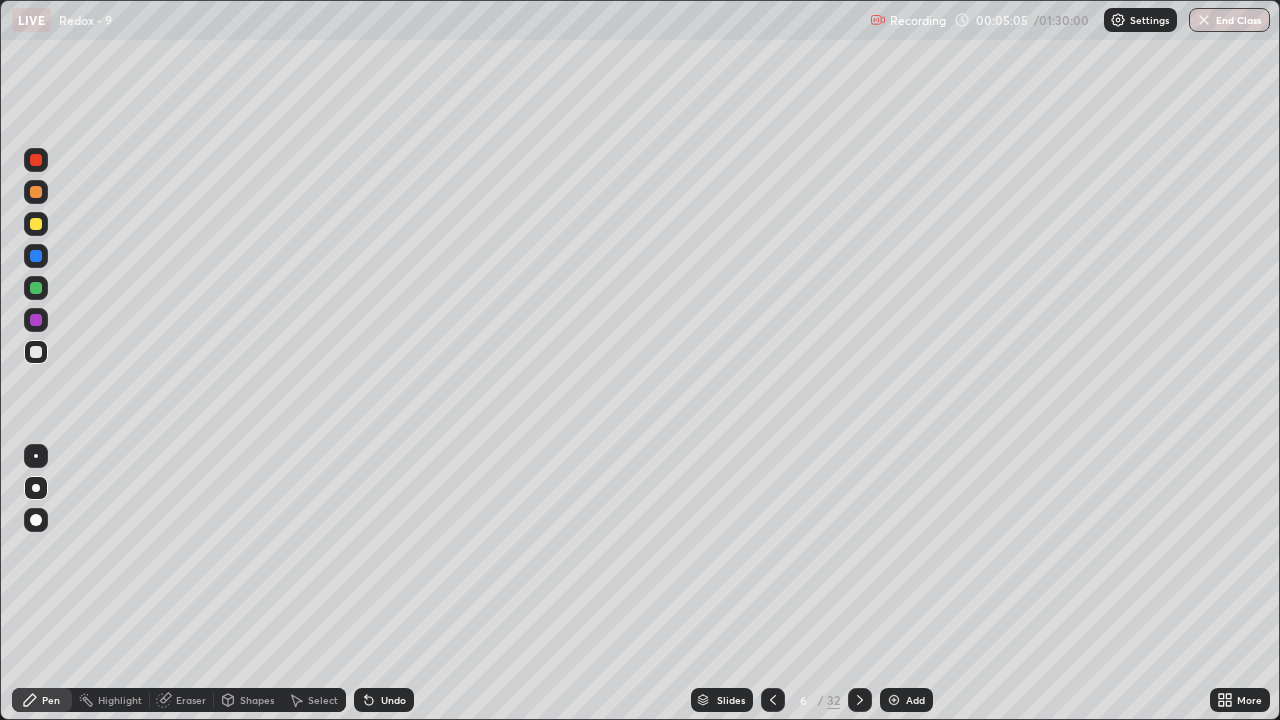 click on "Eraser" at bounding box center (191, 700) 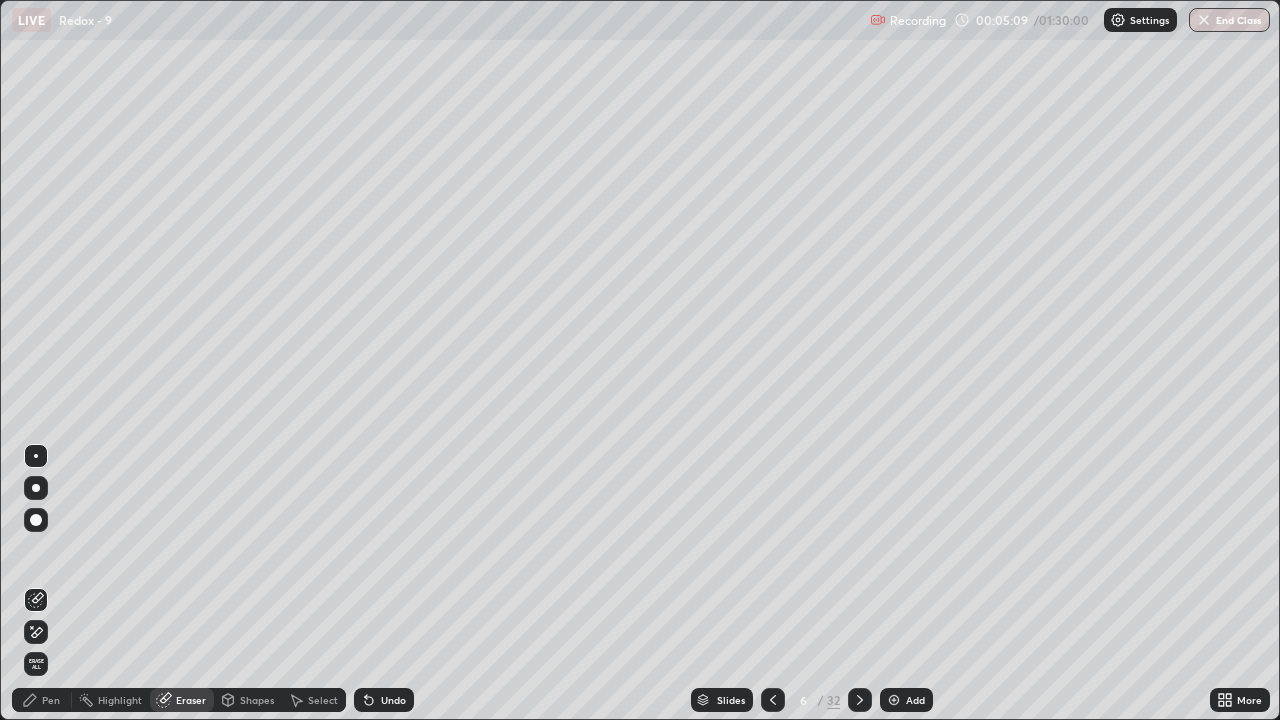 click on "Pen" at bounding box center [51, 700] 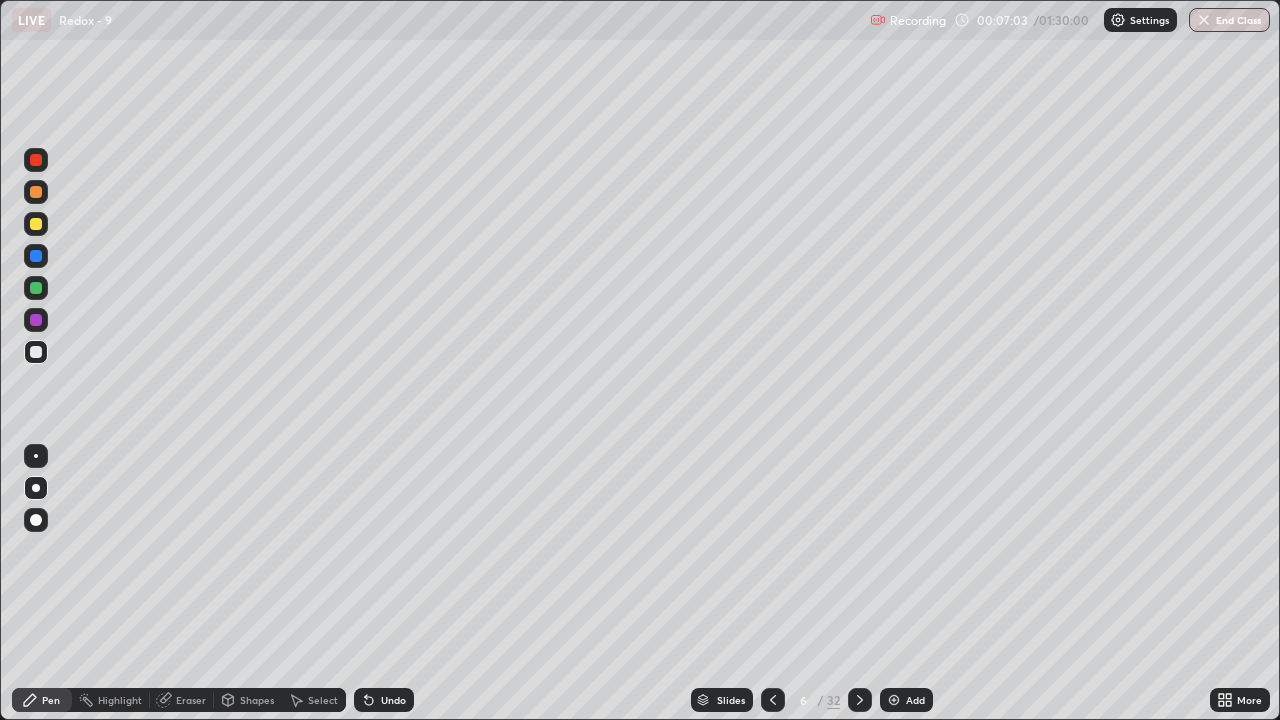 click at bounding box center [36, 224] 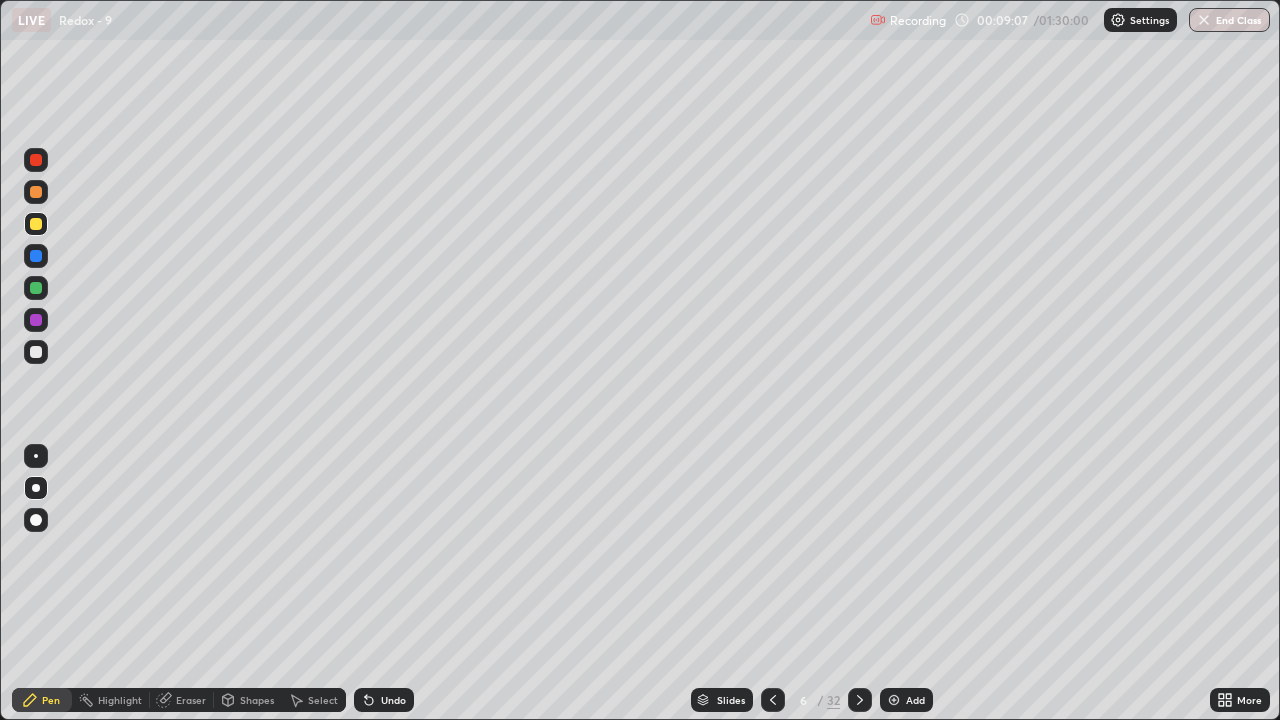 click on "Slides" at bounding box center [722, 700] 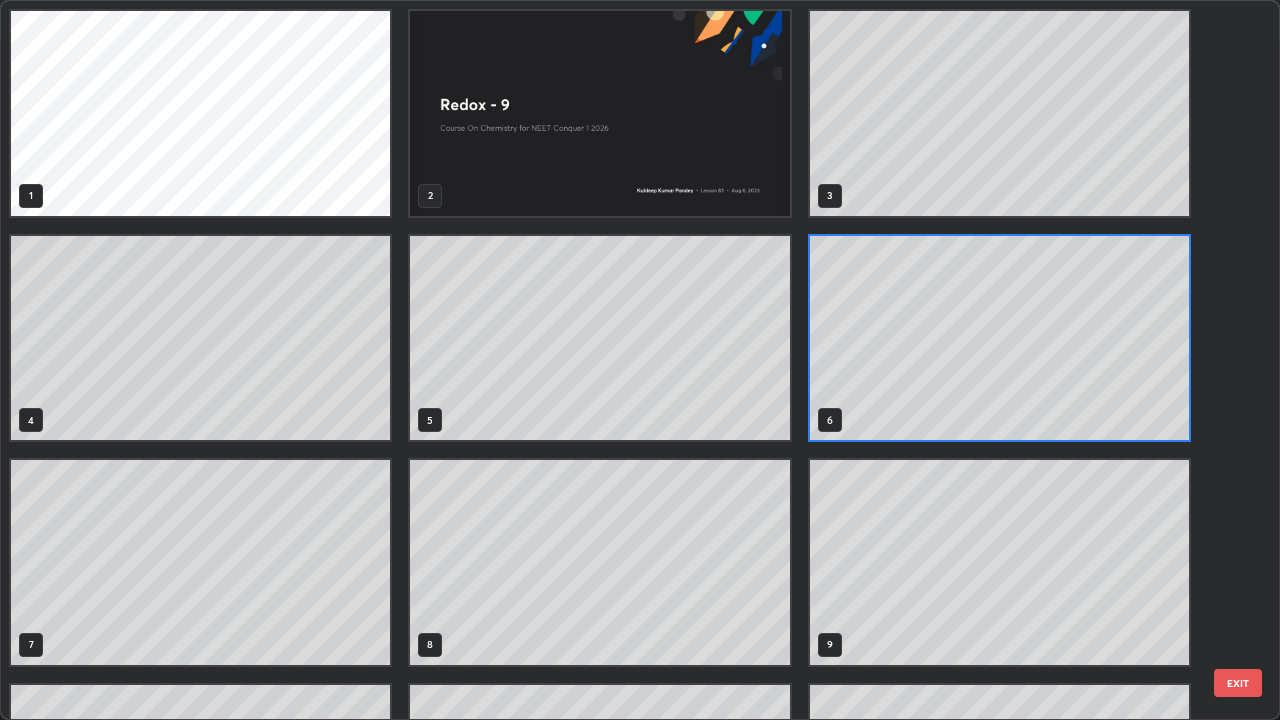 scroll, scrollTop: 7, scrollLeft: 11, axis: both 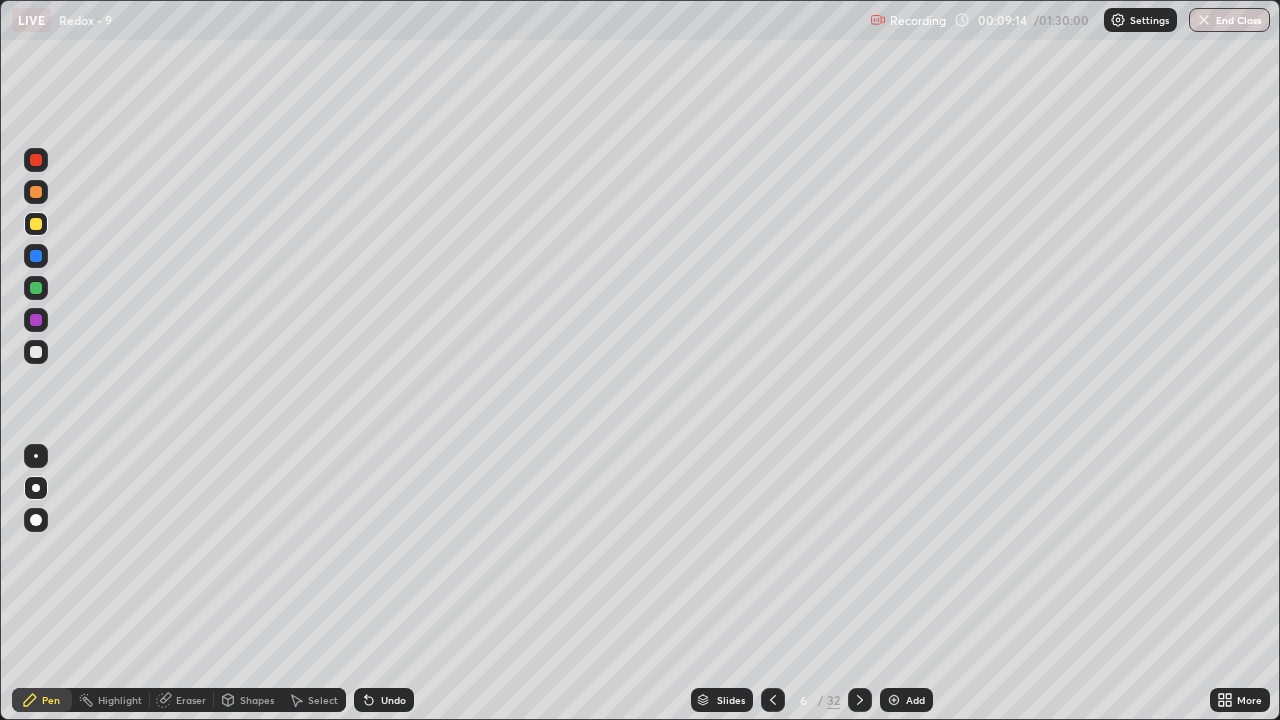 click on "Eraser" at bounding box center (182, 700) 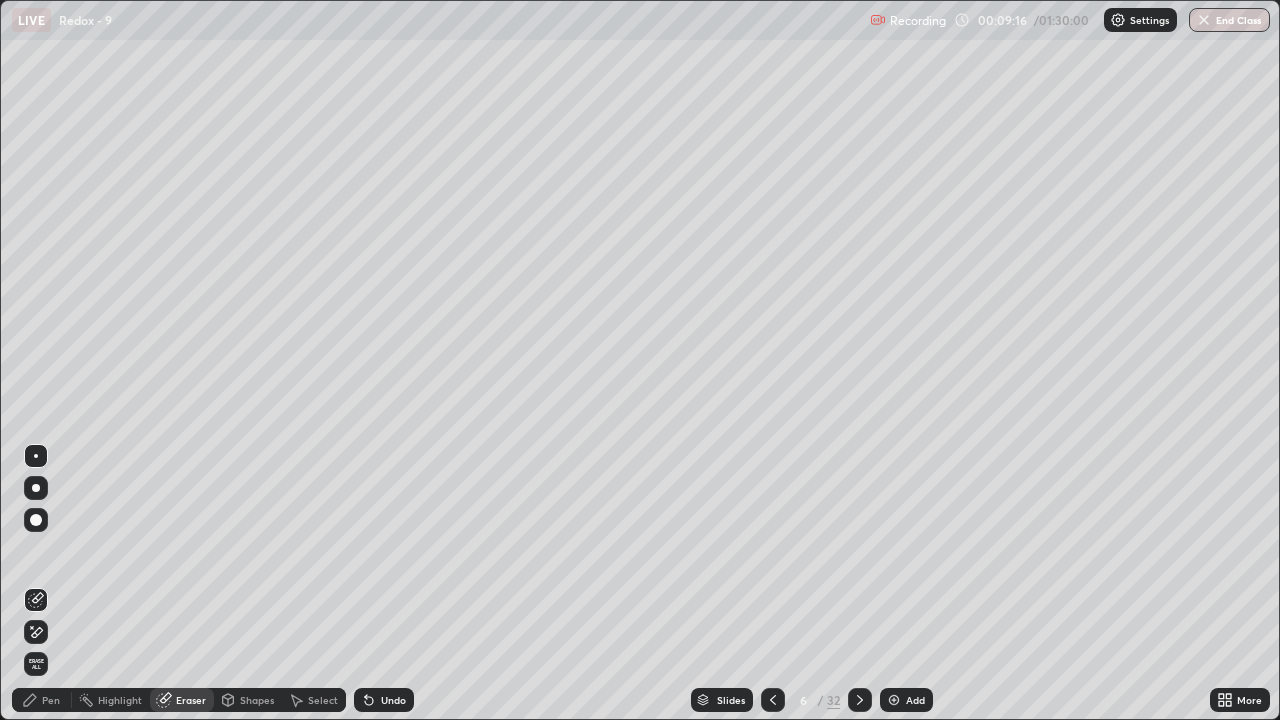 click on "Pen" at bounding box center (51, 700) 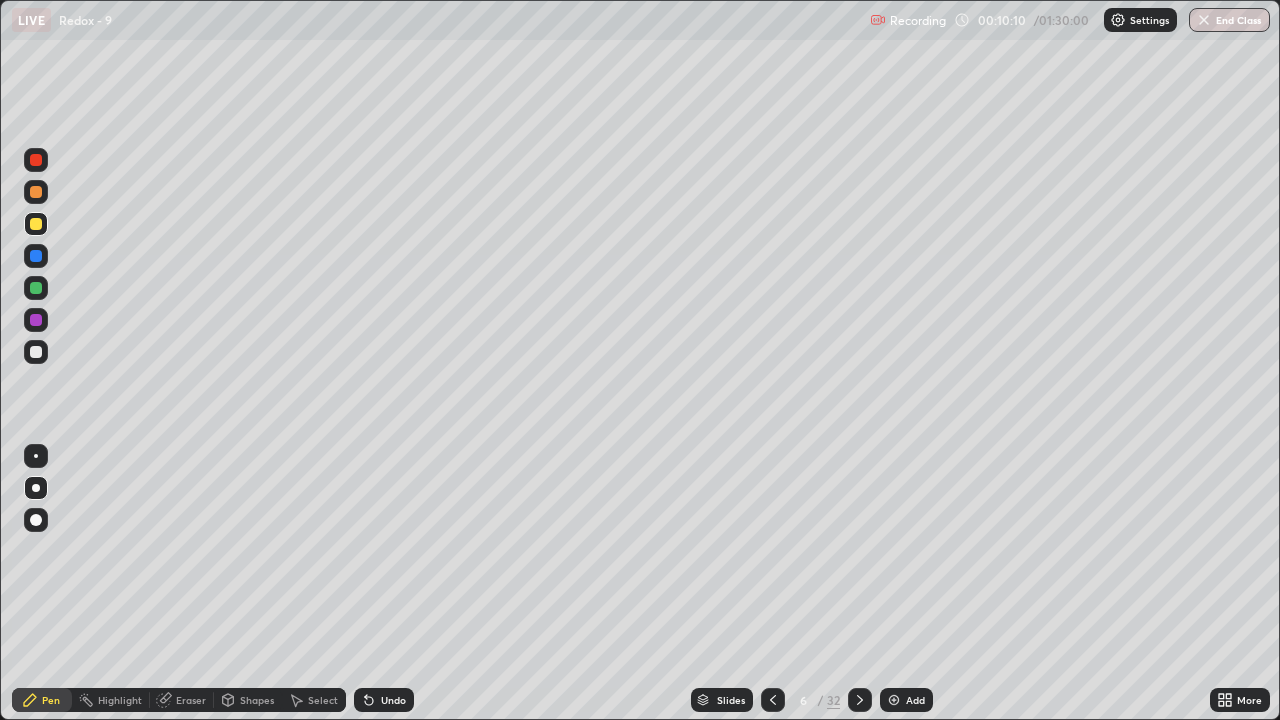click 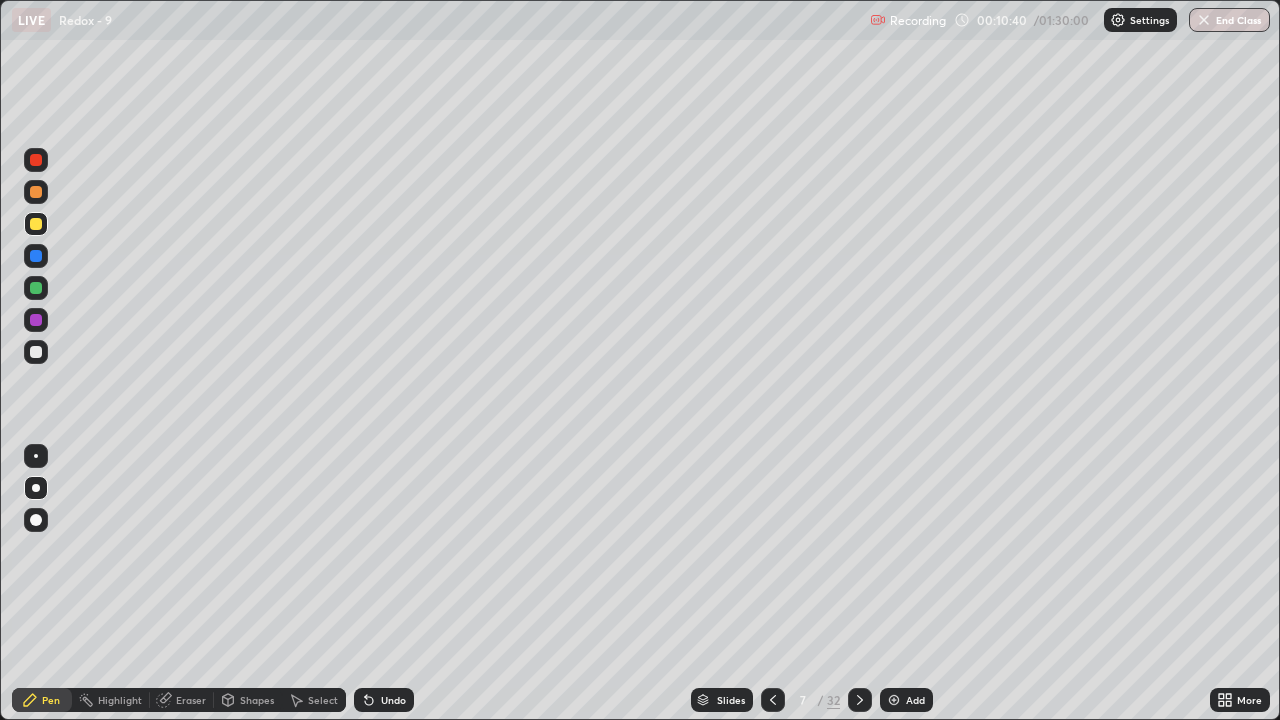 click on "Eraser" at bounding box center [191, 700] 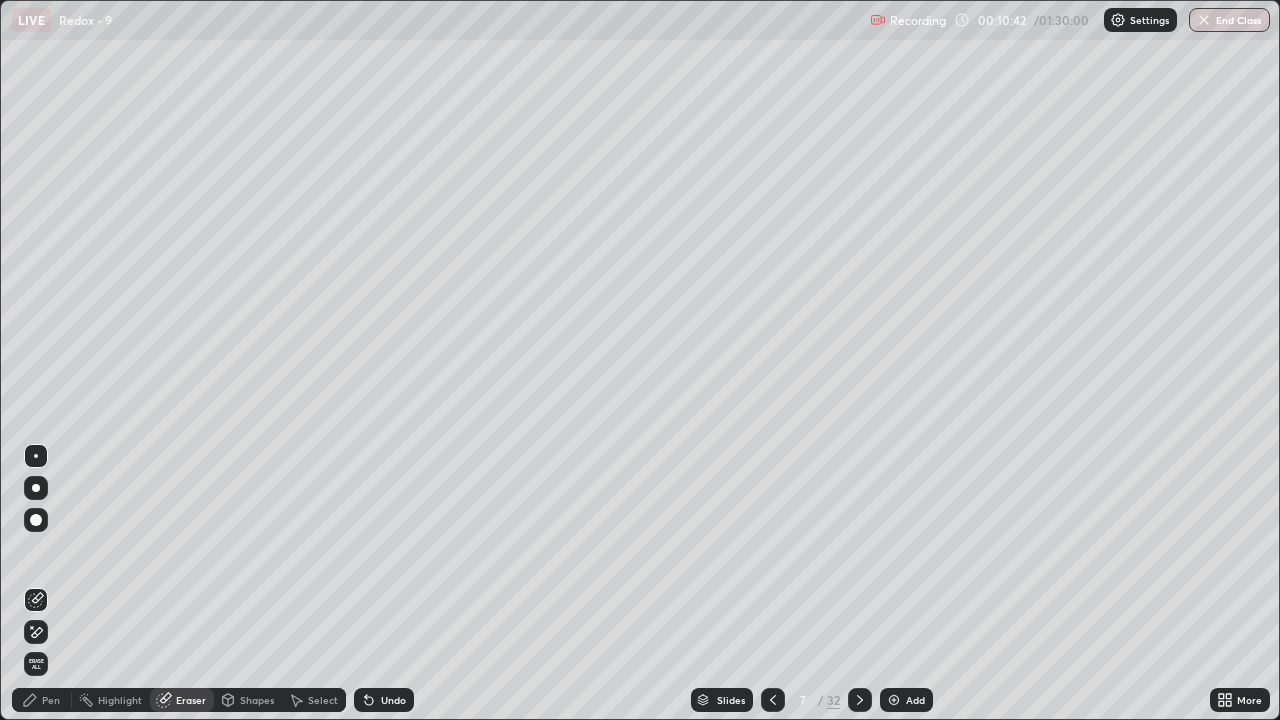click on "Pen" at bounding box center [51, 700] 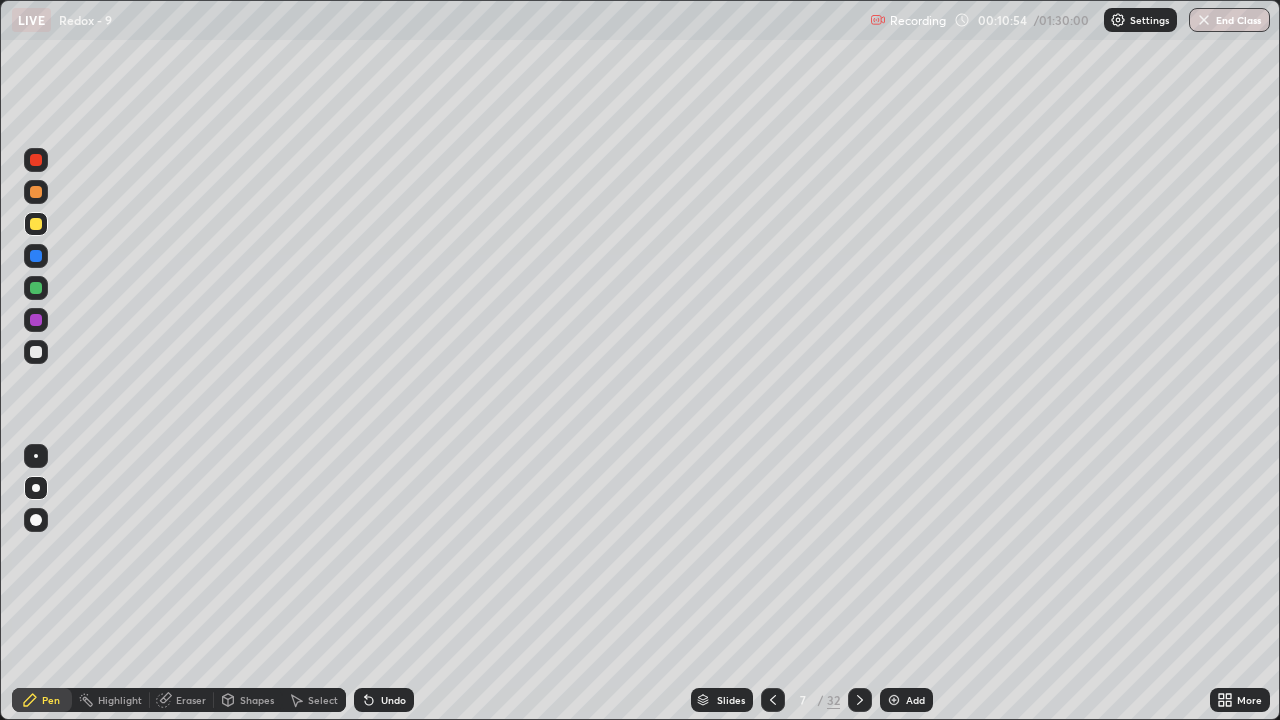 click on "Eraser" at bounding box center [182, 700] 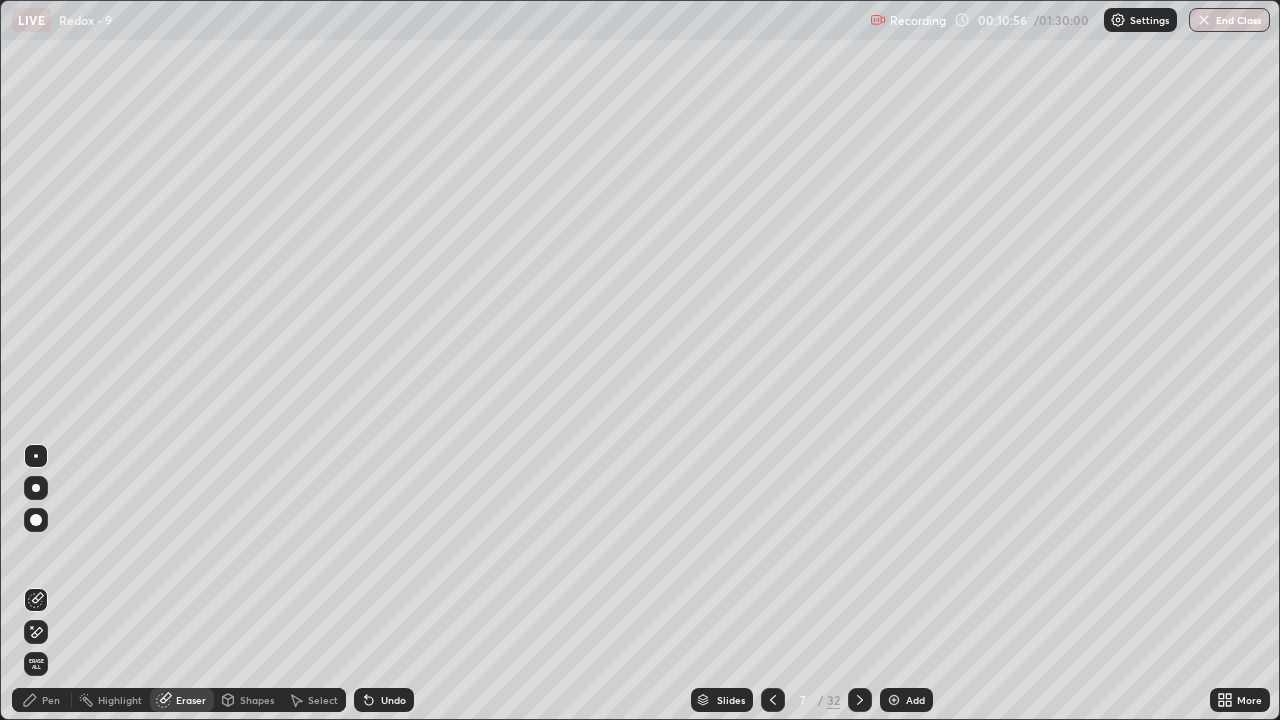 click on "Pen" at bounding box center (51, 700) 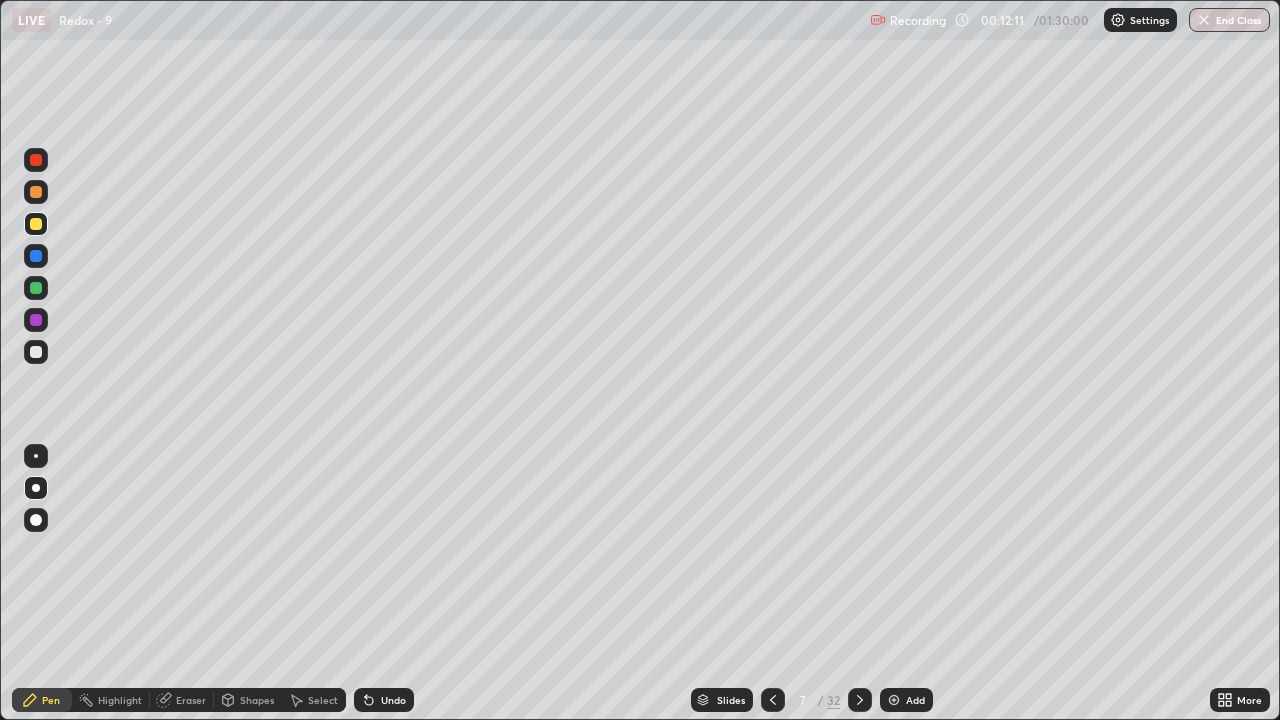 click 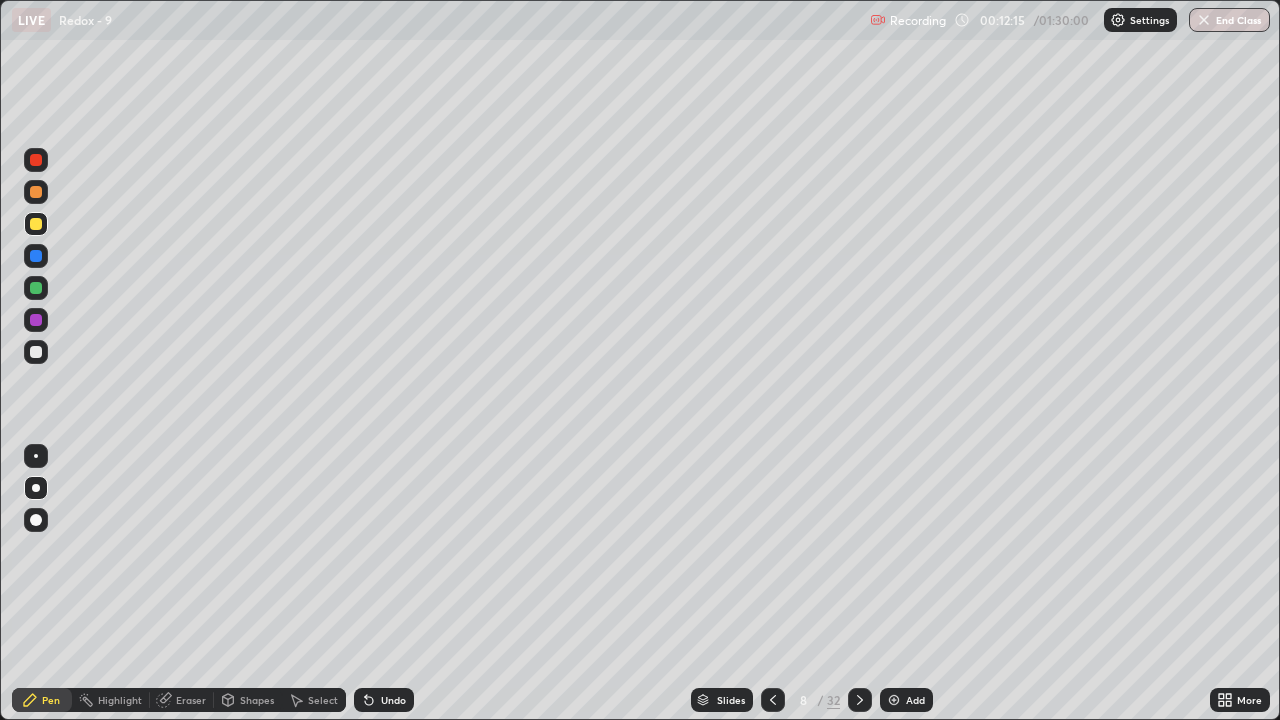 click 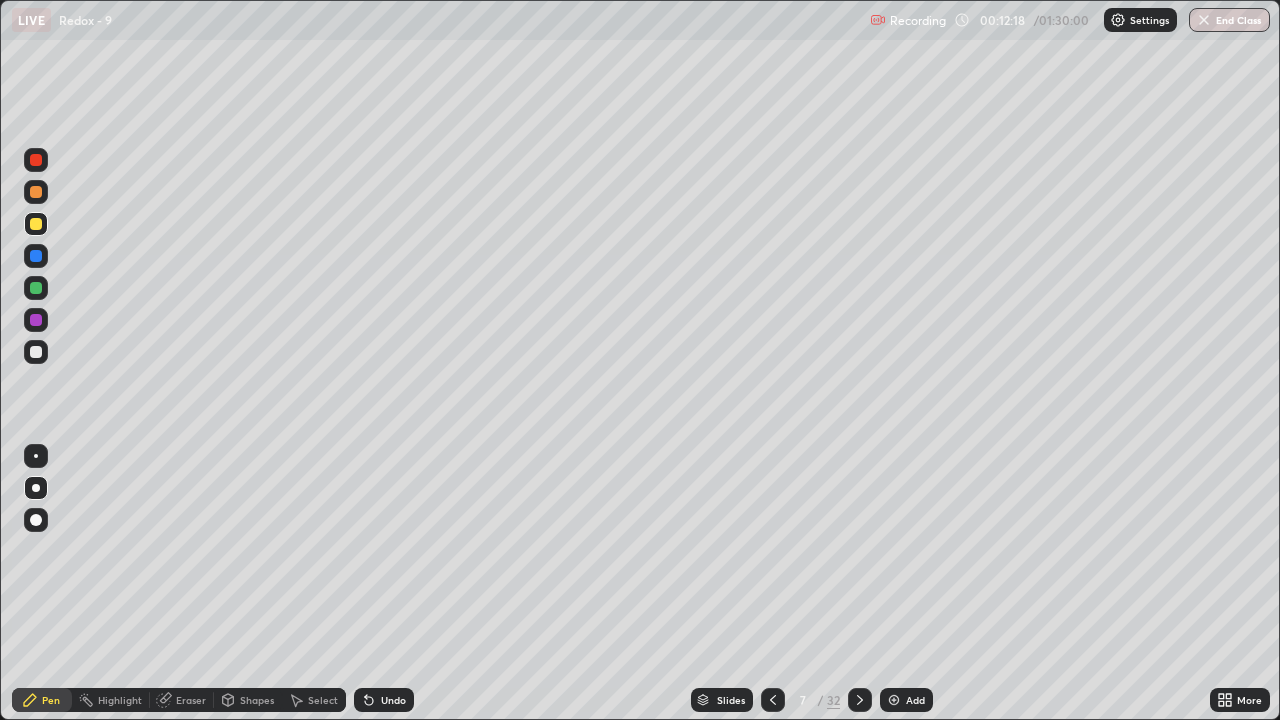 click 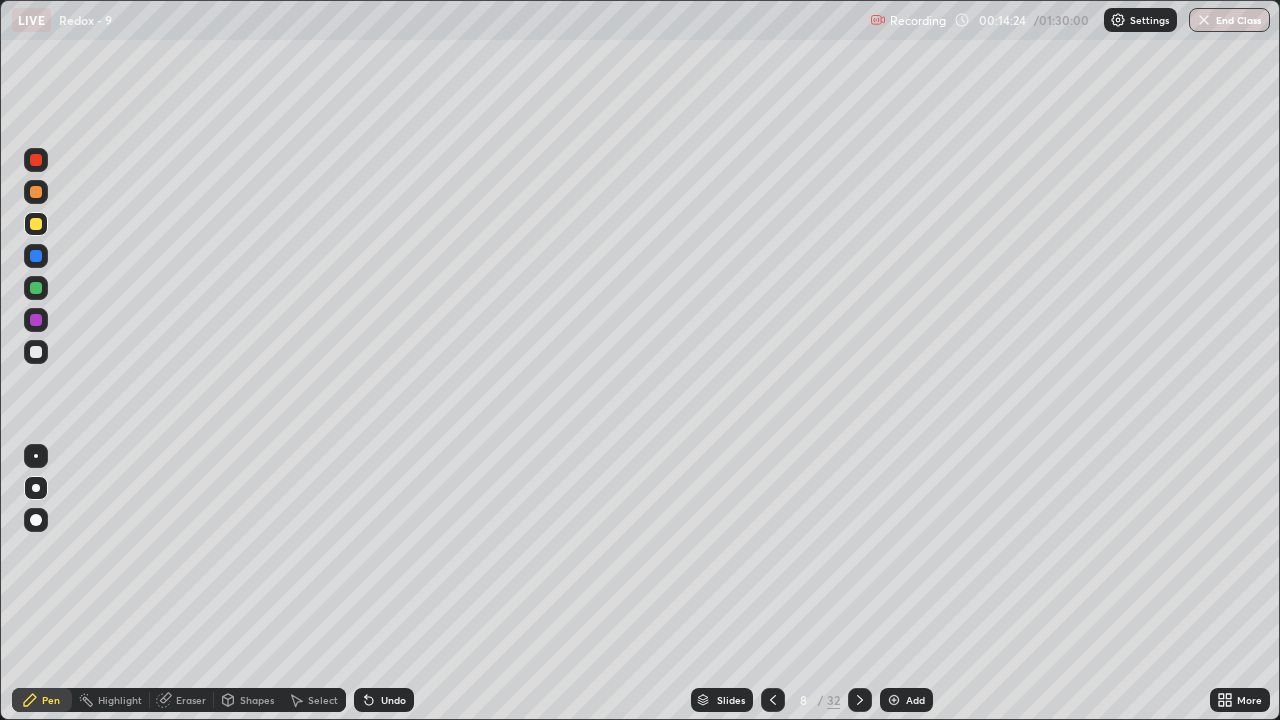 click at bounding box center [773, 700] 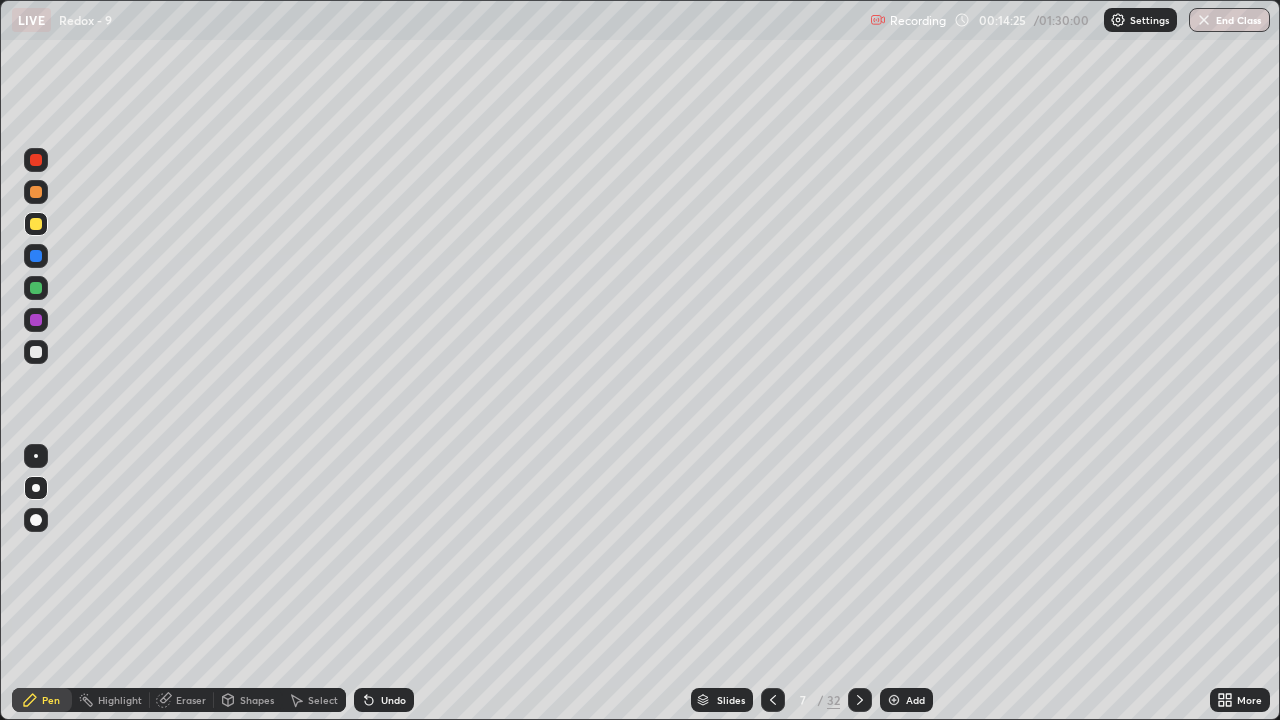 click 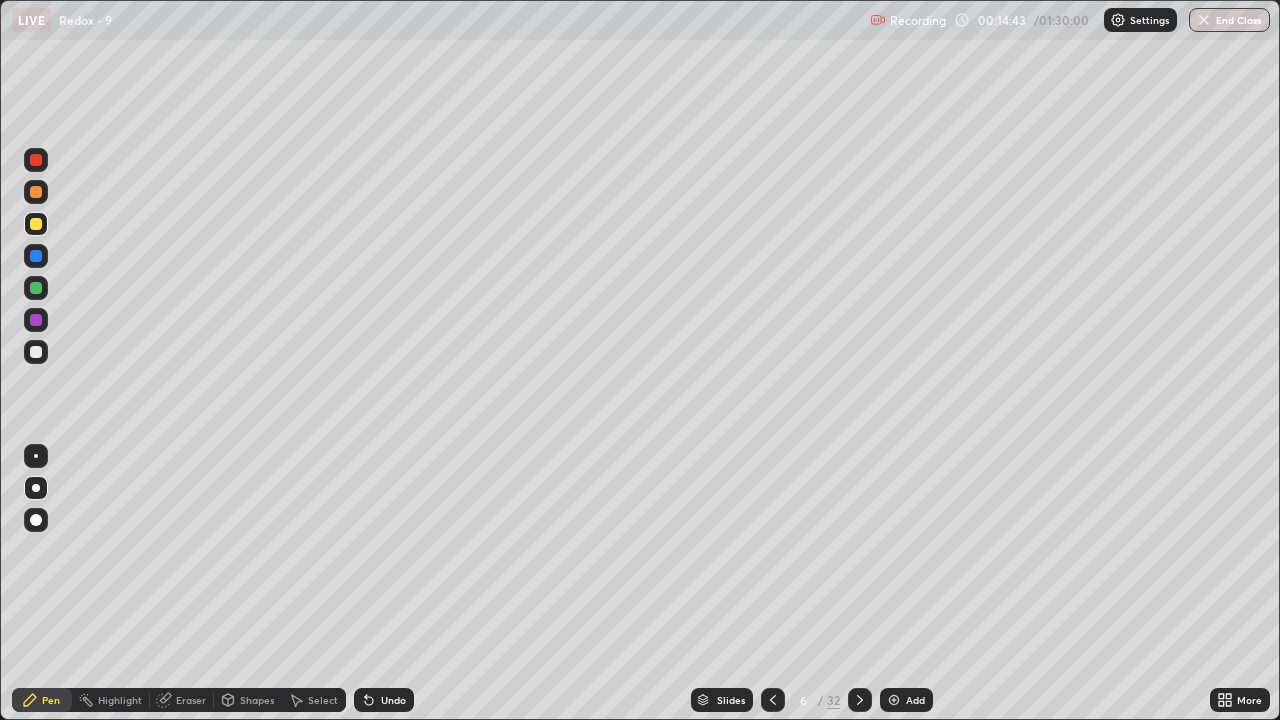 click 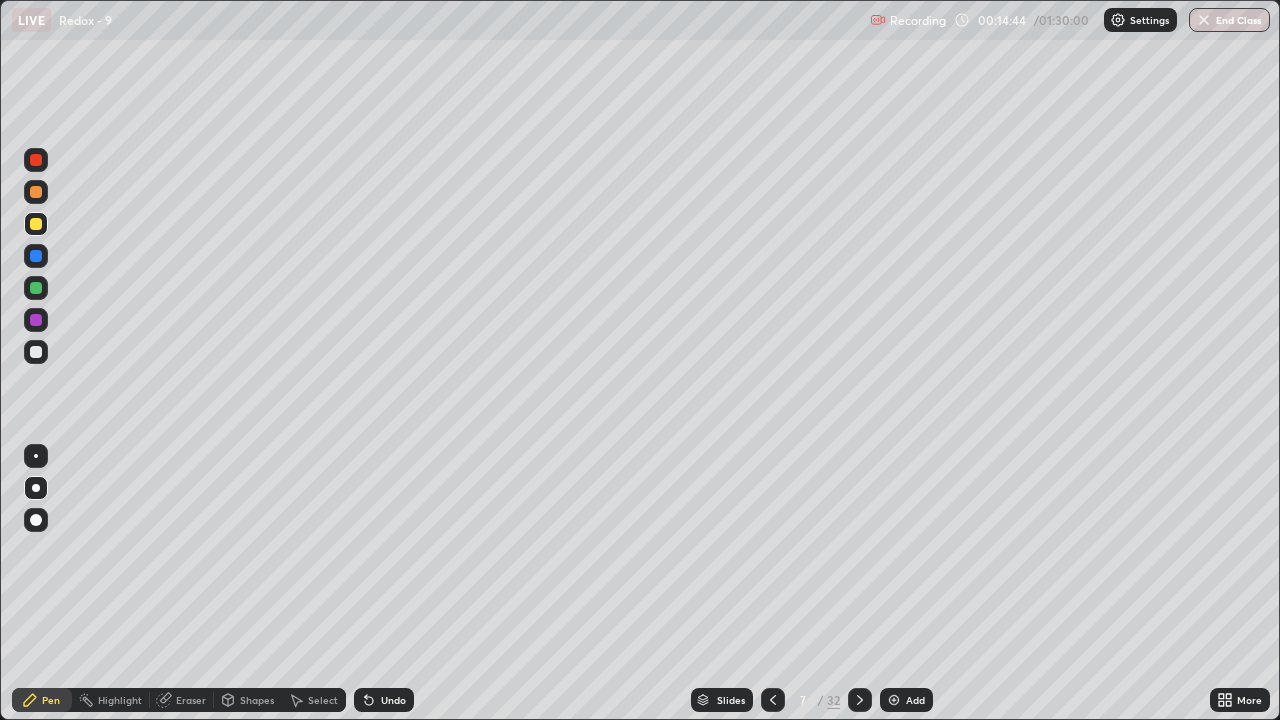 click 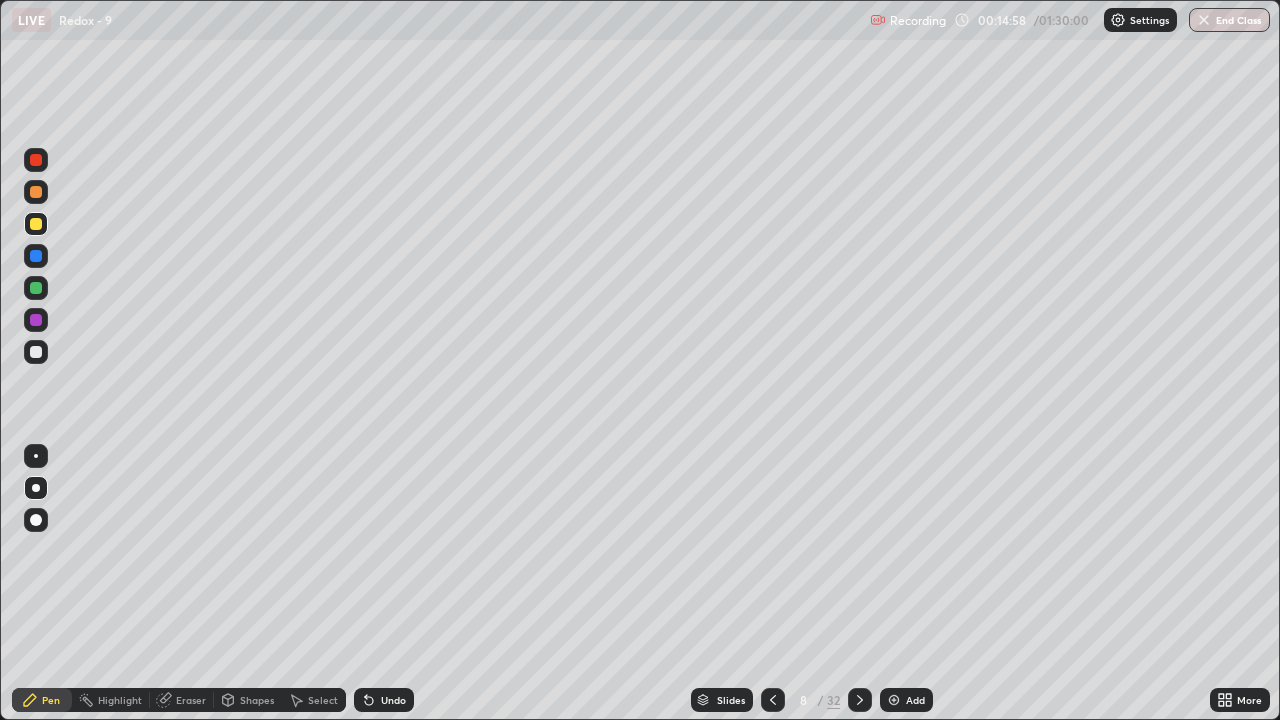 click on "Eraser" at bounding box center [182, 700] 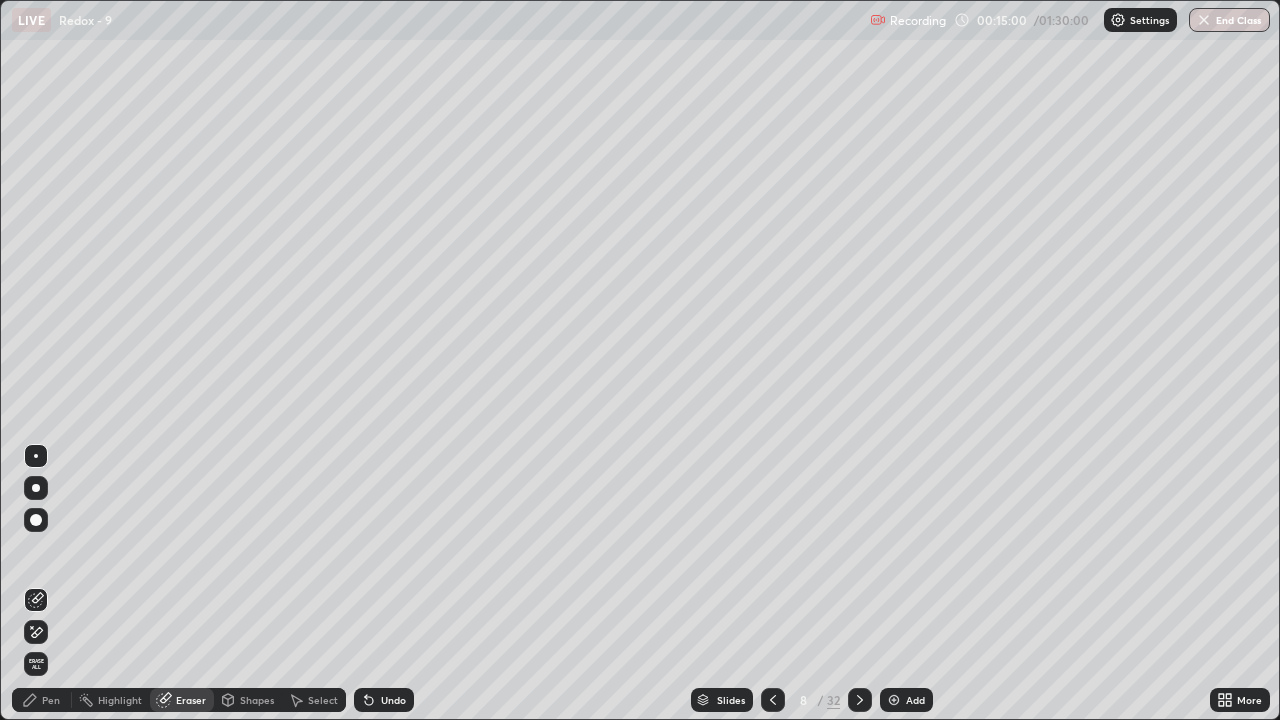 click on "Pen" at bounding box center (42, 700) 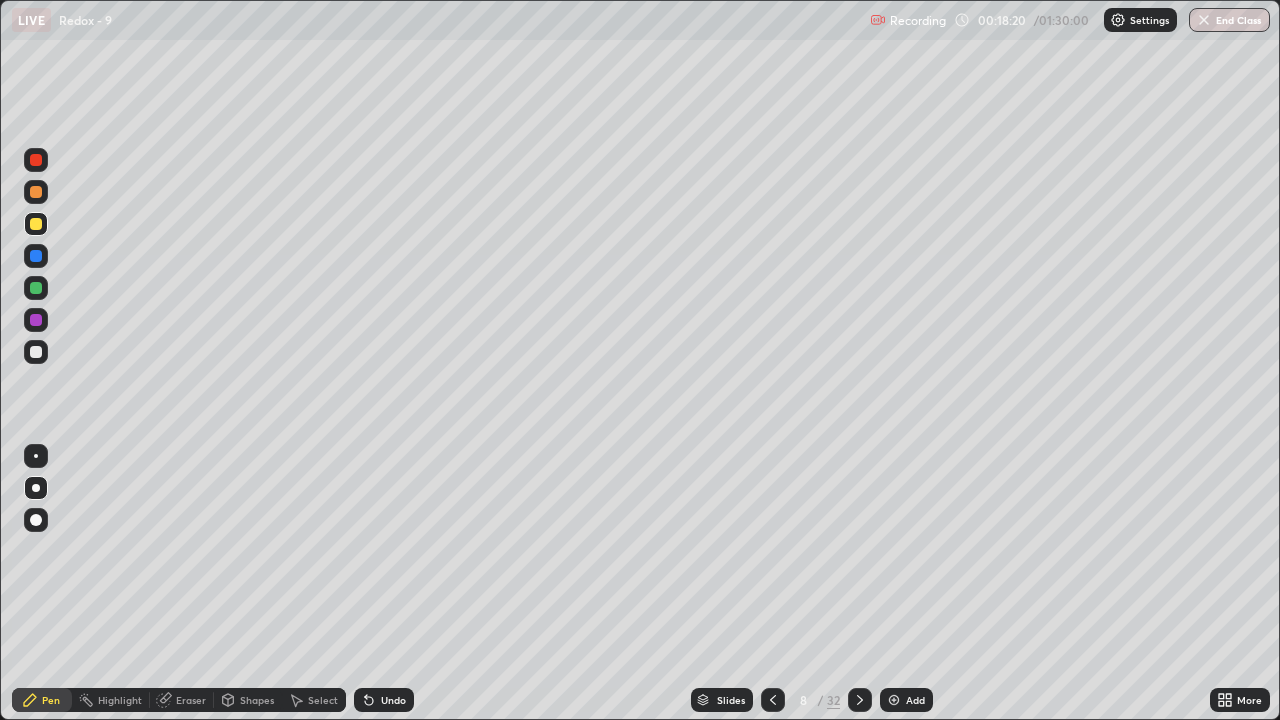 click 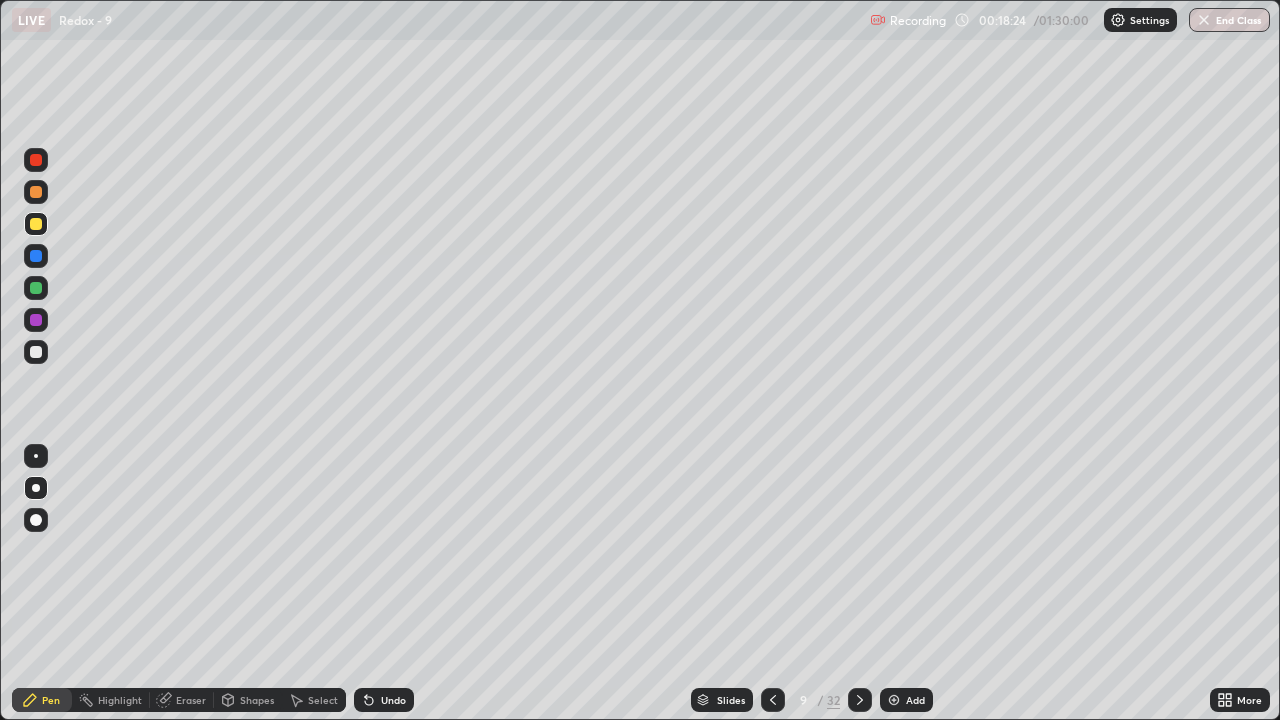 click 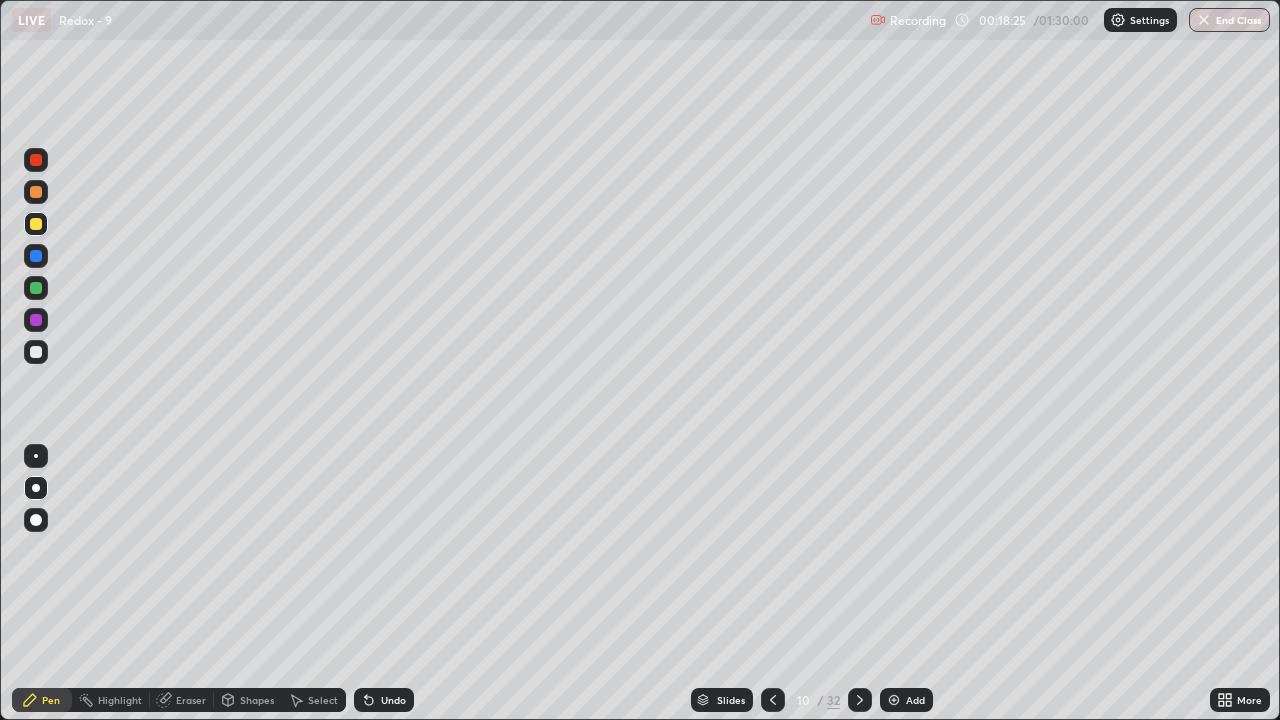 click 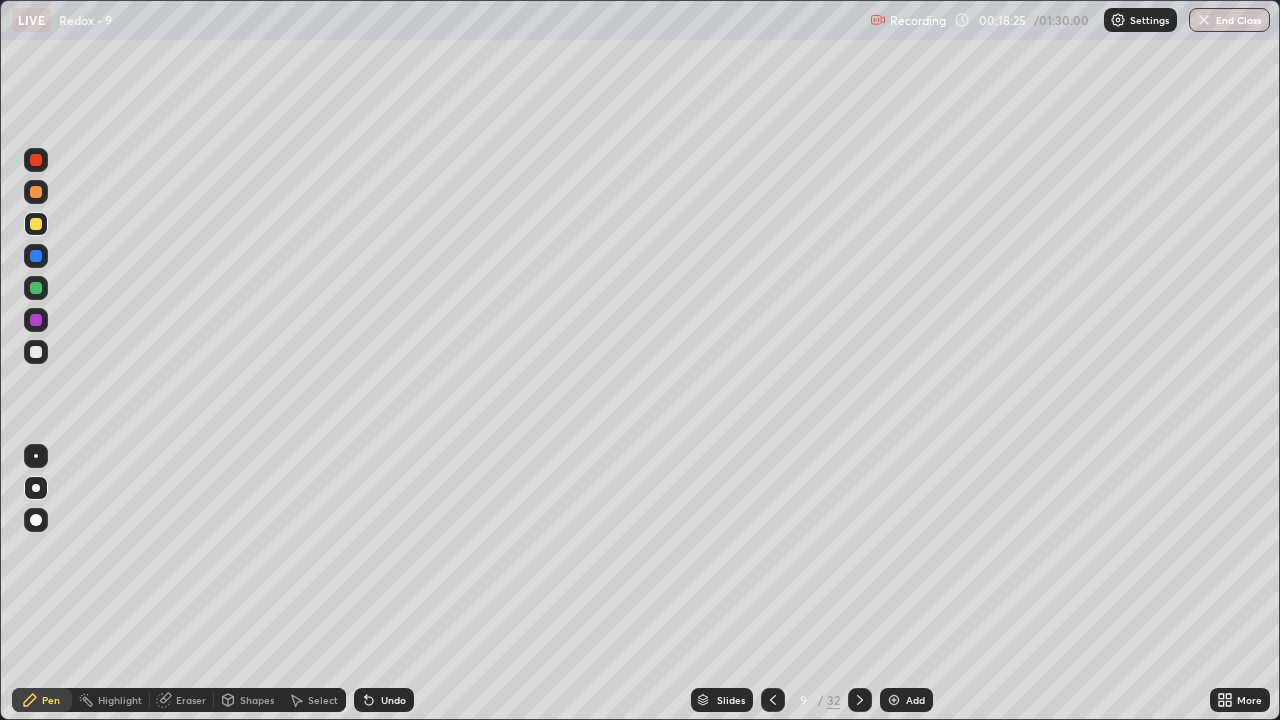 click 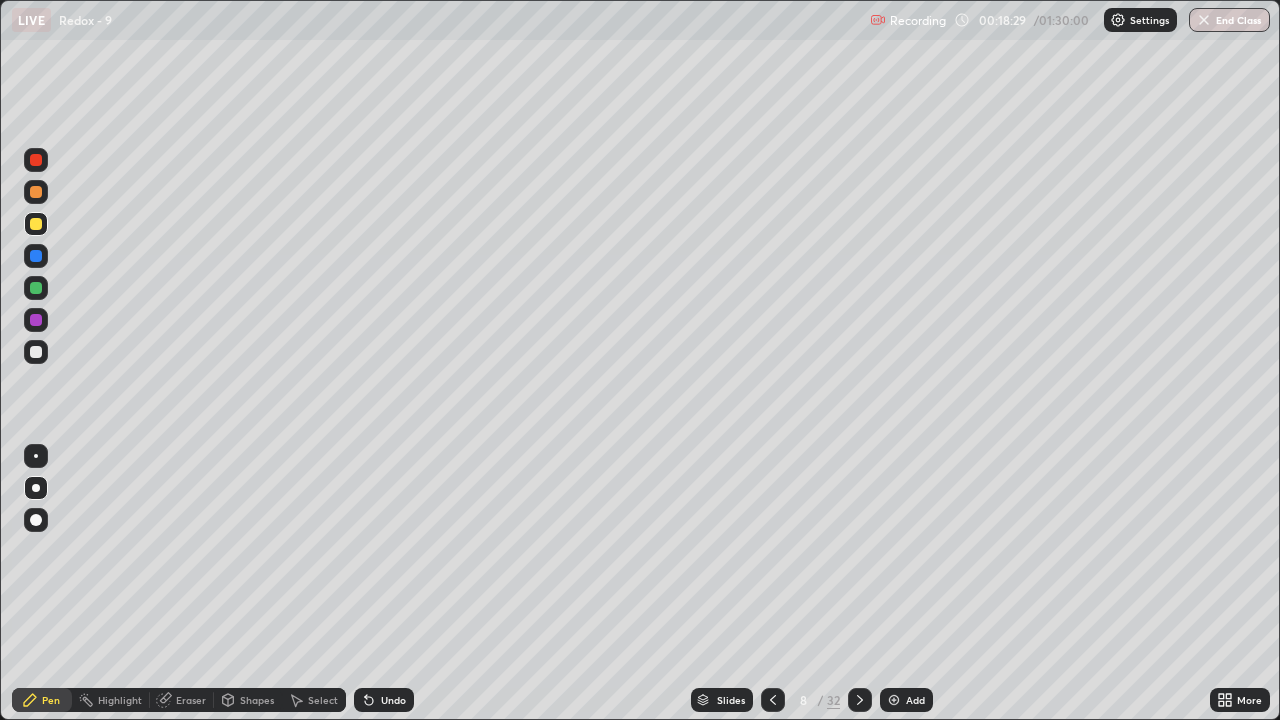 click 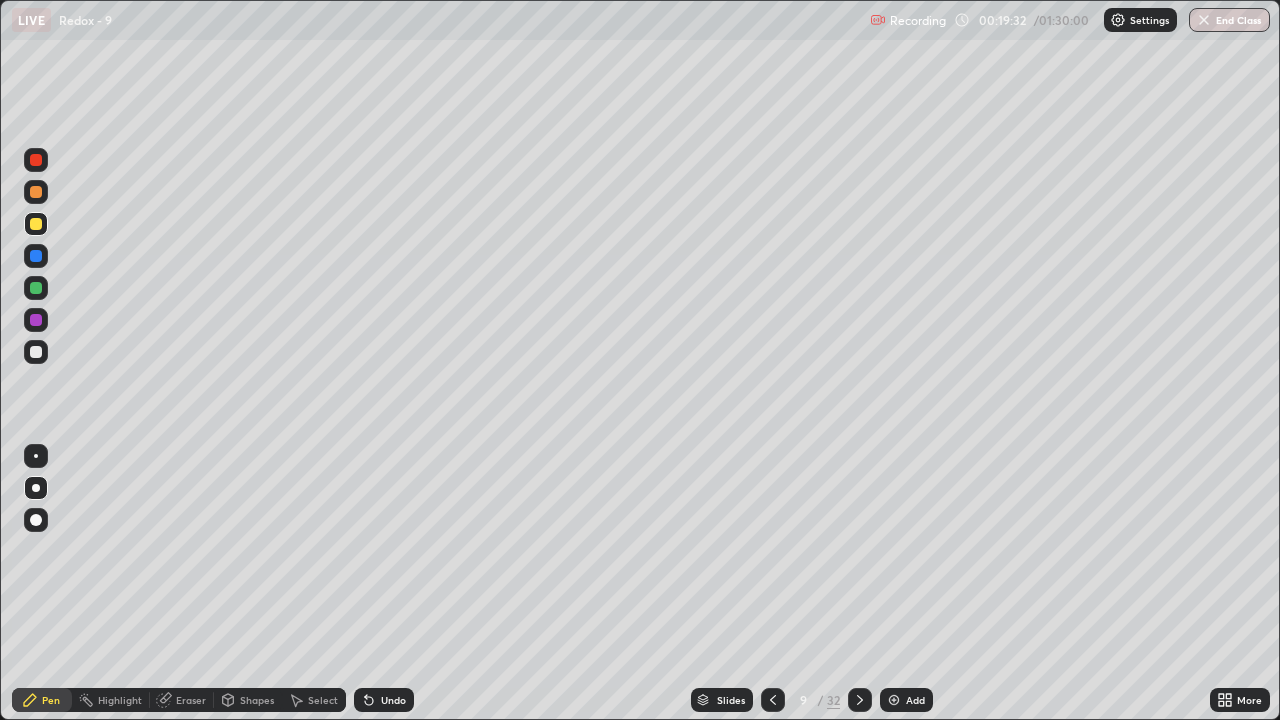 click 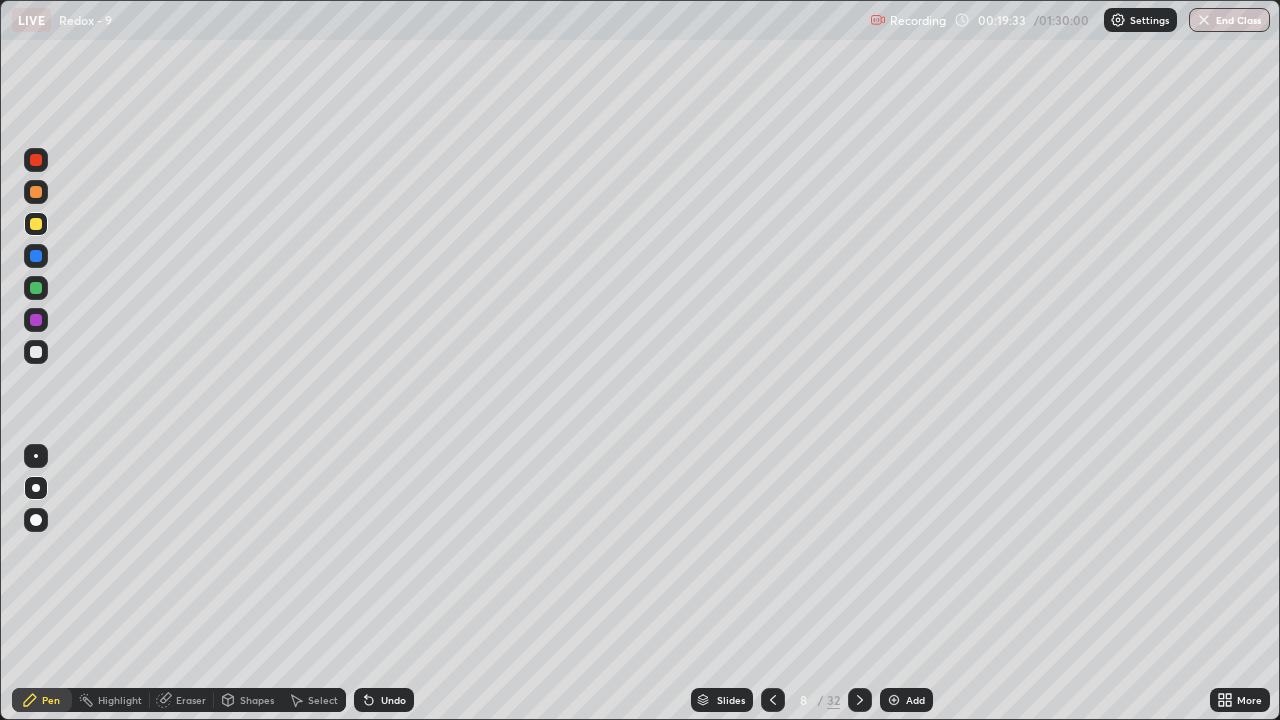 click 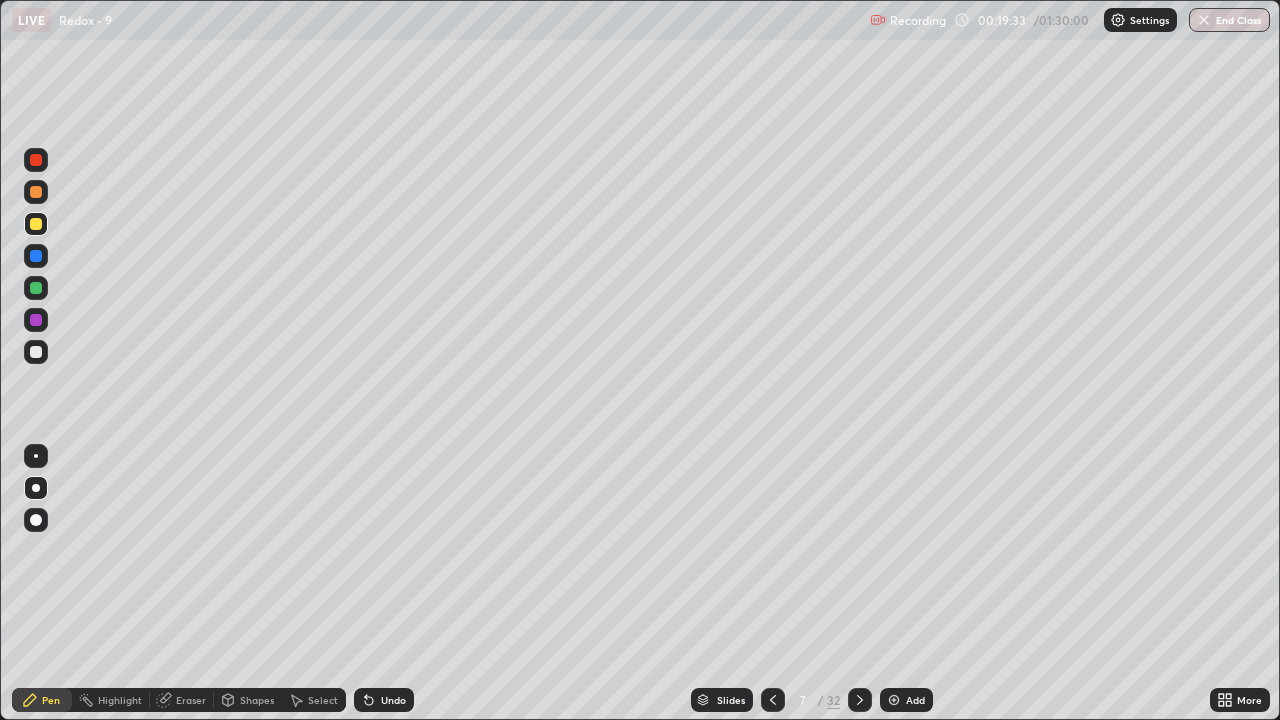 click 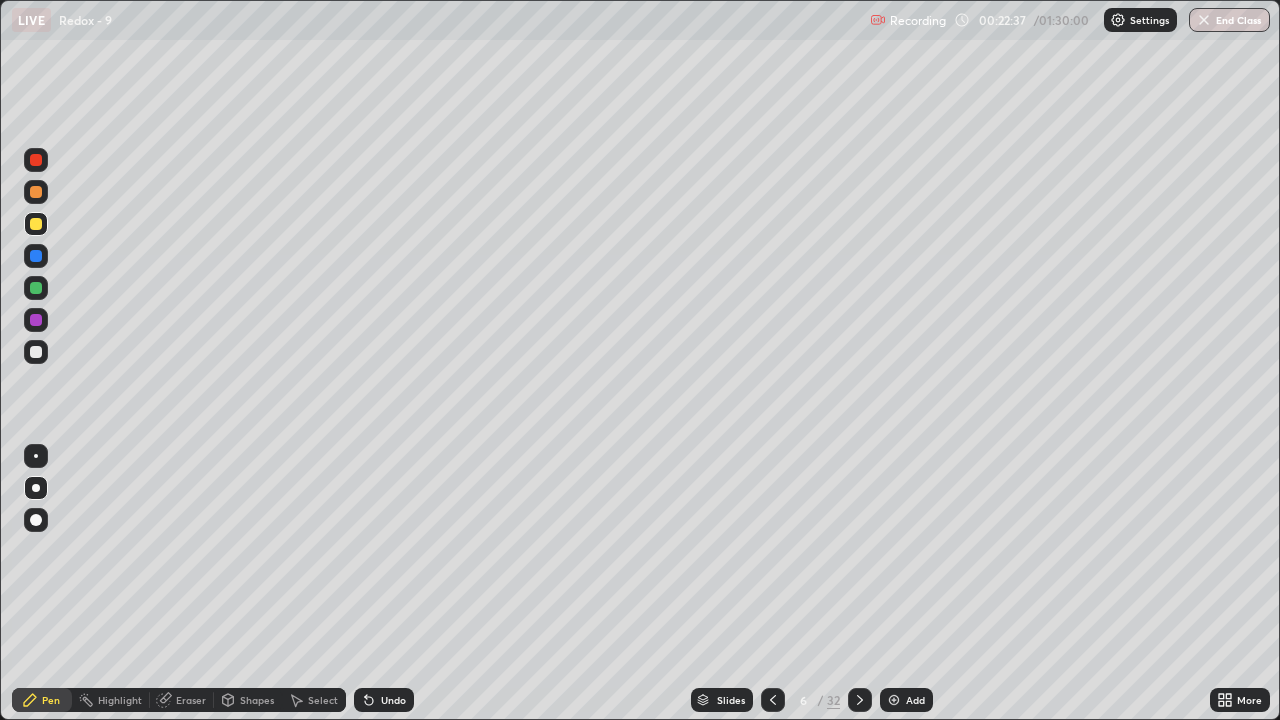 click 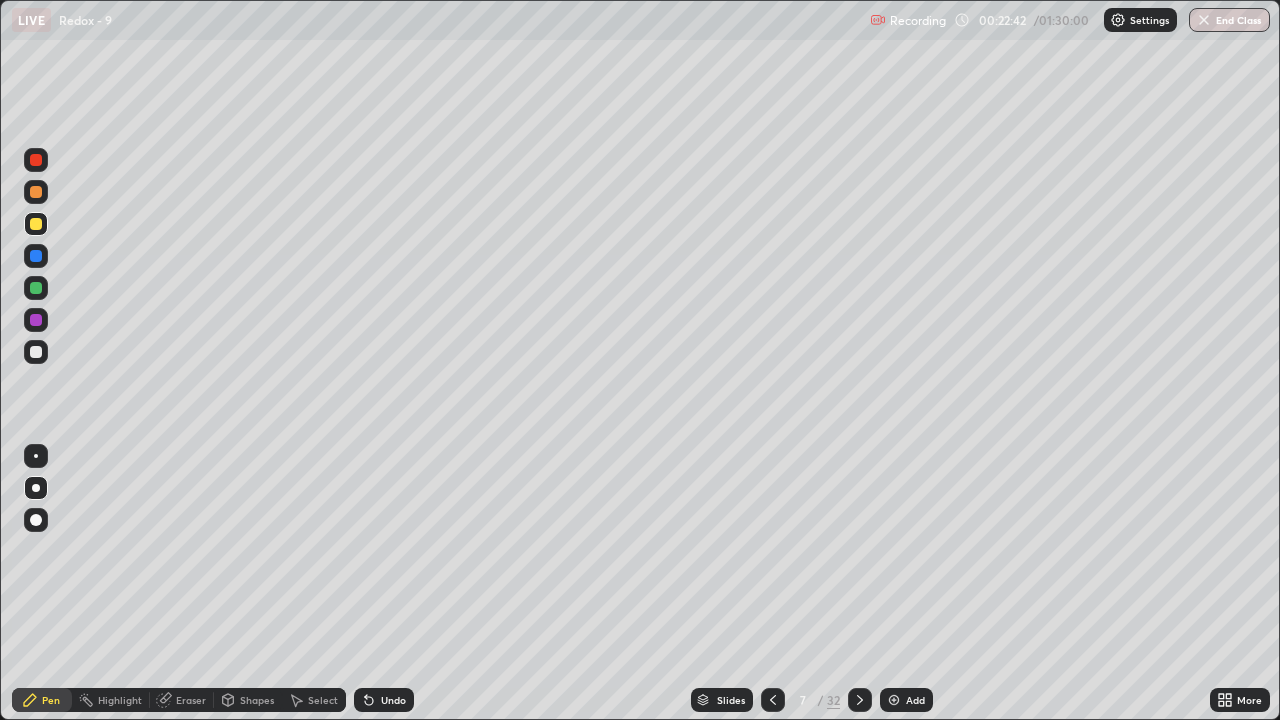 click on "Eraser" at bounding box center [191, 700] 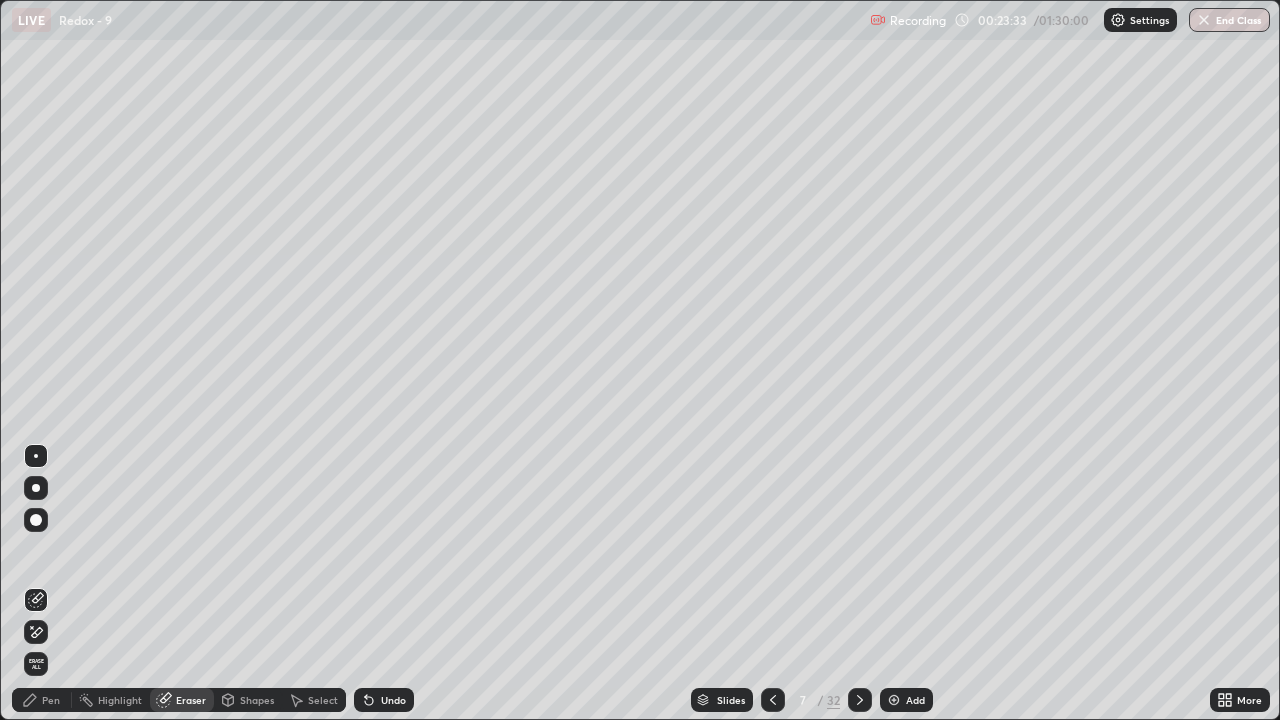 click on "Eraser" at bounding box center [191, 700] 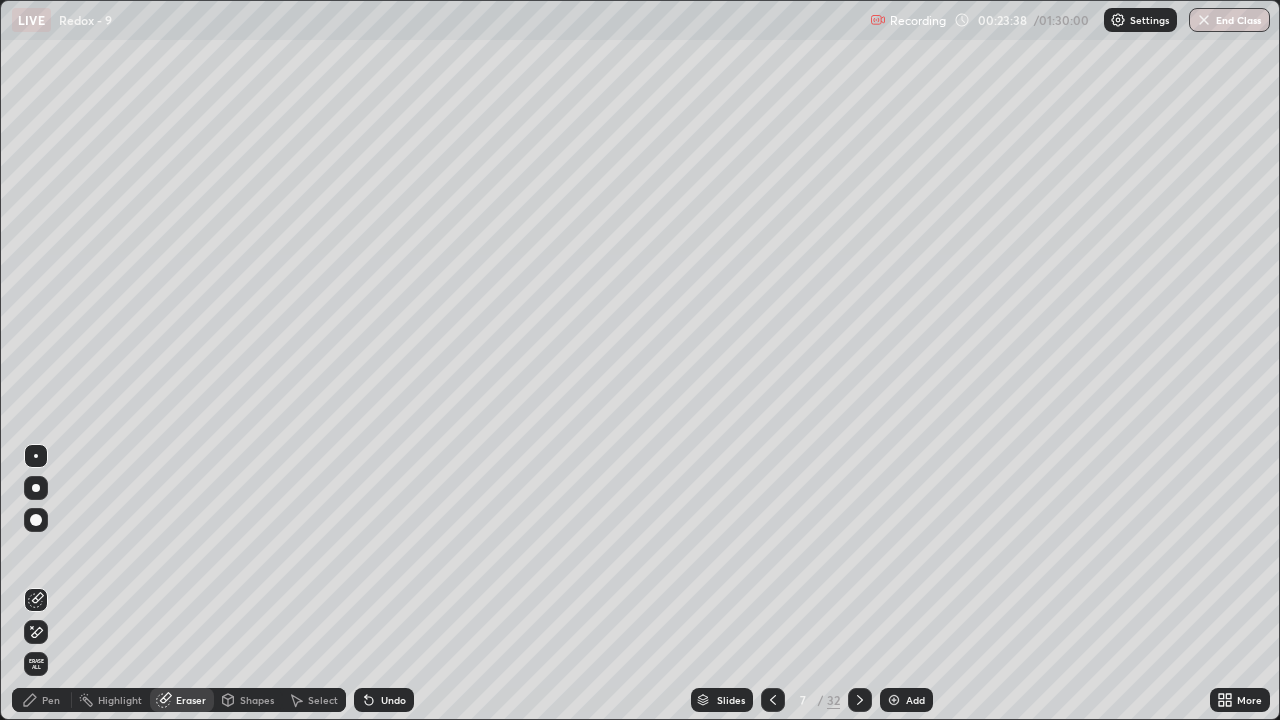 click on "Pen" at bounding box center [51, 700] 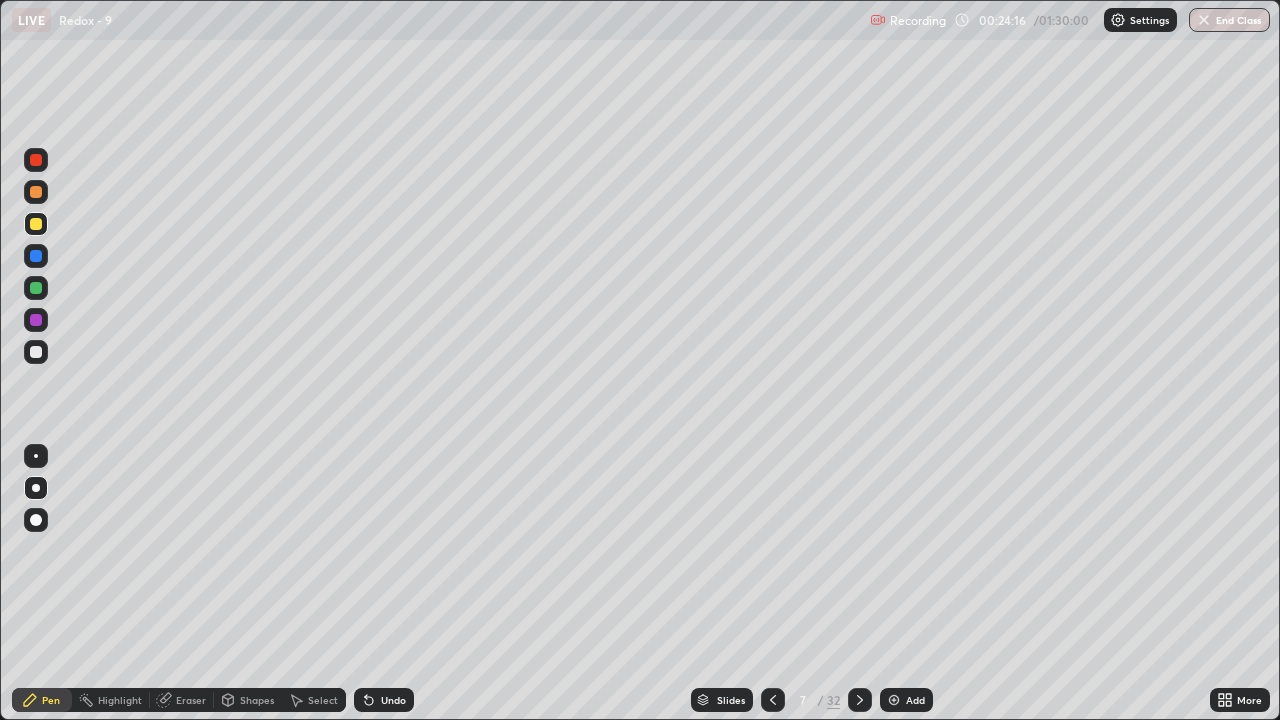click 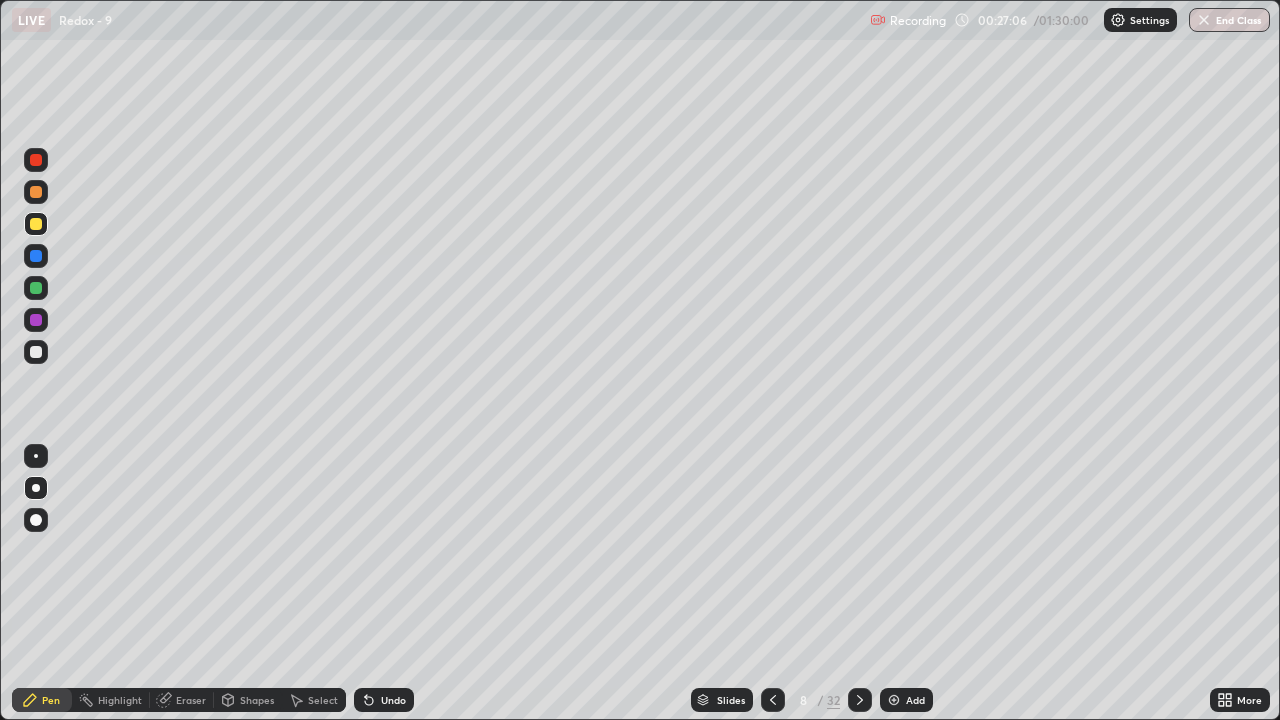 click at bounding box center (860, 700) 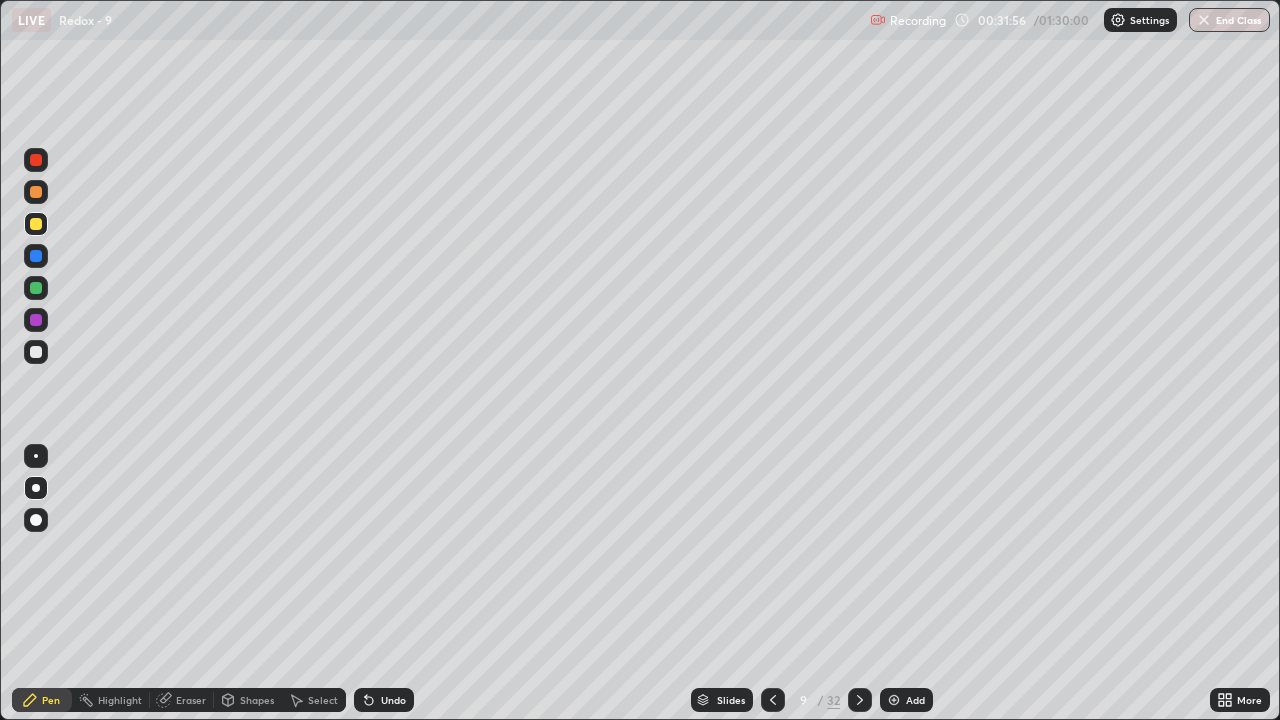 click 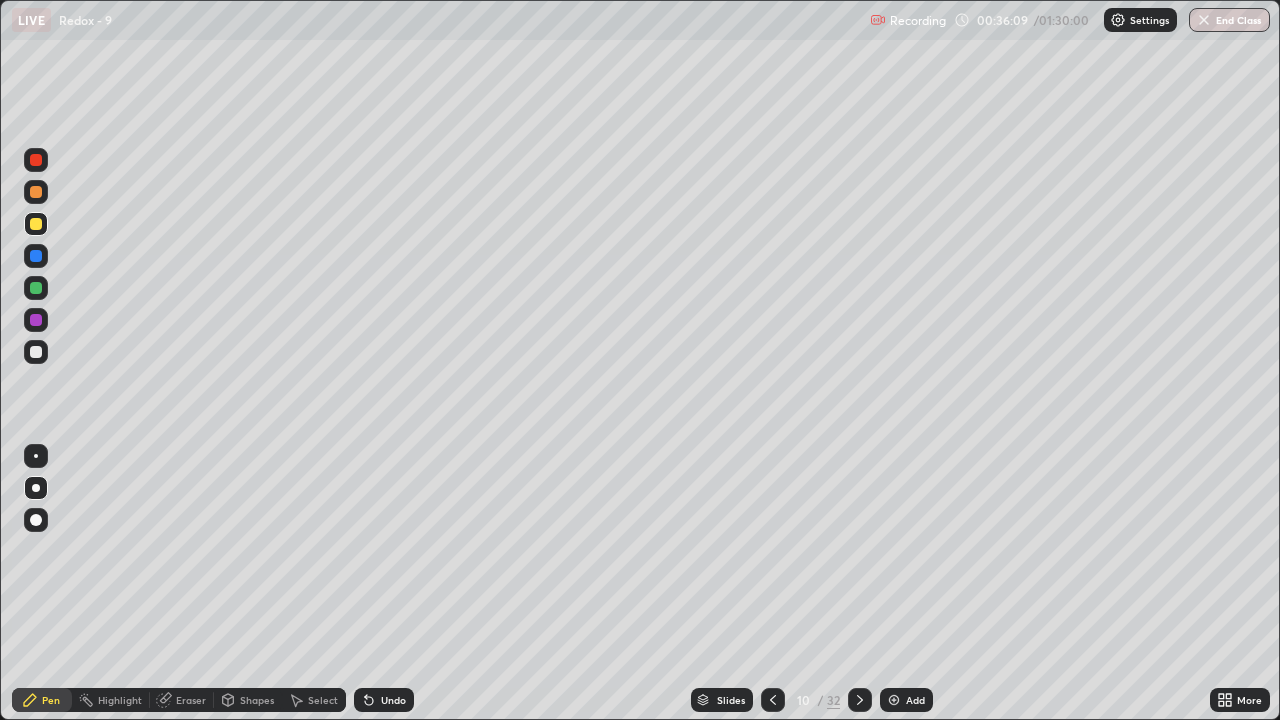 click 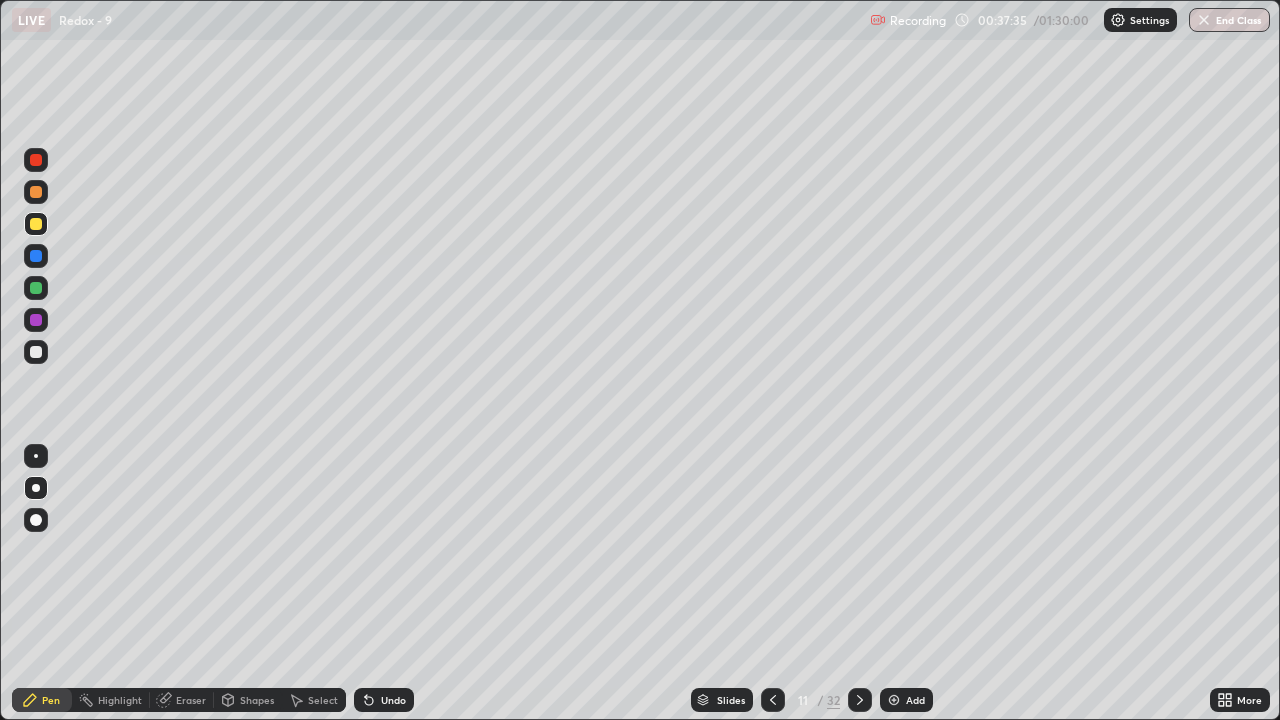 click 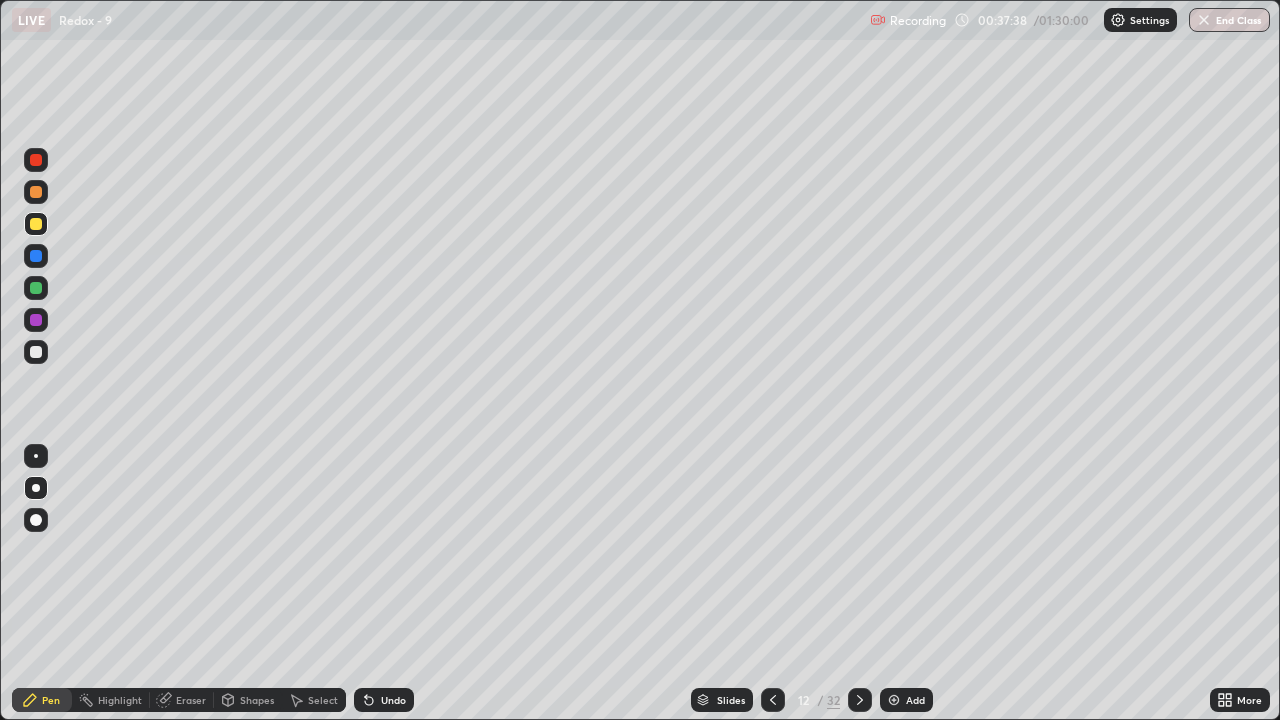 click at bounding box center [773, 700] 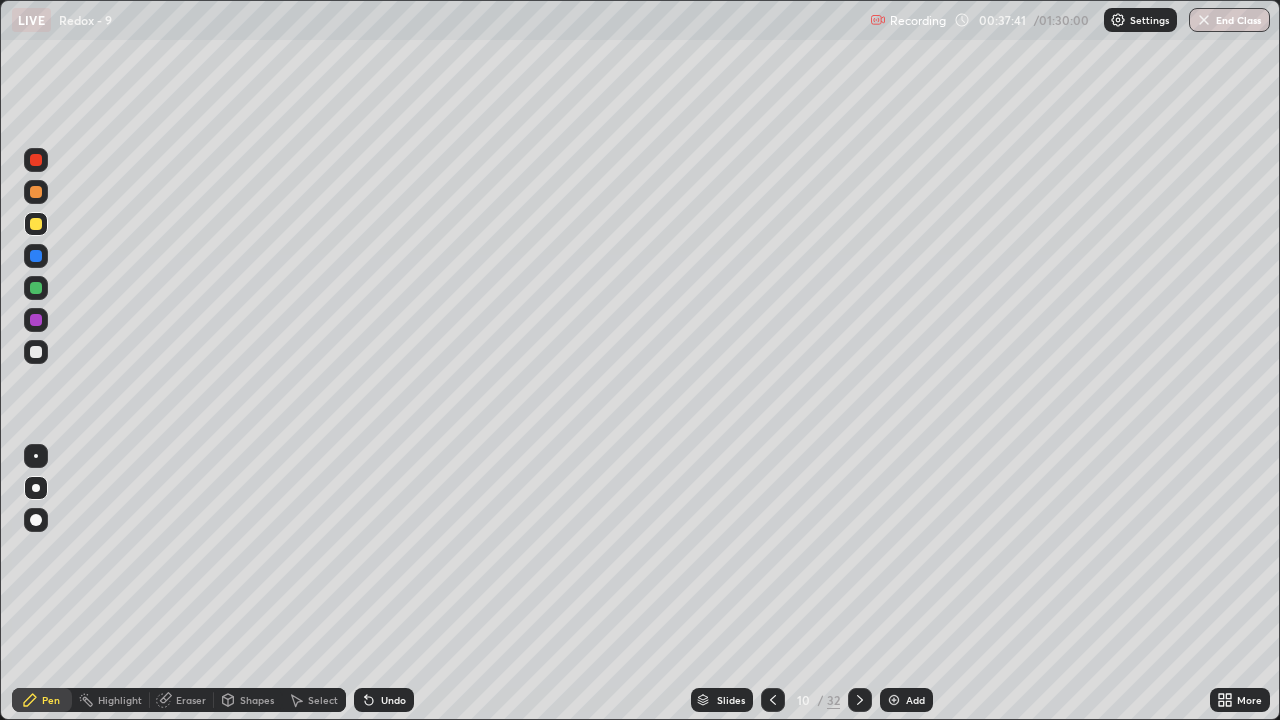 click 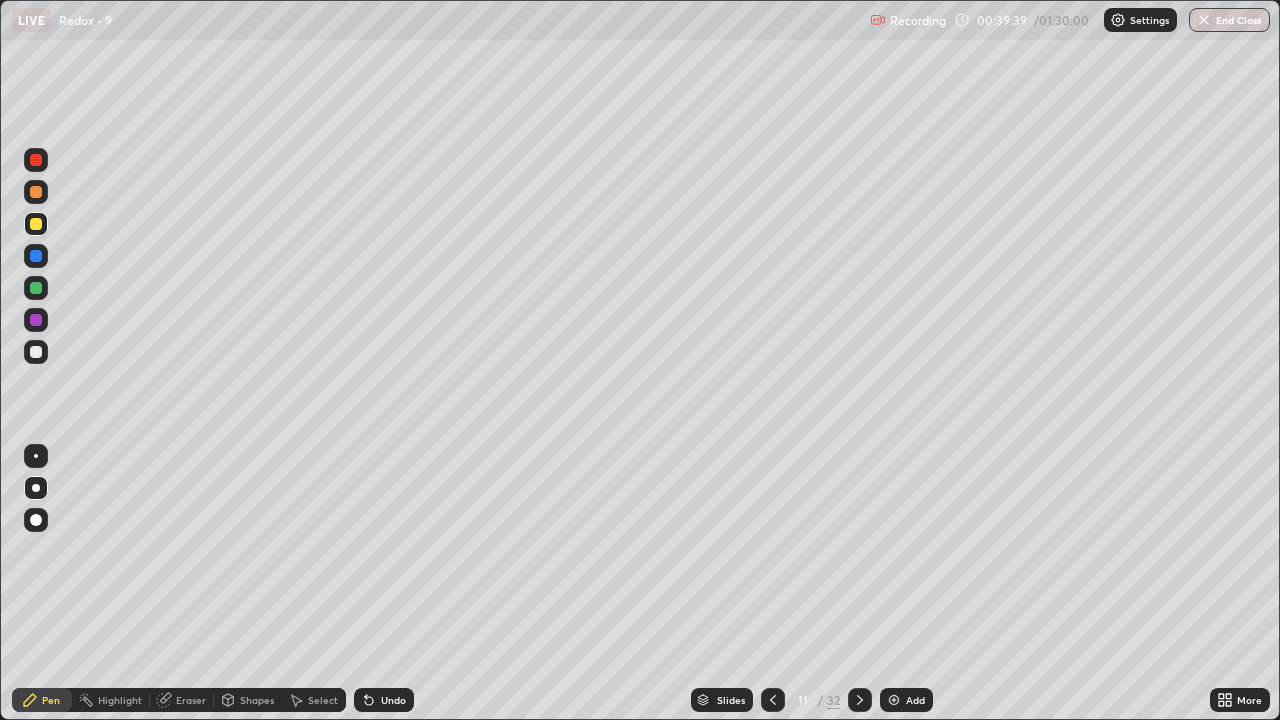 click on "Eraser" at bounding box center [191, 700] 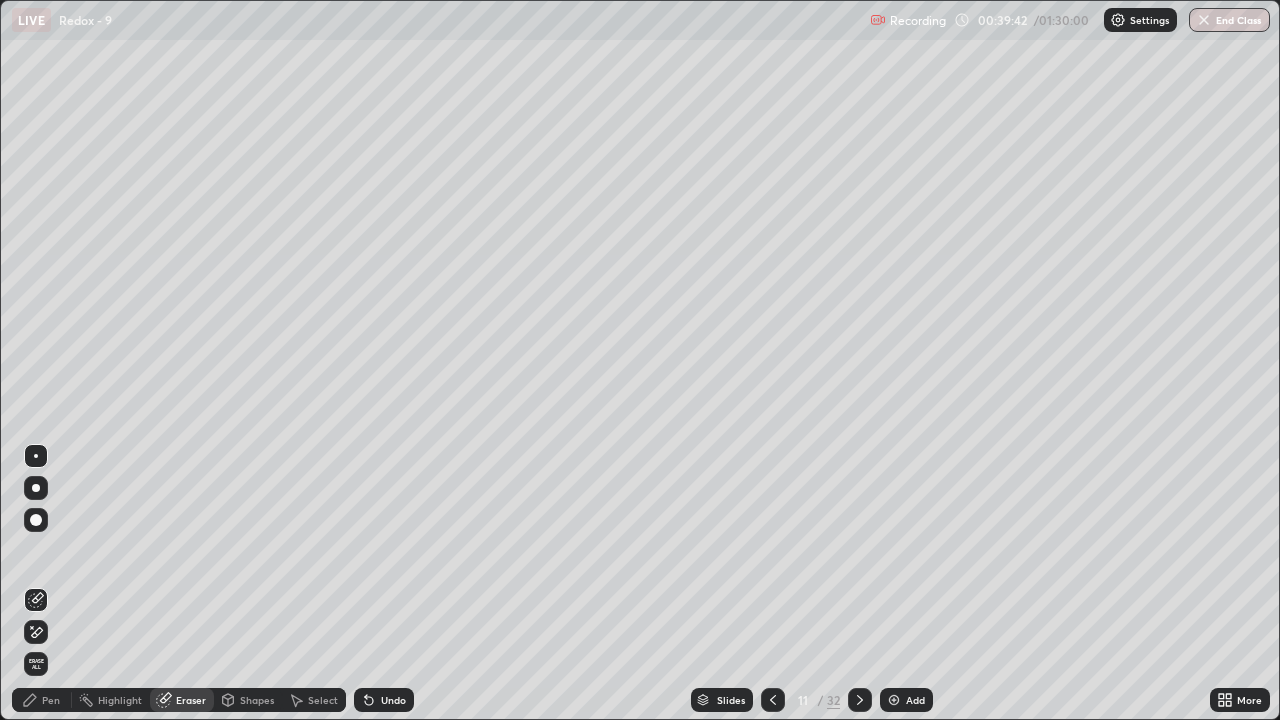 click on "Pen" at bounding box center [51, 700] 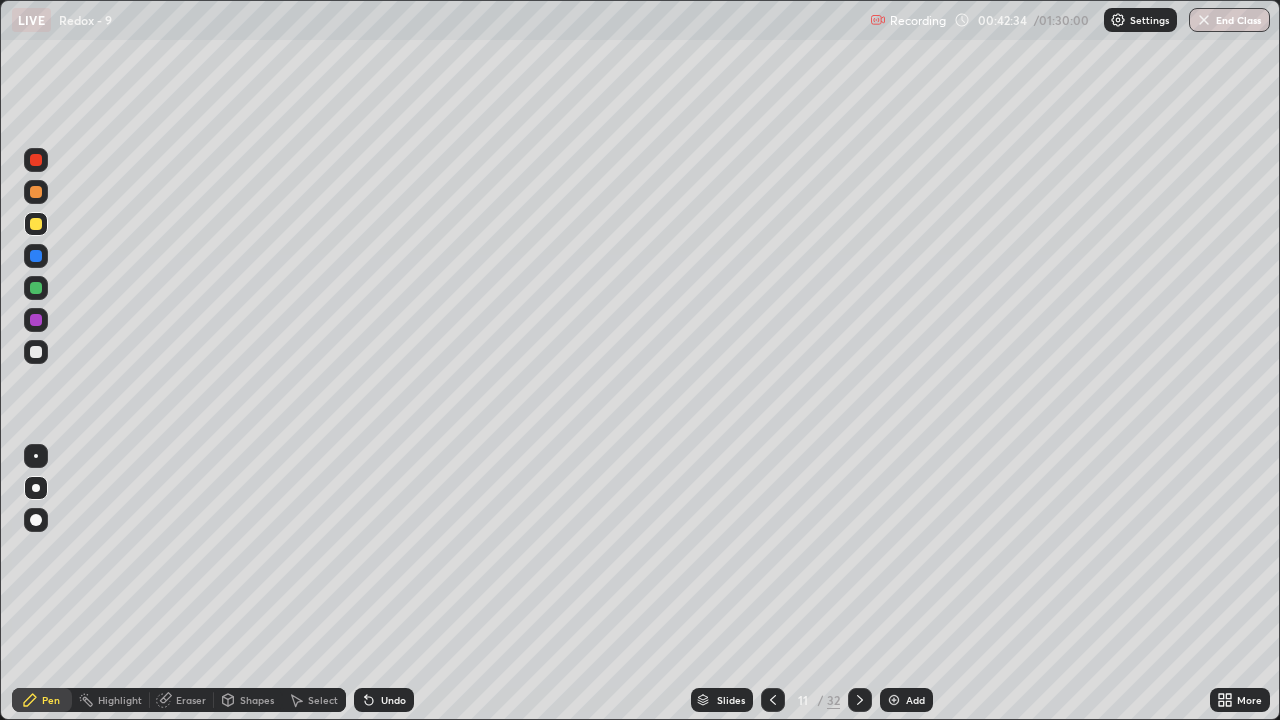 click 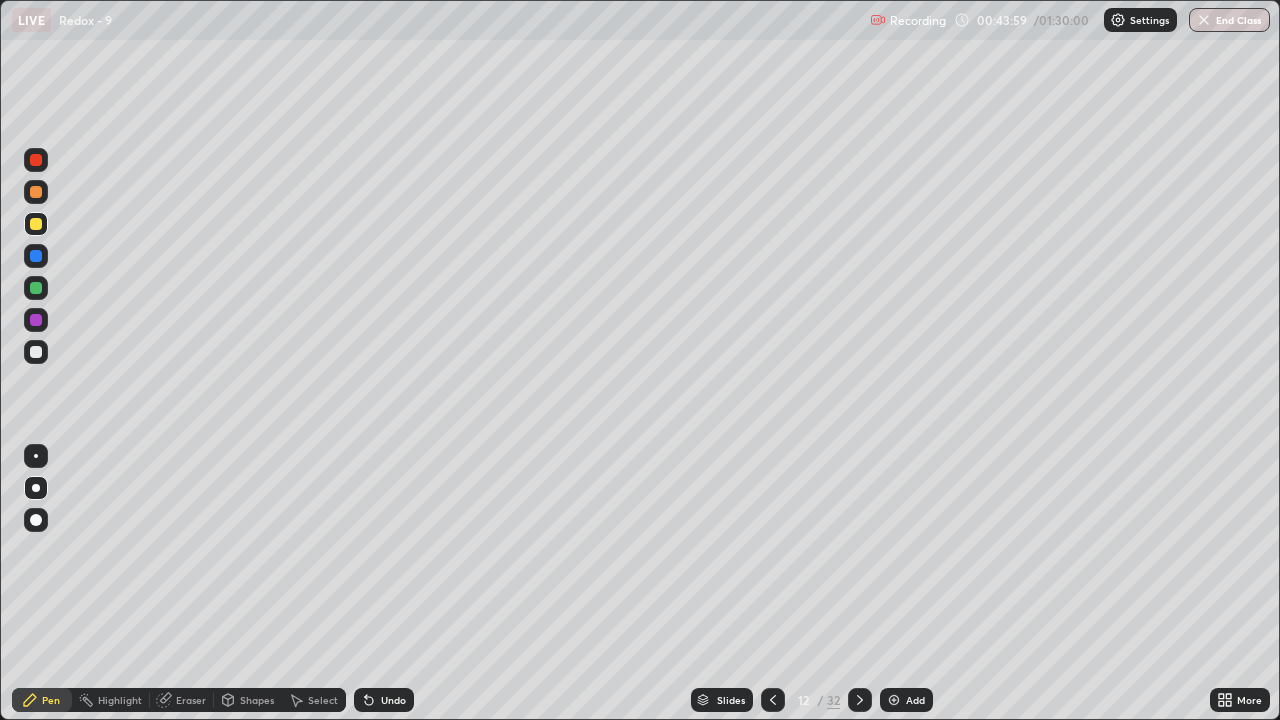 click on "Eraser" at bounding box center (191, 700) 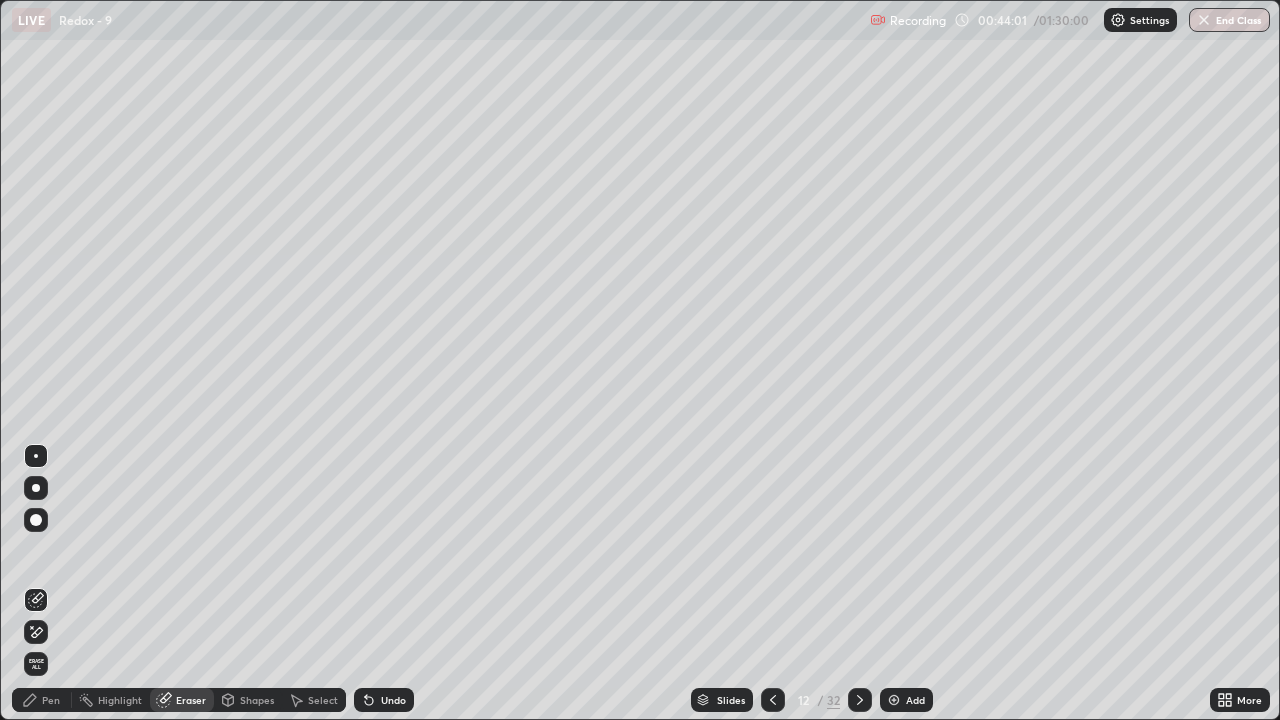 click on "Pen" at bounding box center [51, 700] 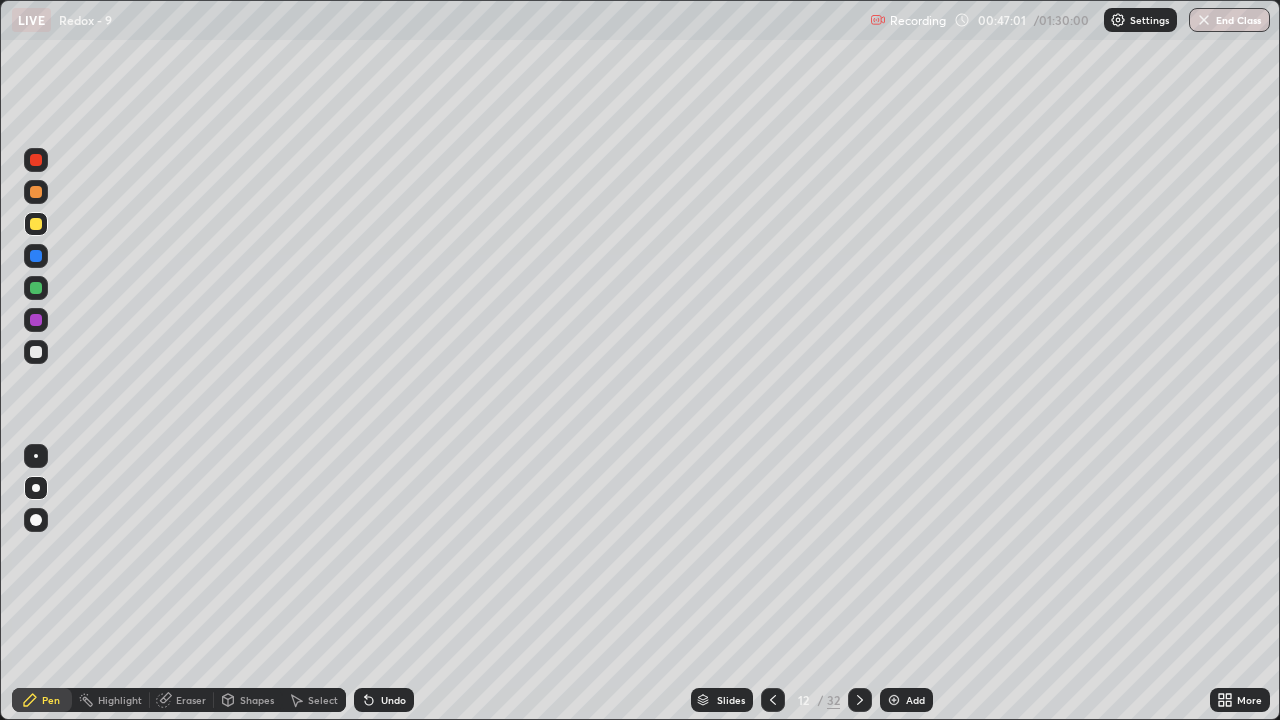 click 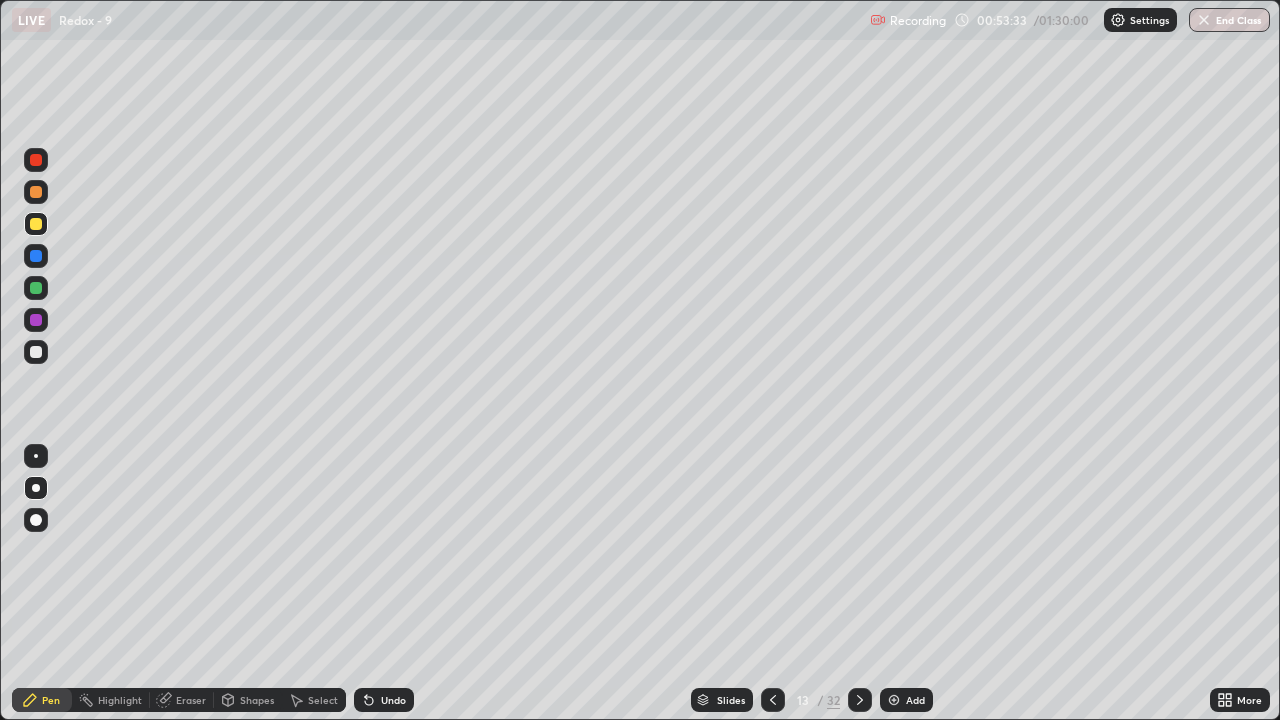 click 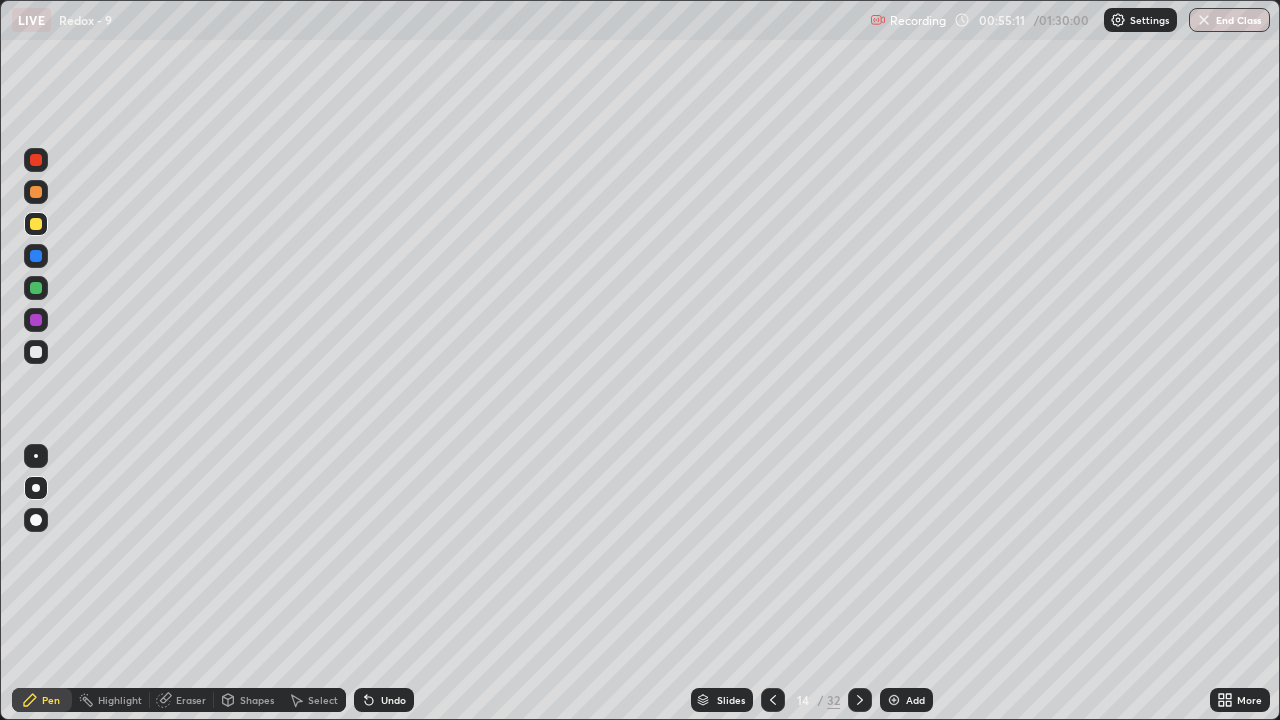 click 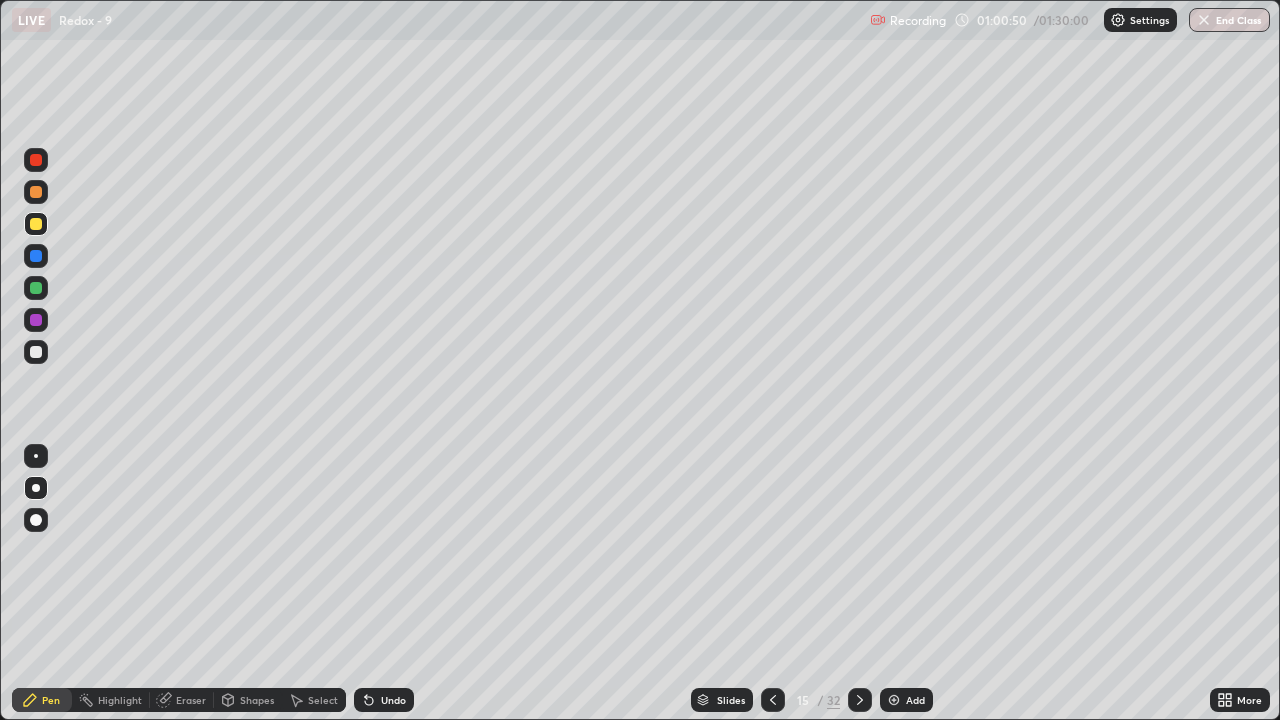 click 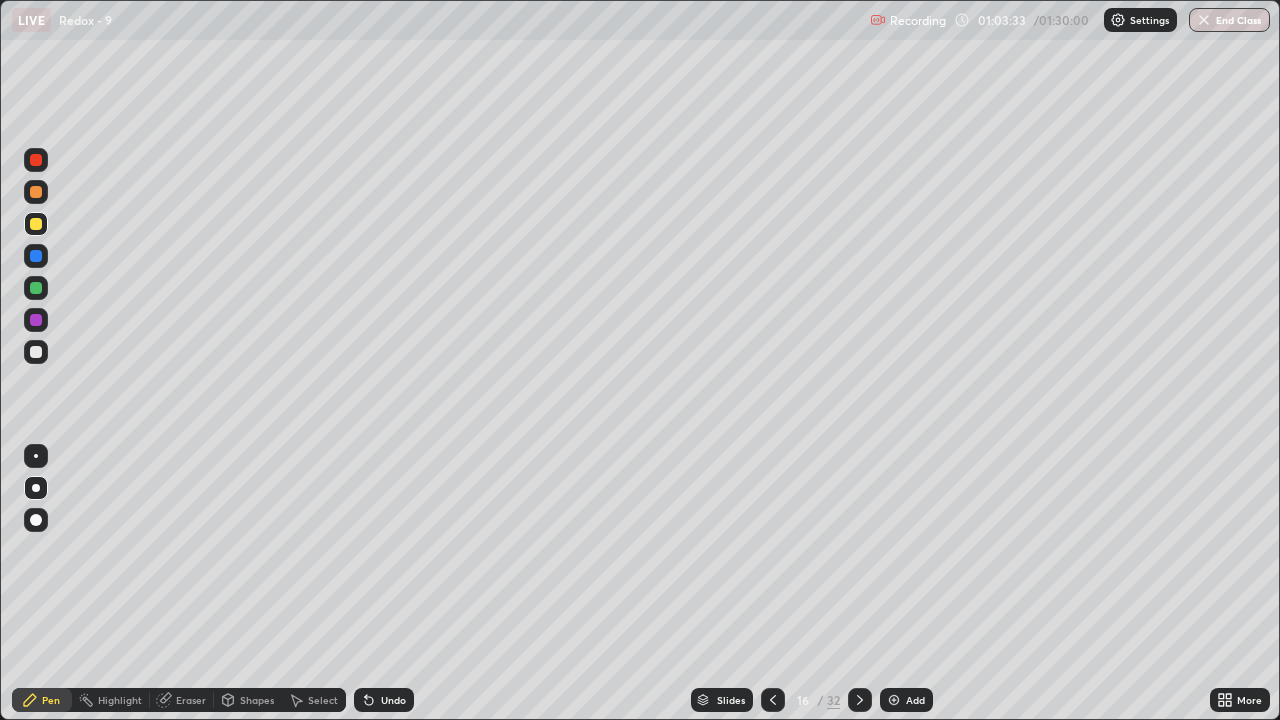 click on "Eraser" at bounding box center (182, 700) 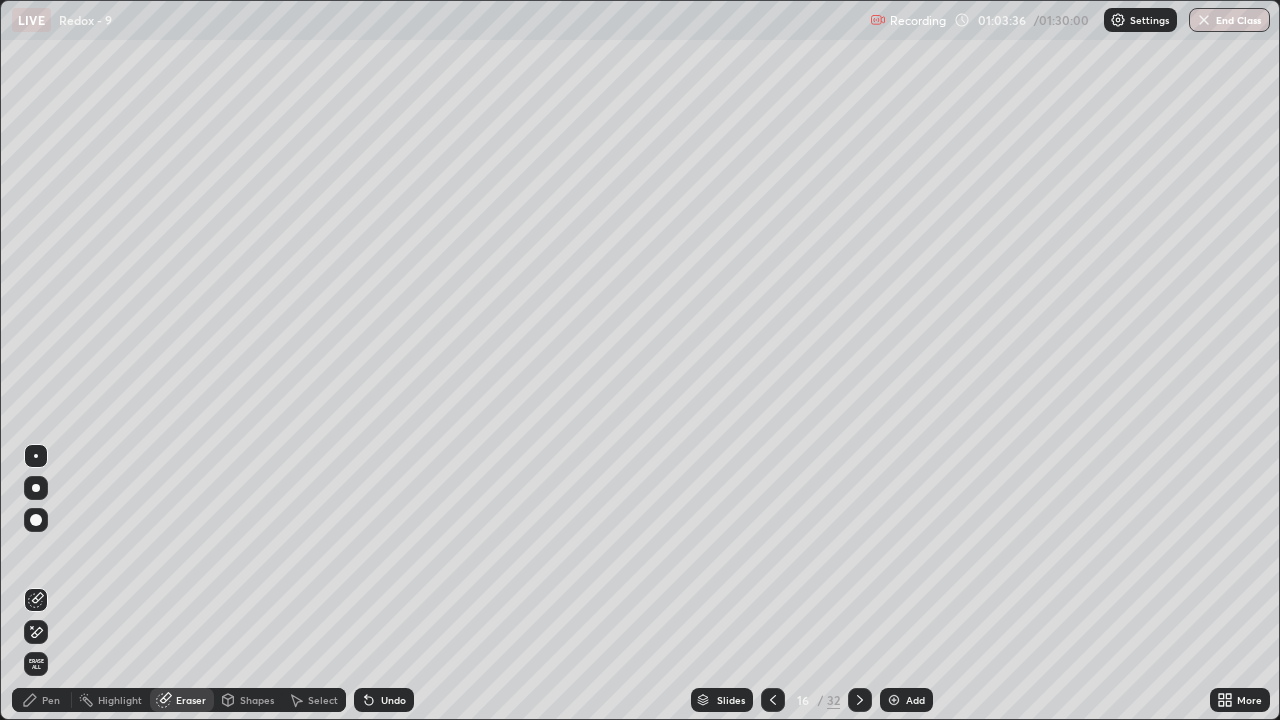click on "Pen" at bounding box center (51, 700) 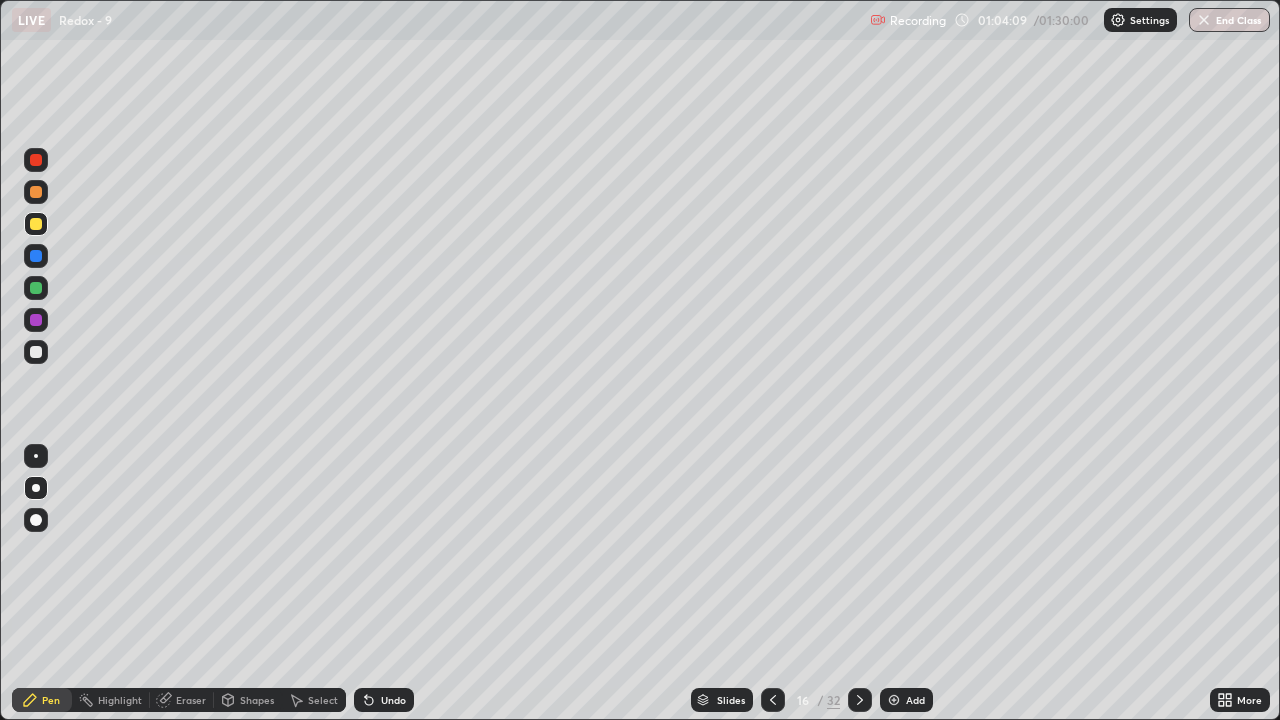click 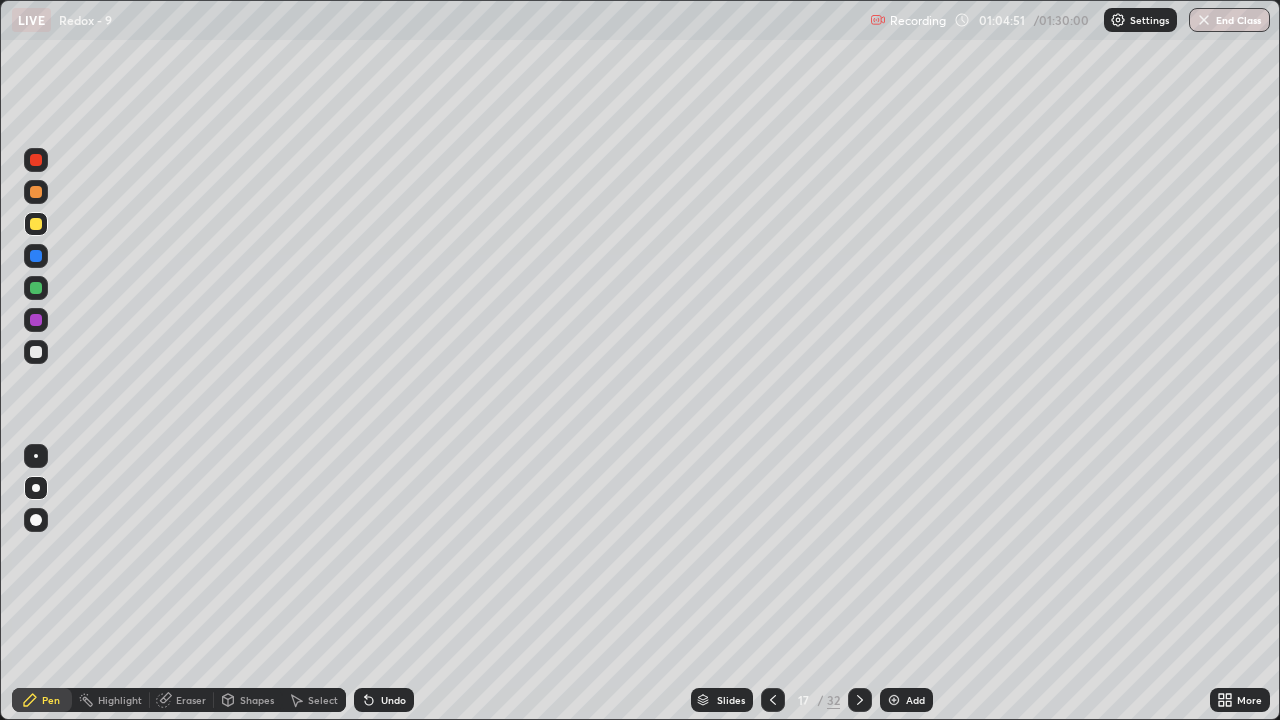 click 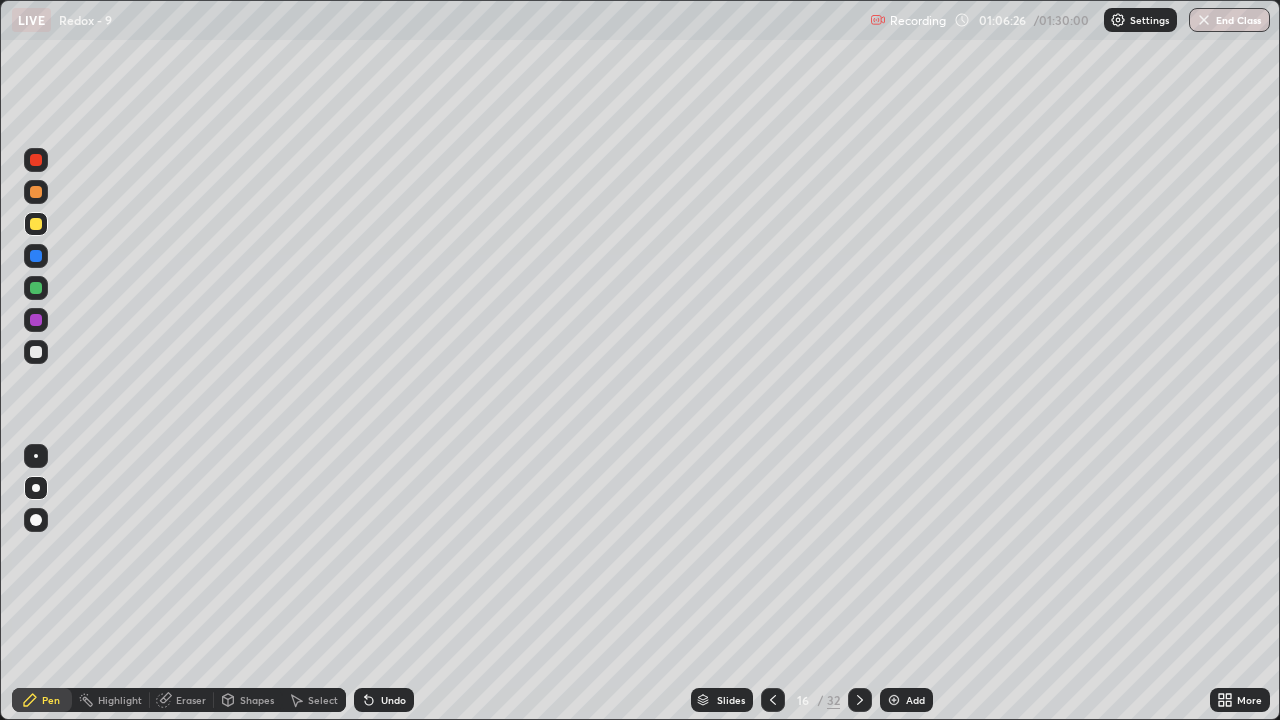 click 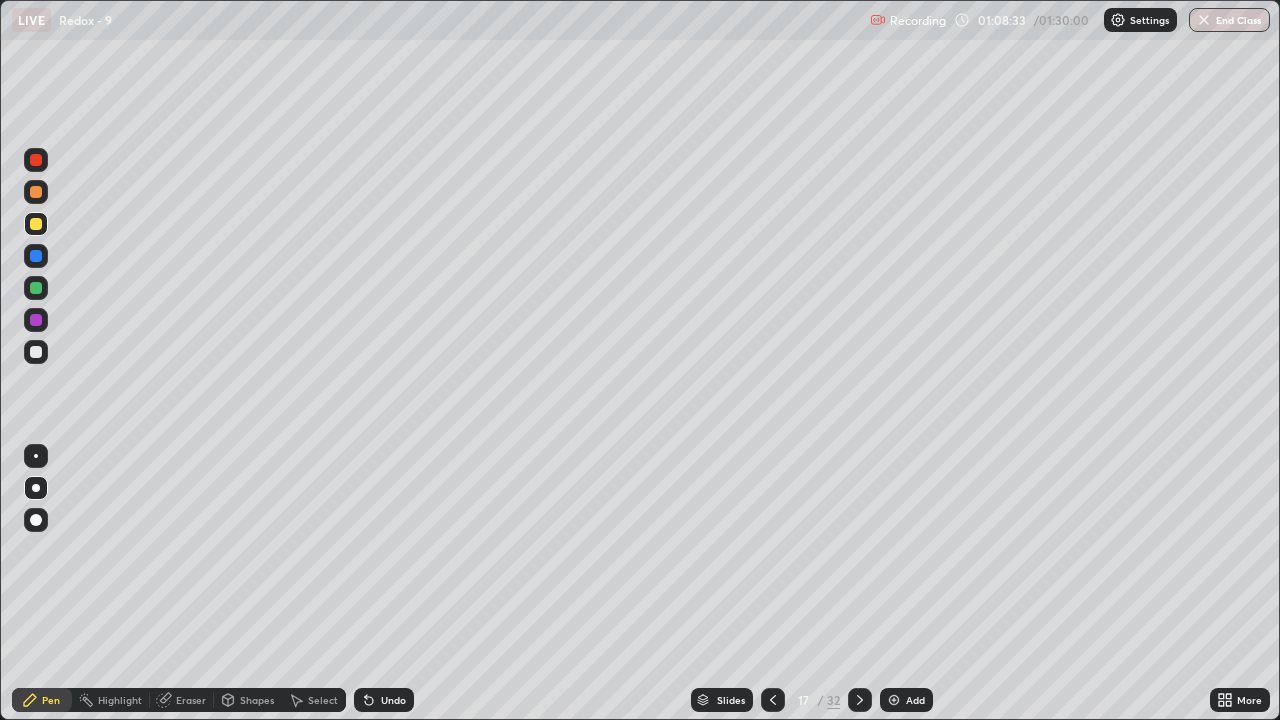 click 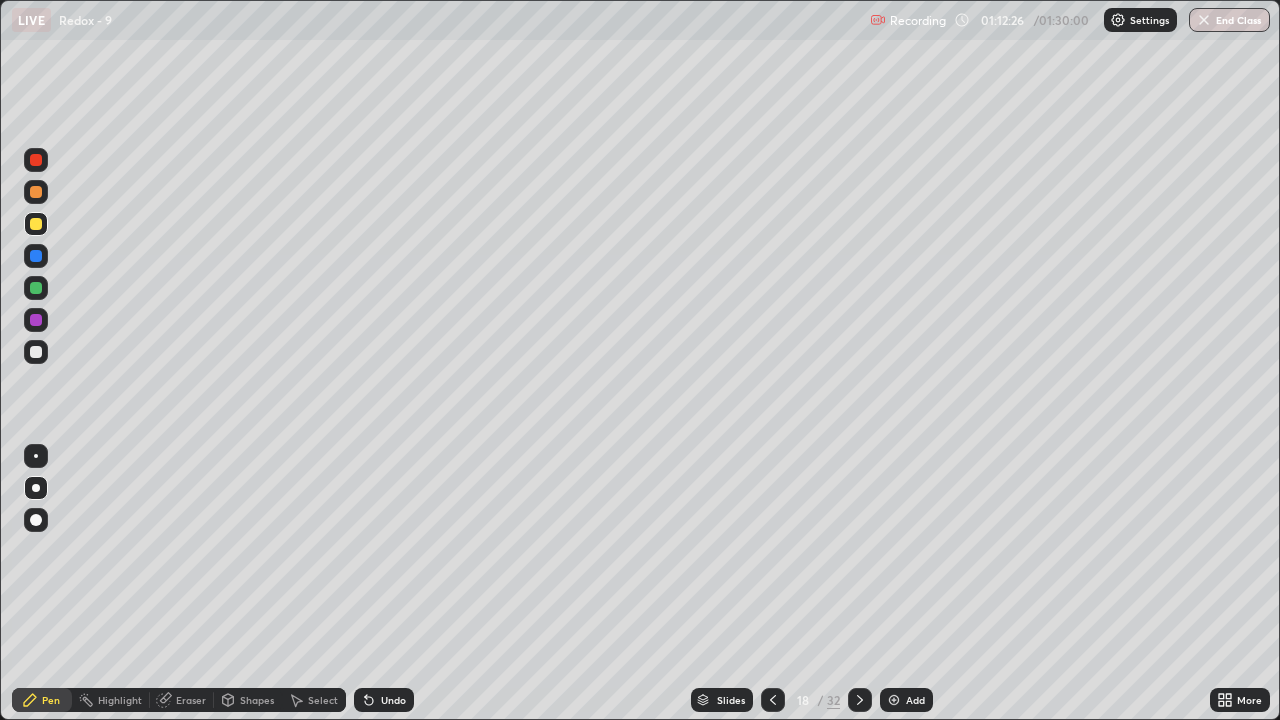 click 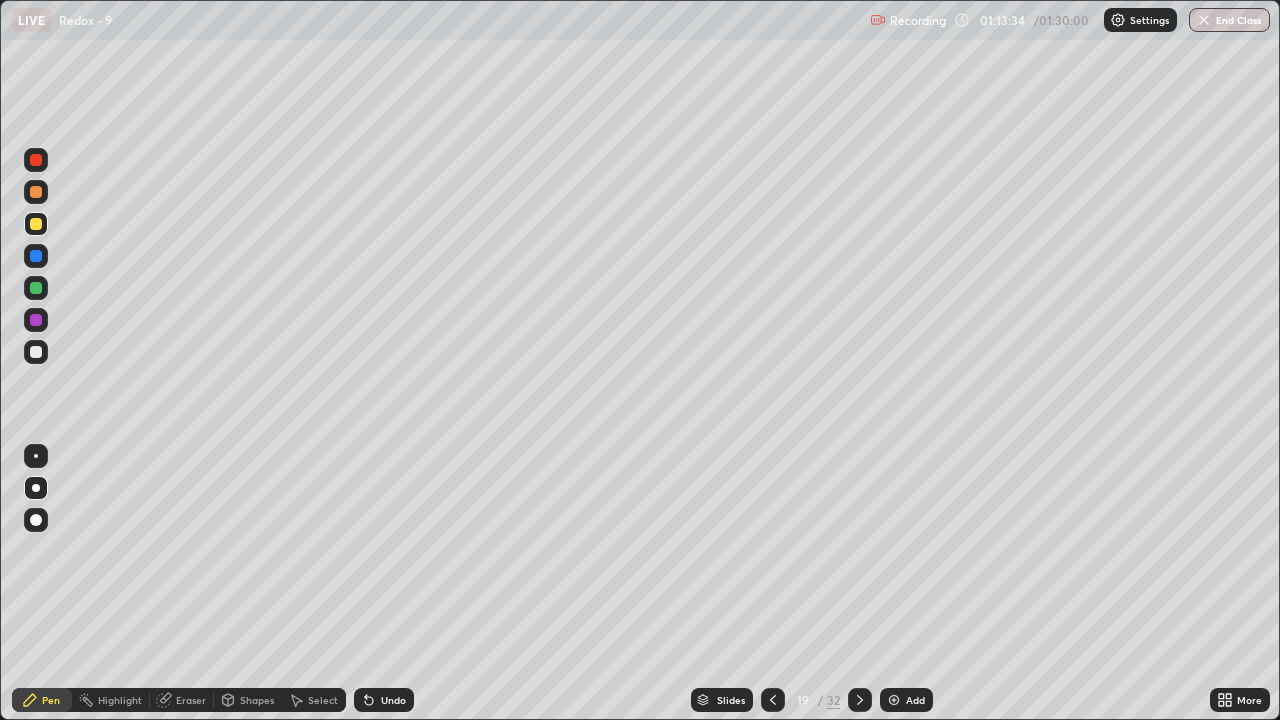 click 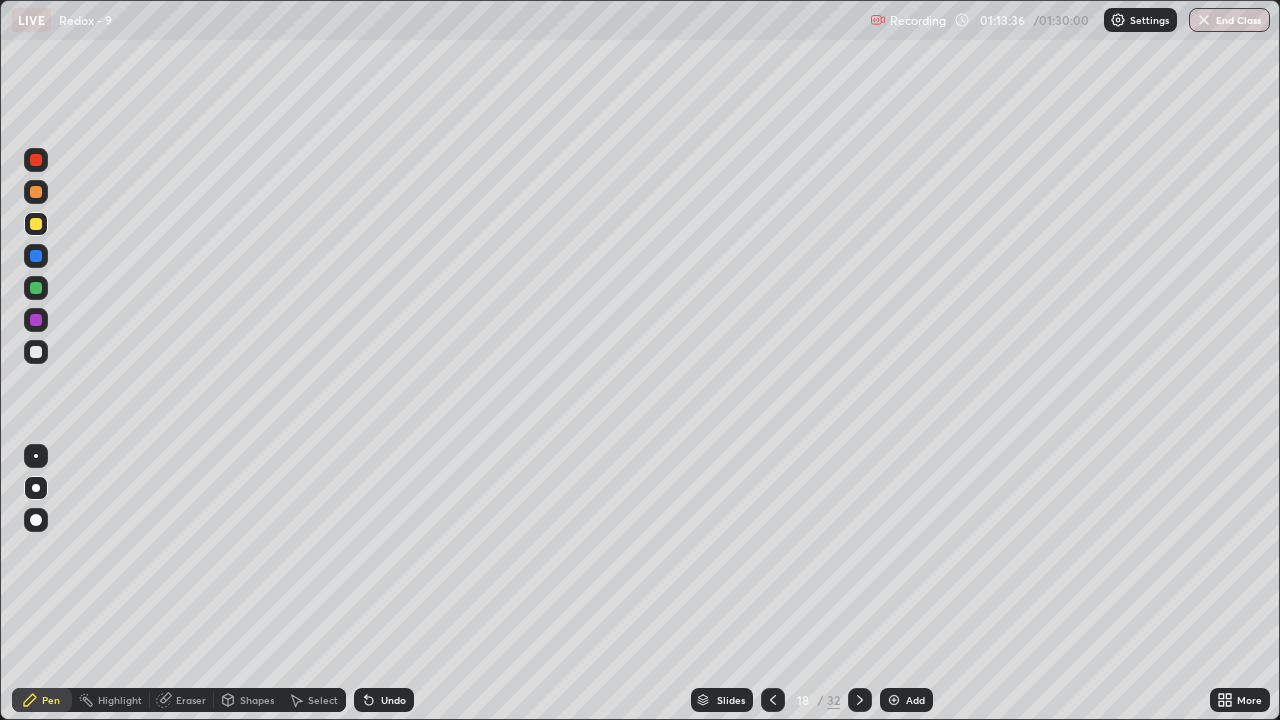 click 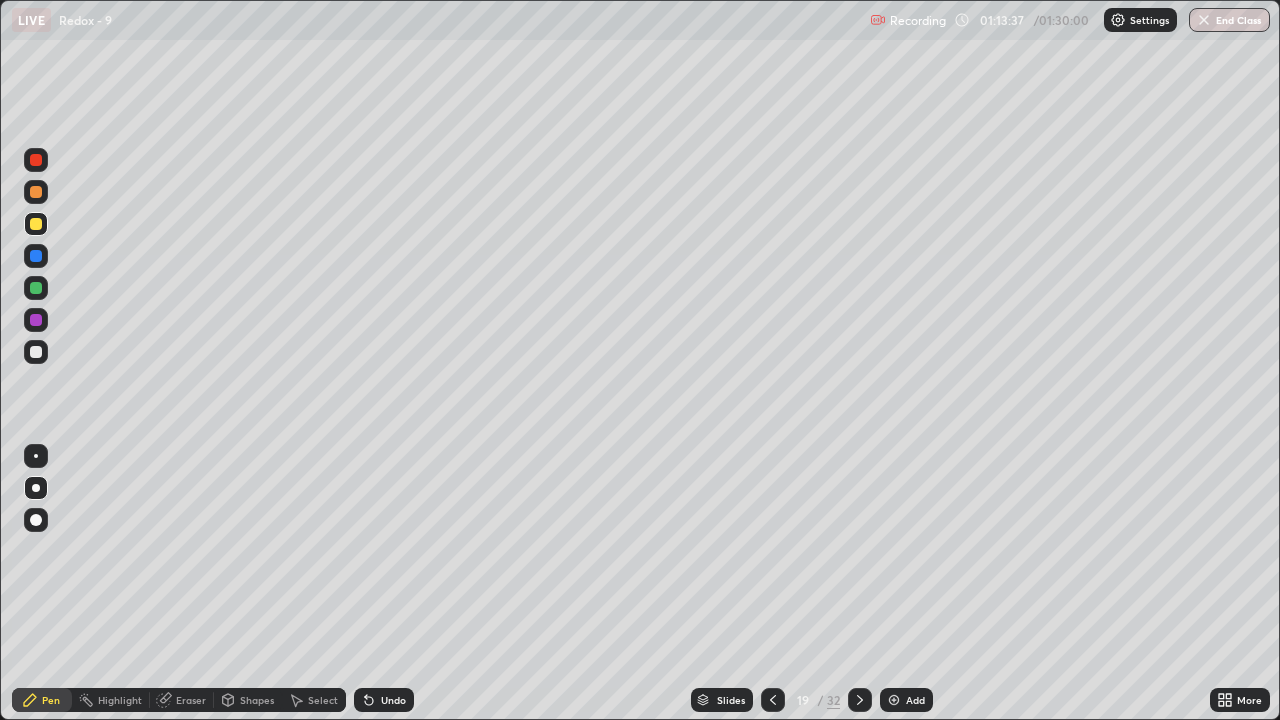 click 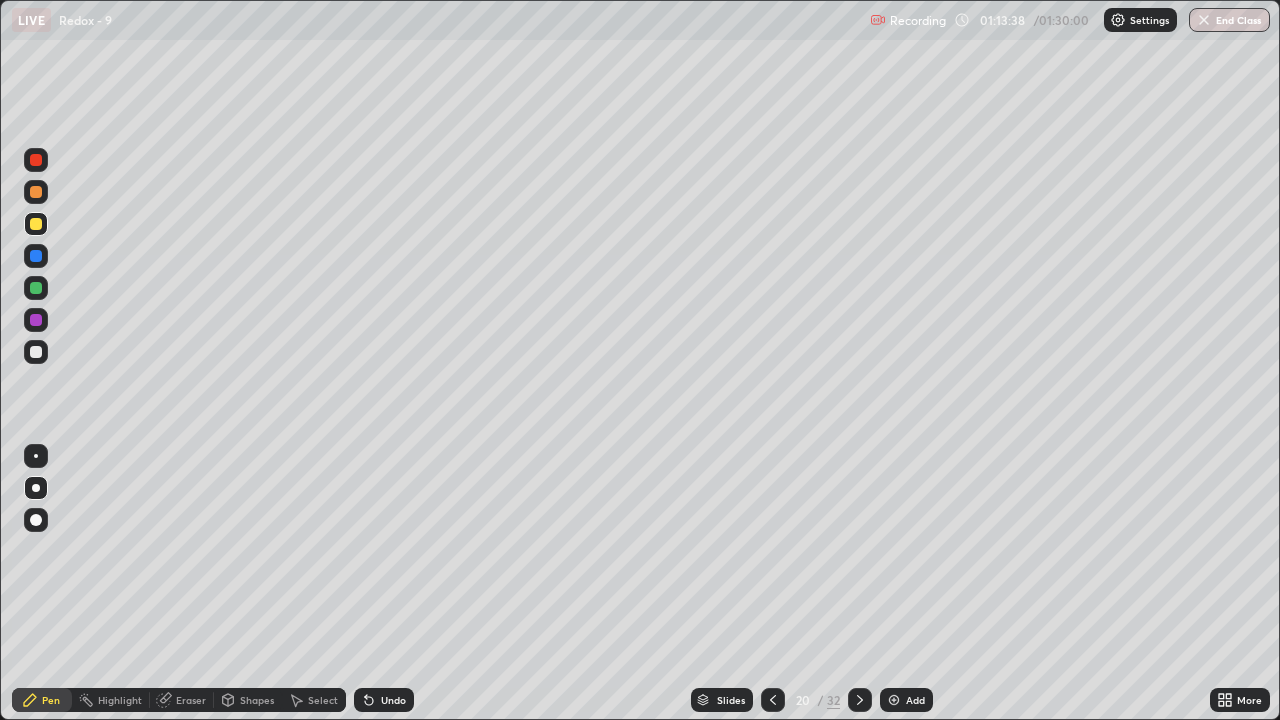 click 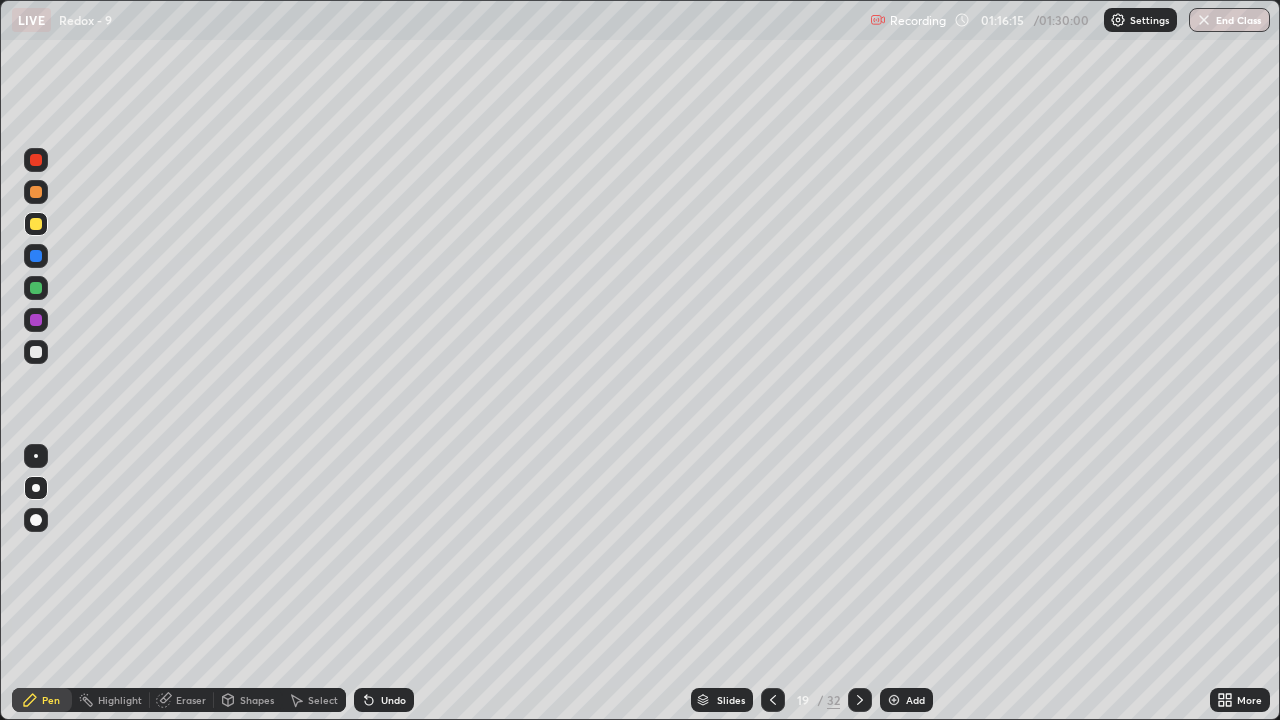 click 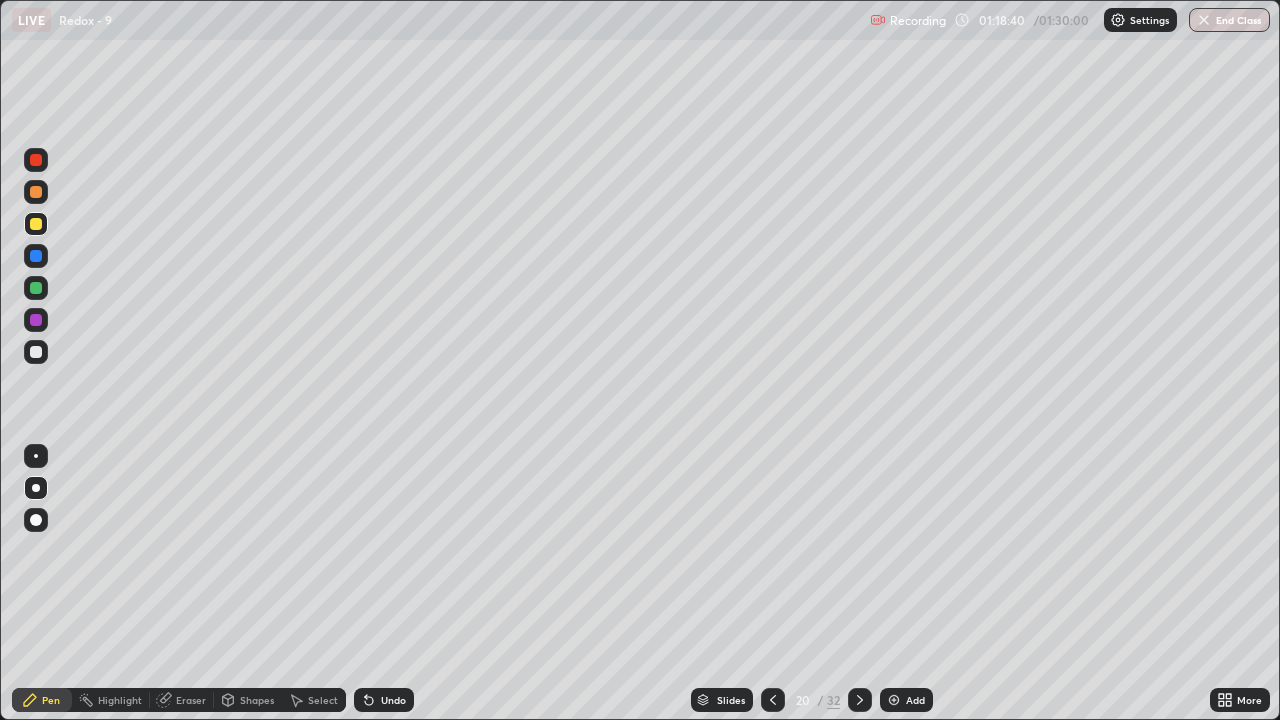 click on "Eraser" at bounding box center (191, 700) 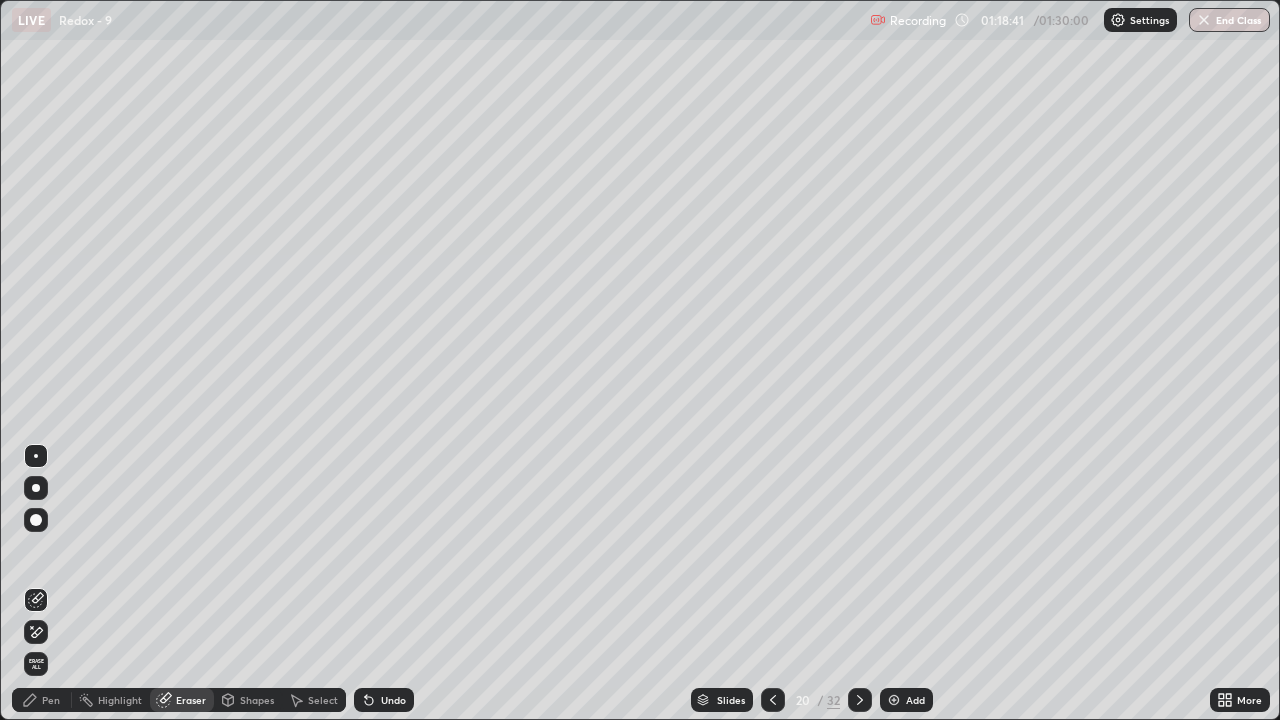 click on "Pen" at bounding box center [51, 700] 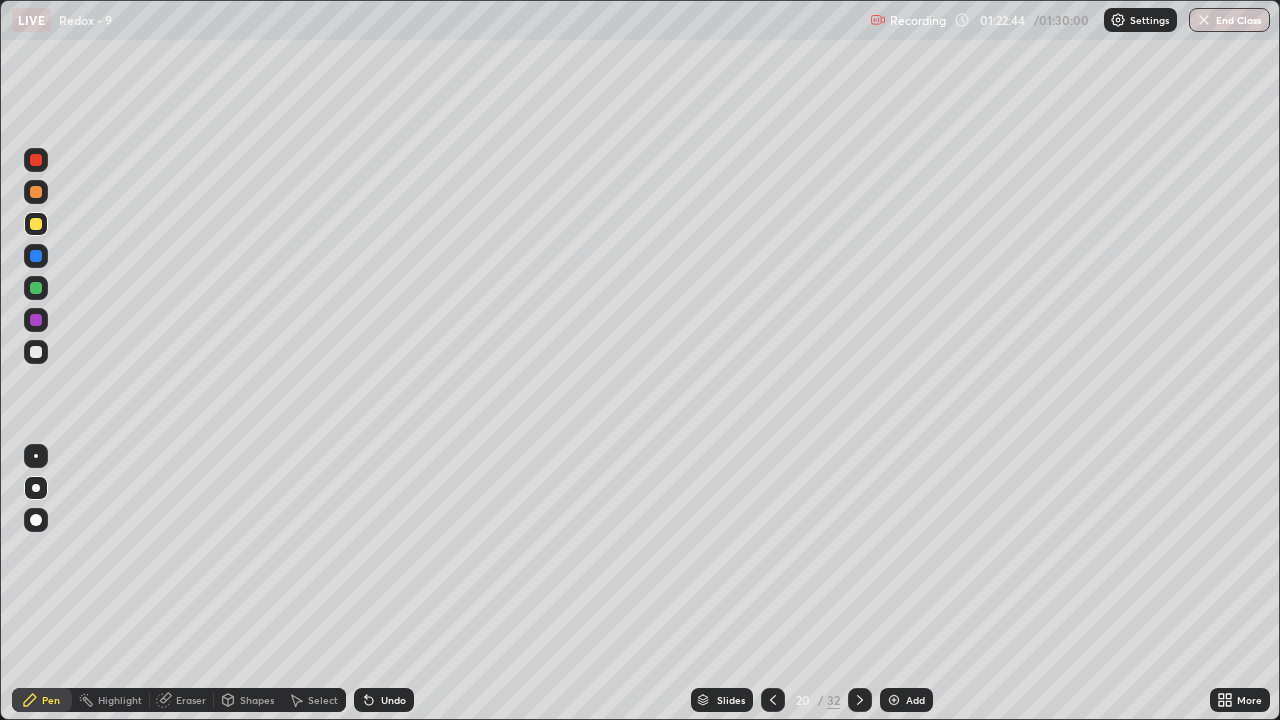 click 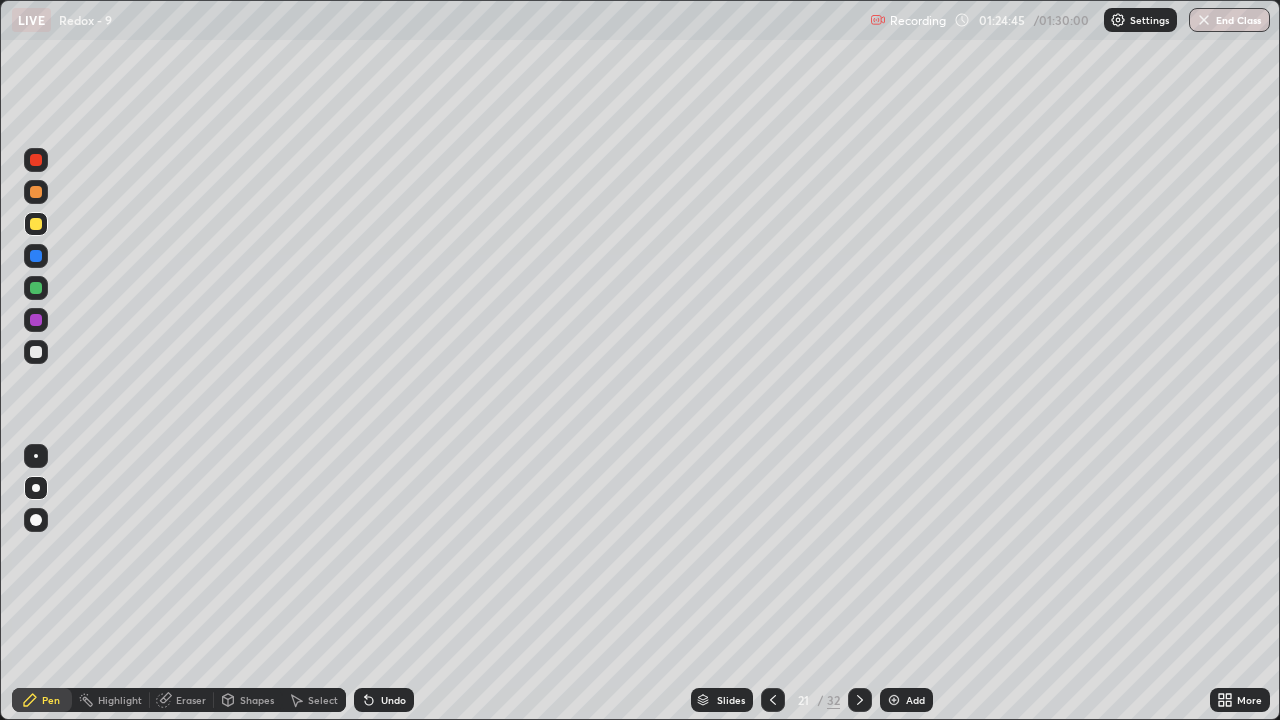 click 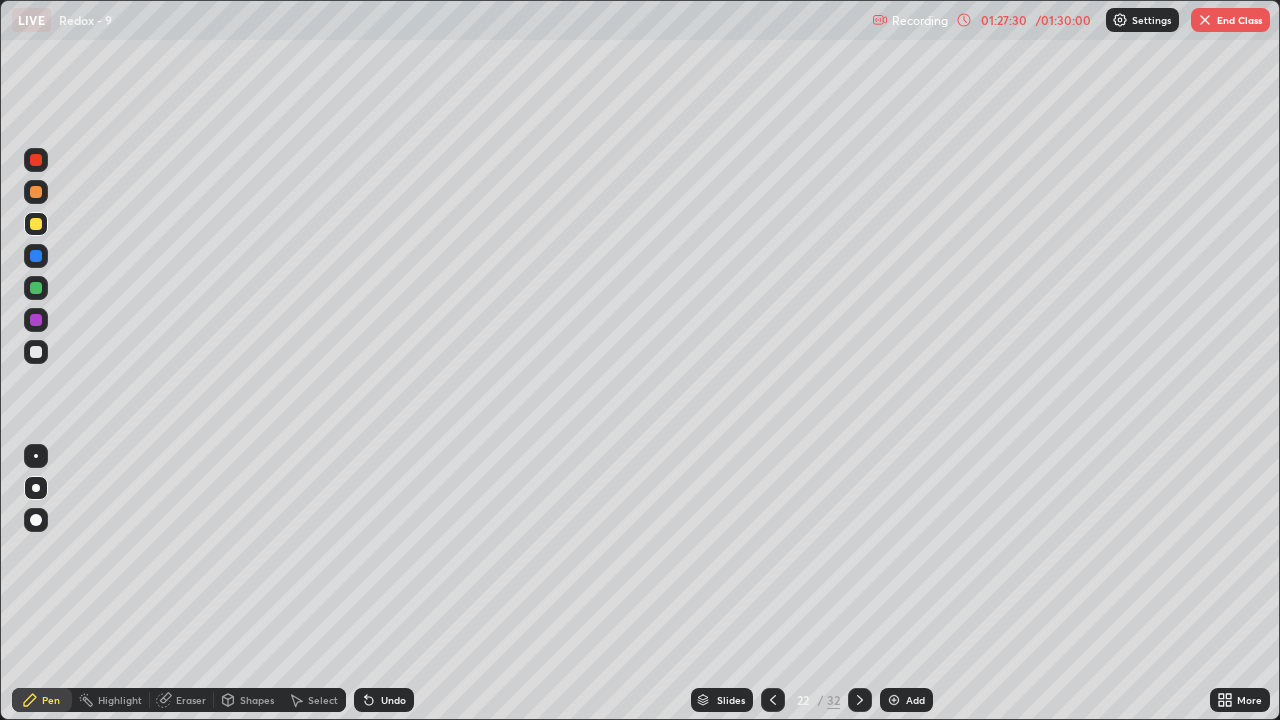 click on "Eraser" at bounding box center (191, 700) 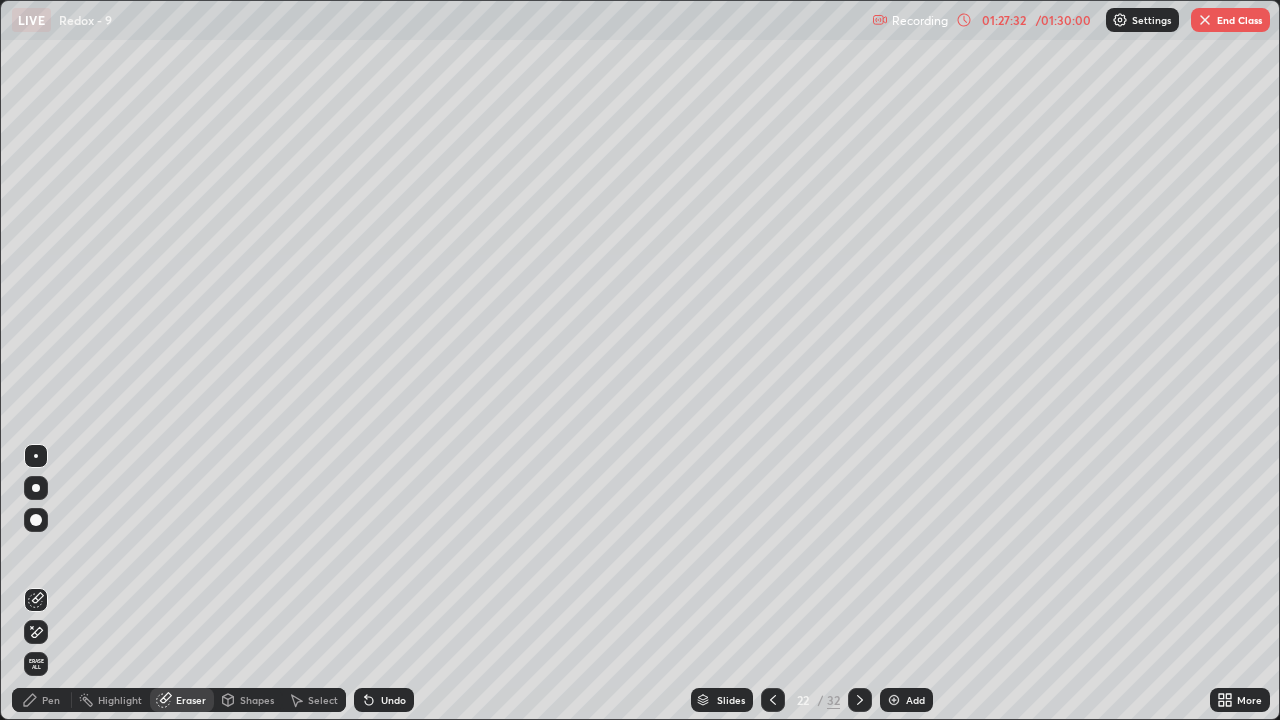 click on "Pen" at bounding box center [51, 700] 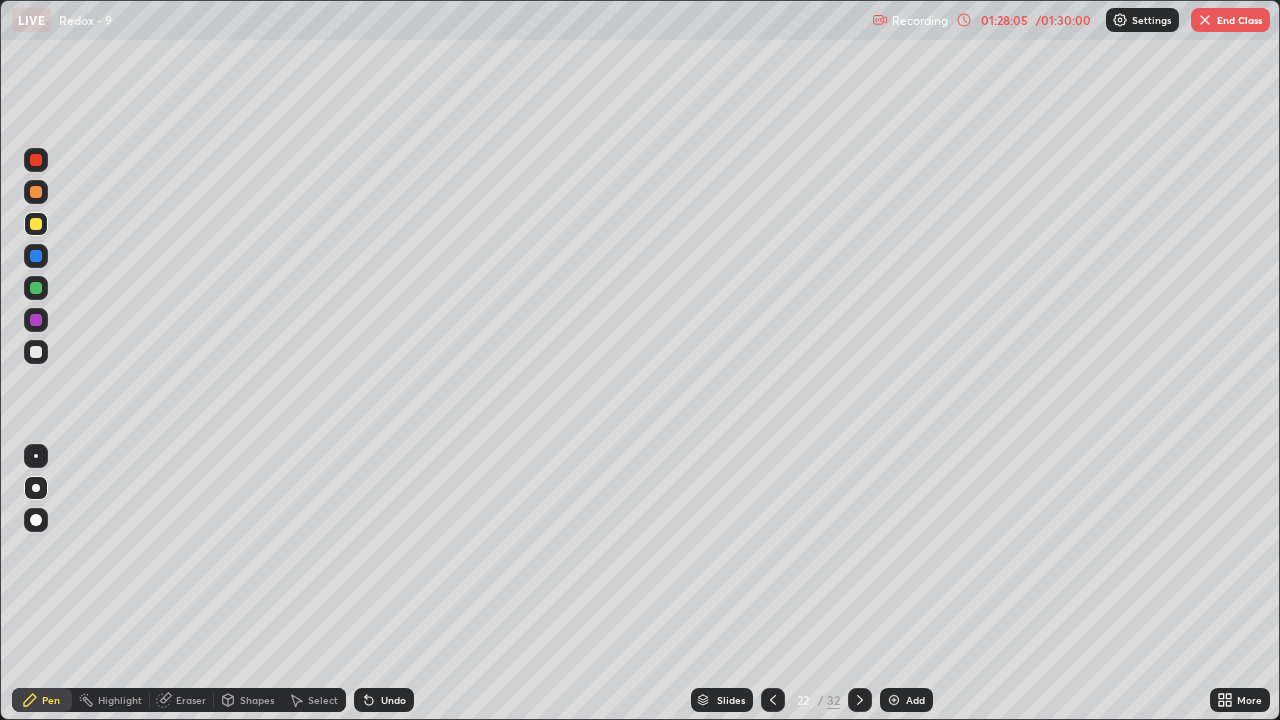click on "Eraser" at bounding box center [191, 700] 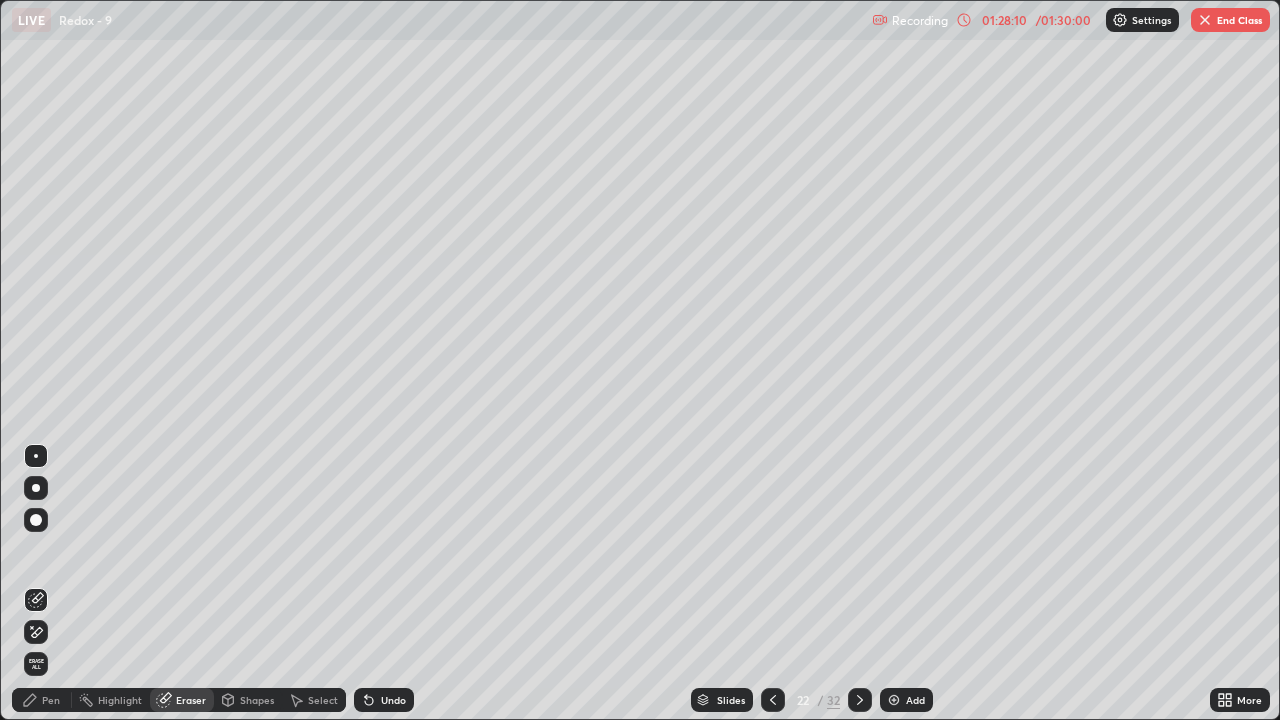 click on "Pen" at bounding box center [51, 700] 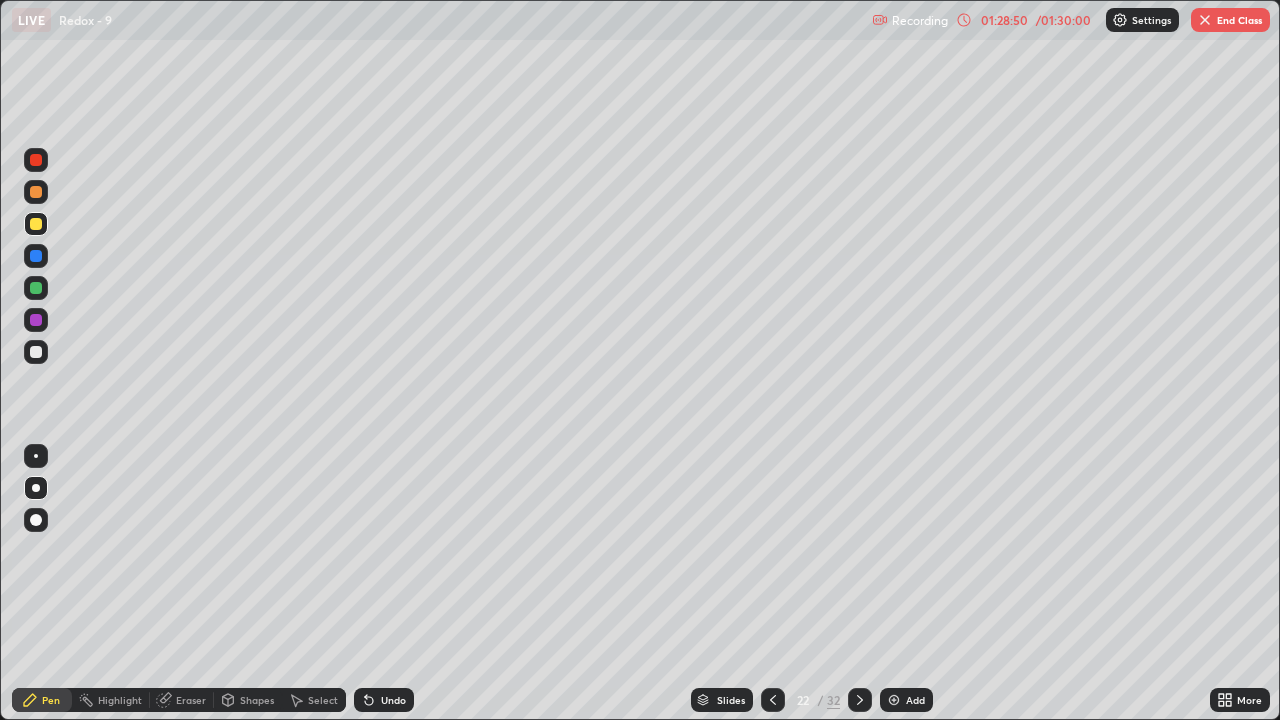 click on "End Class" at bounding box center (1230, 20) 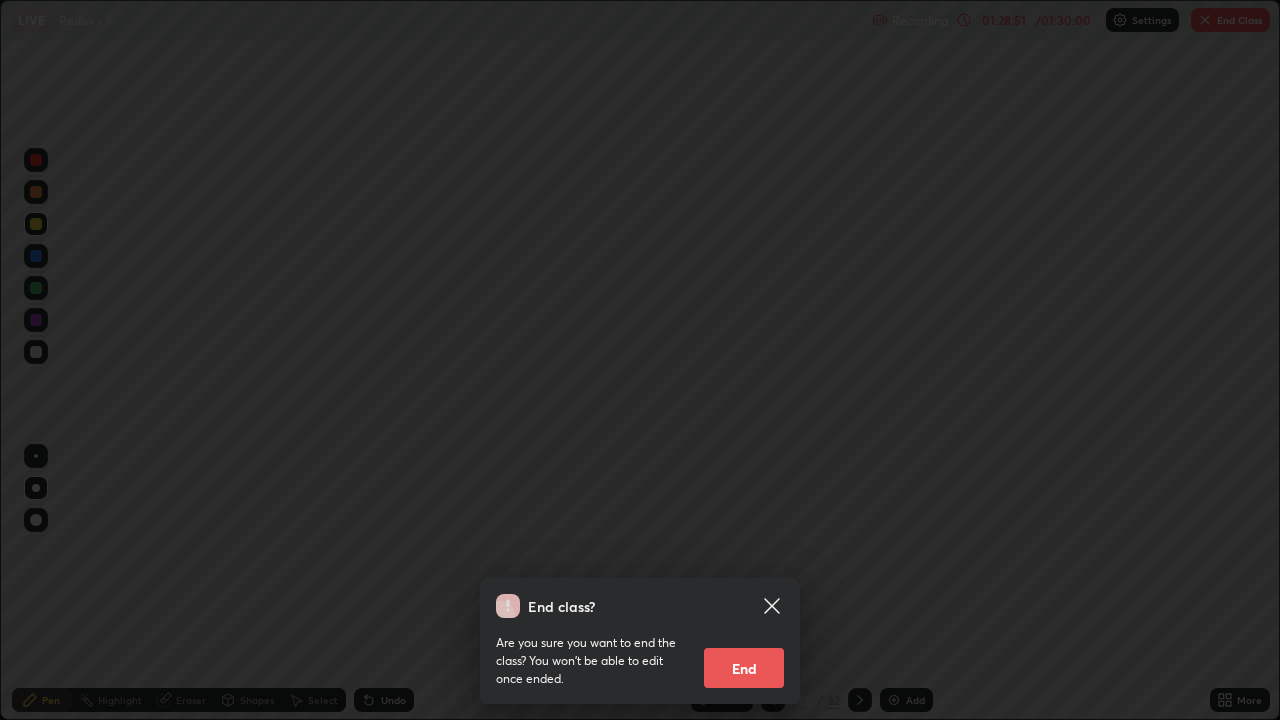 click on "End" at bounding box center (744, 668) 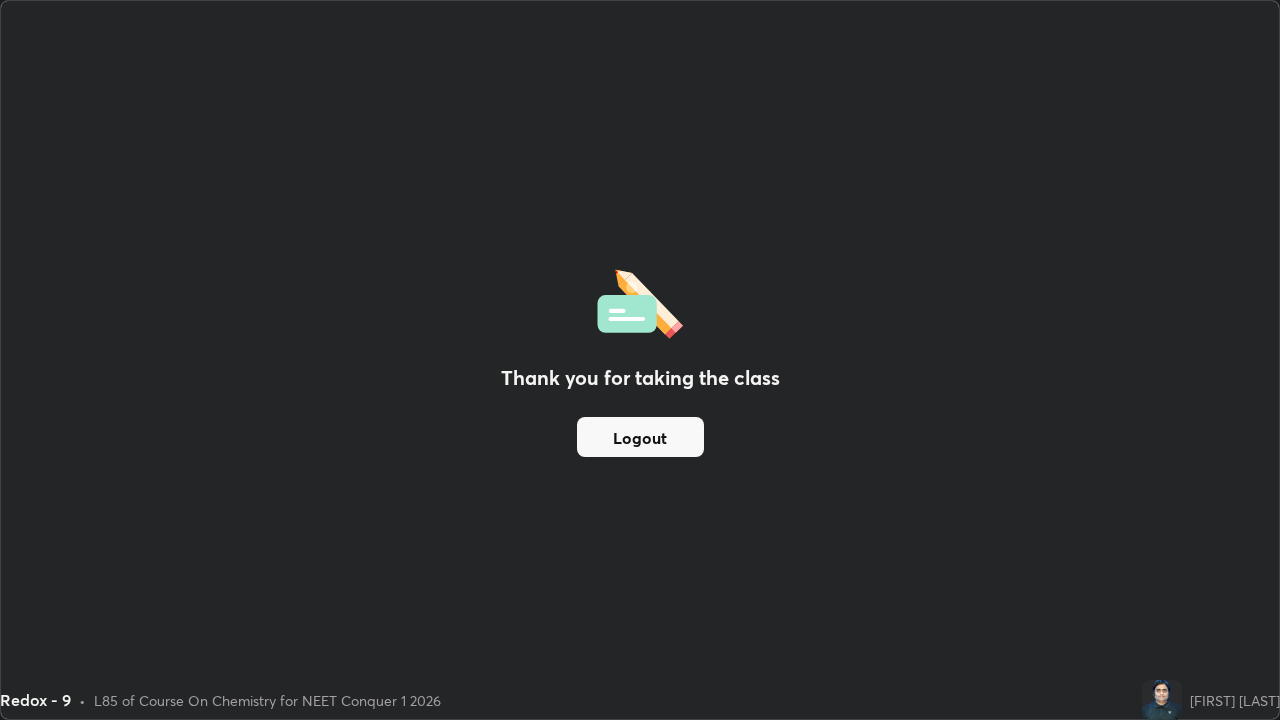 click on "Logout" at bounding box center [640, 437] 